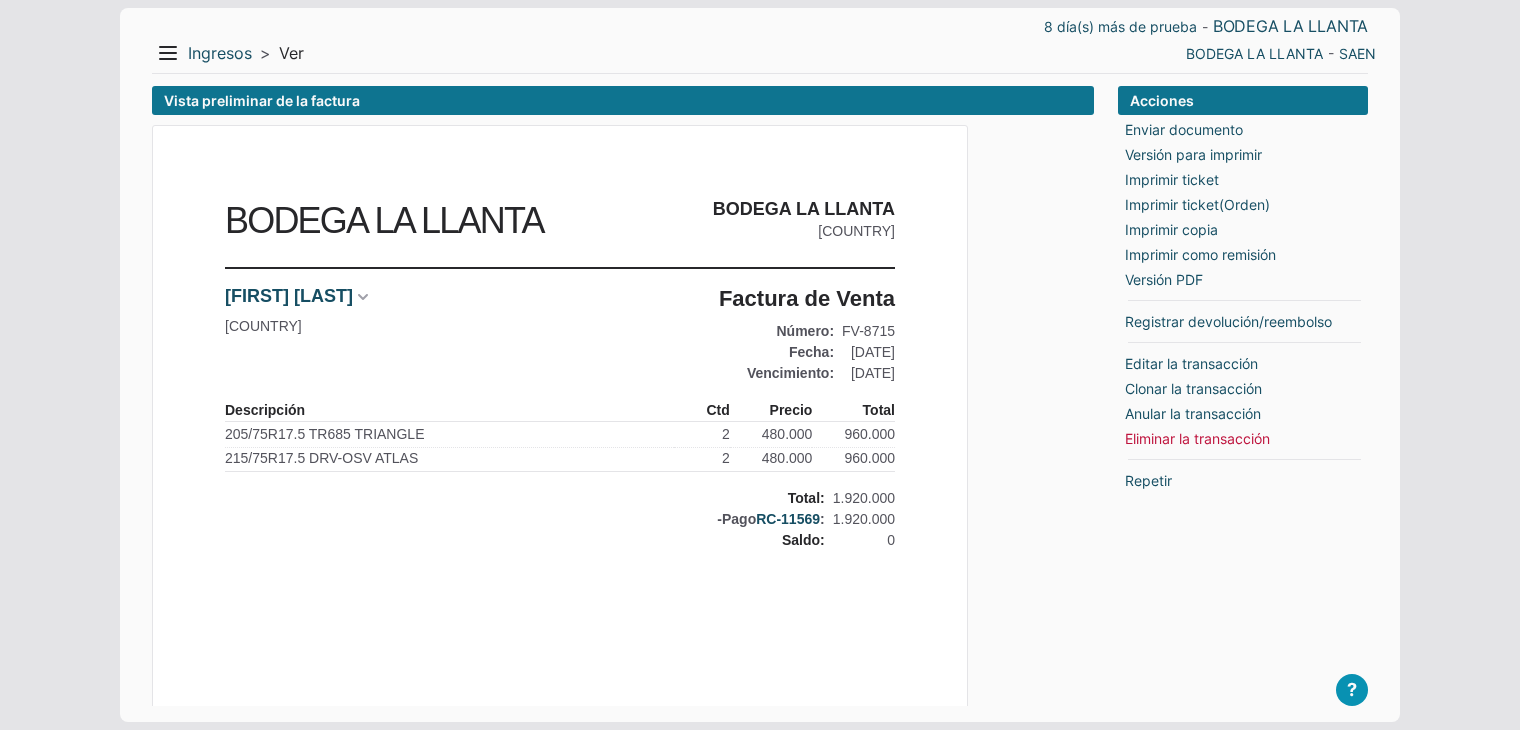 scroll, scrollTop: 0, scrollLeft: 0, axis: both 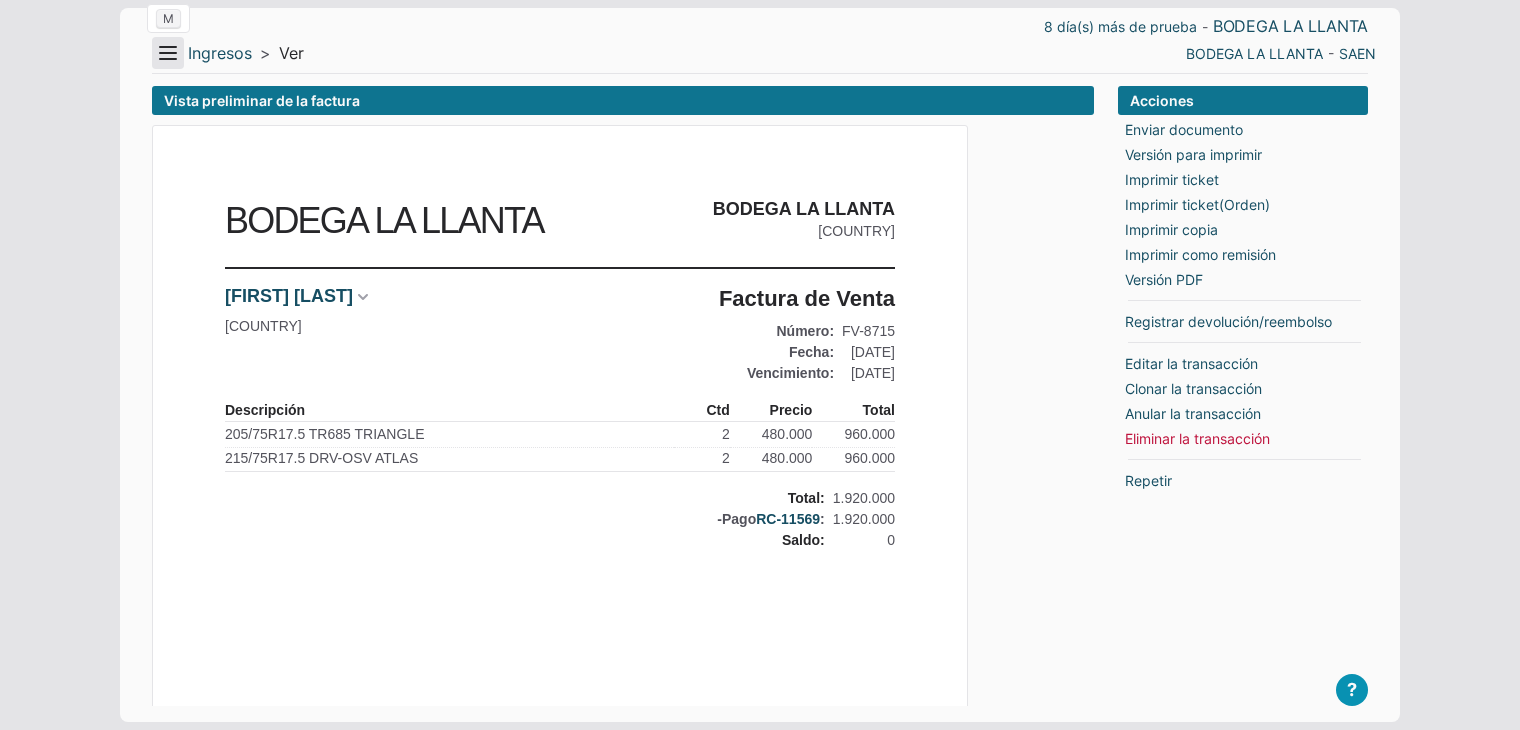 click on "Menu" at bounding box center (168, 53) 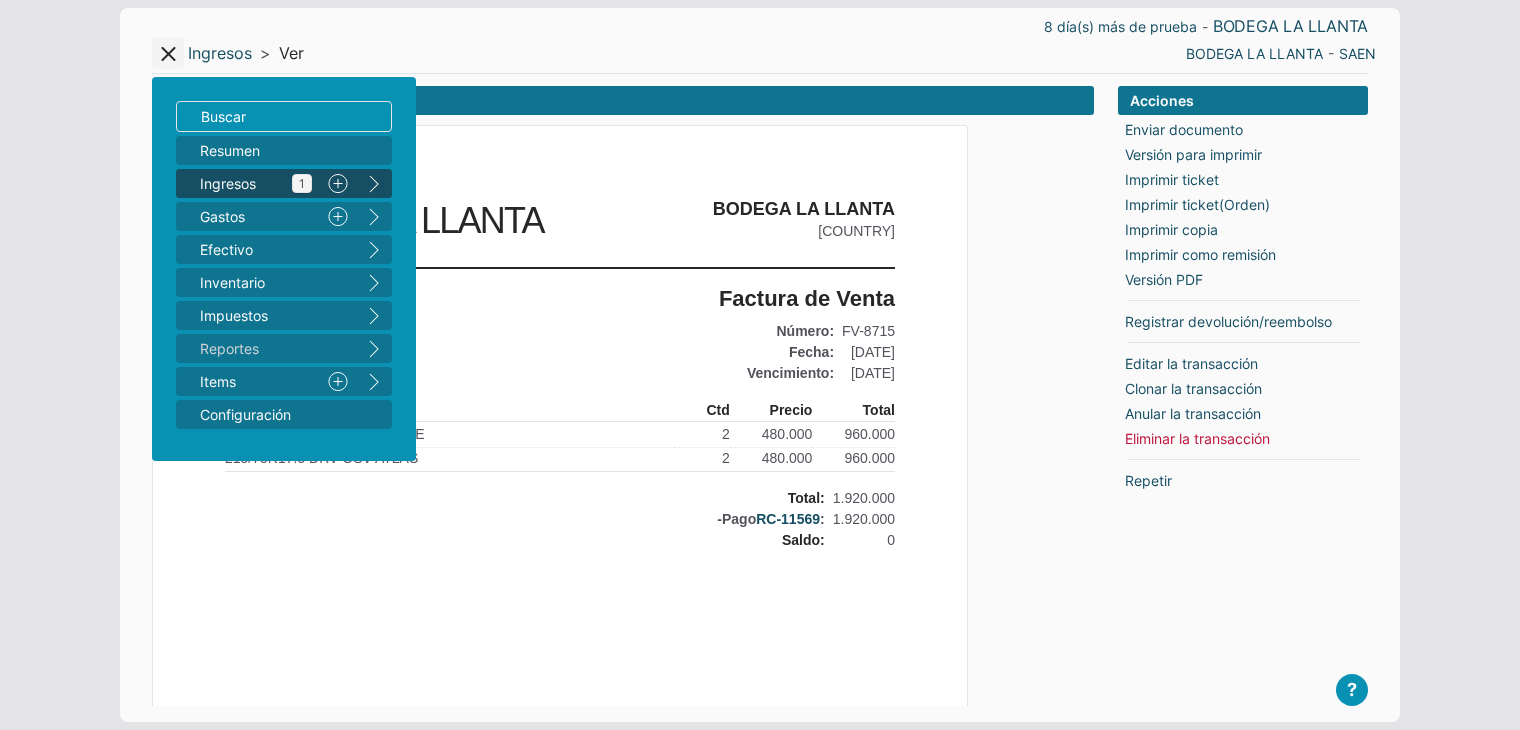 click on "Ingresos    1" at bounding box center [256, 183] 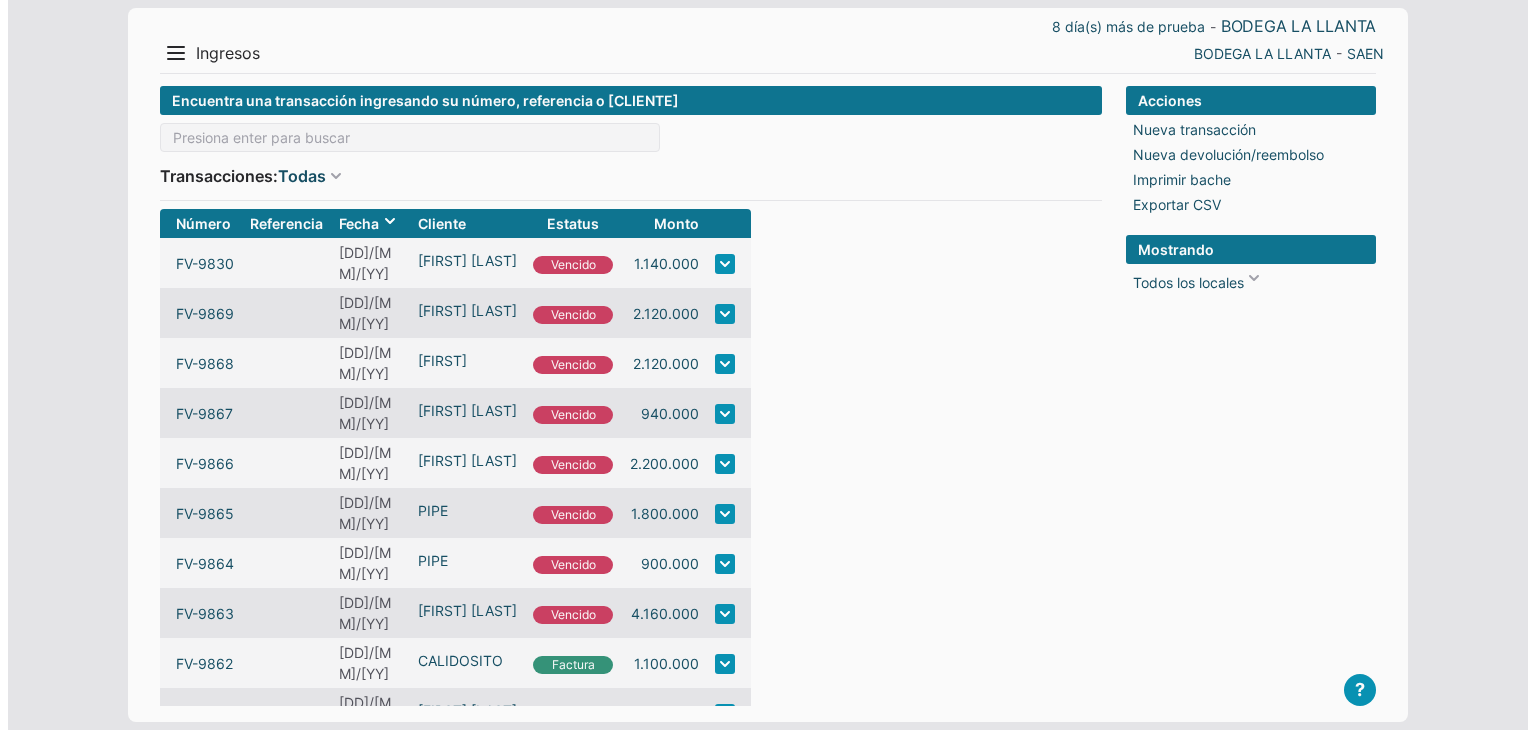 scroll, scrollTop: 0, scrollLeft: 0, axis: both 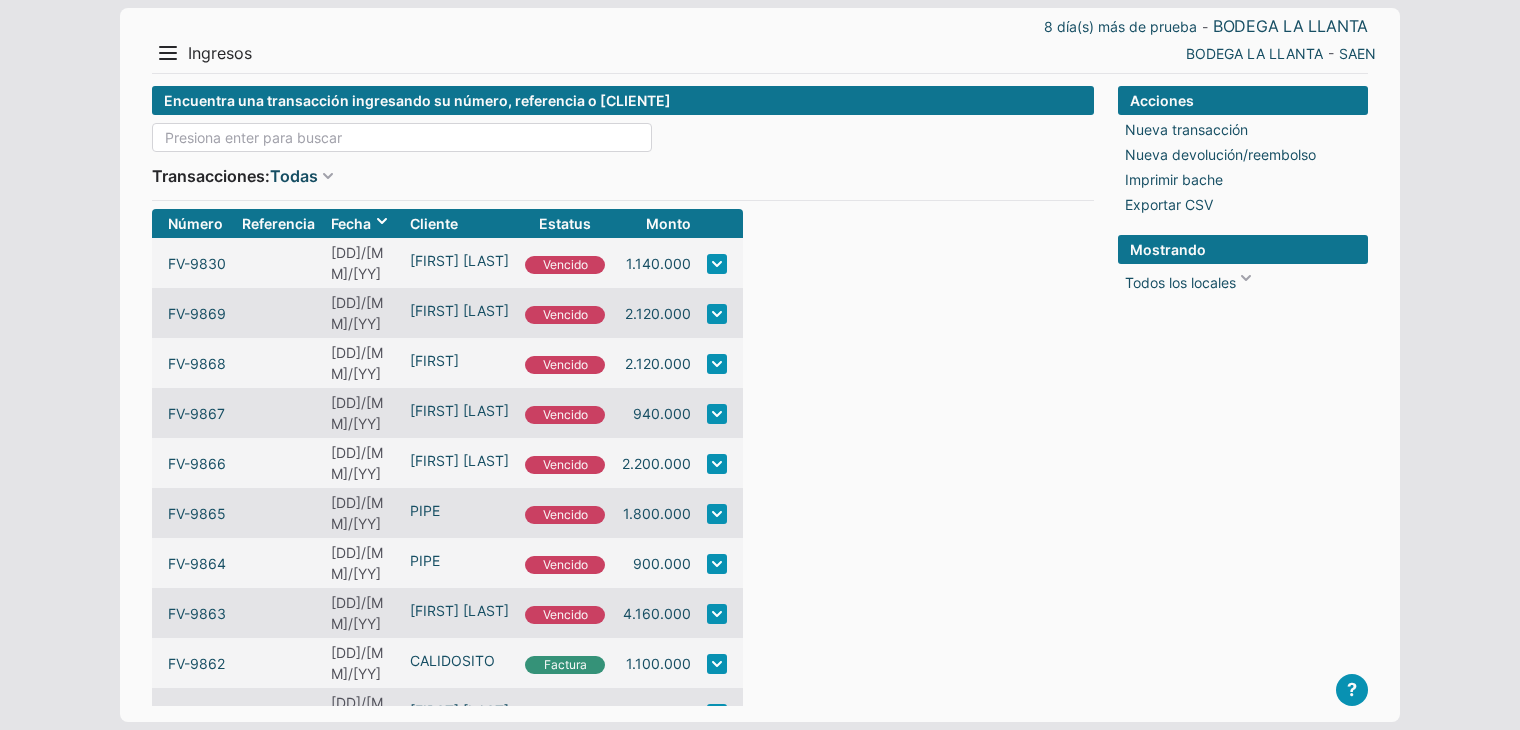 click at bounding box center [402, 137] 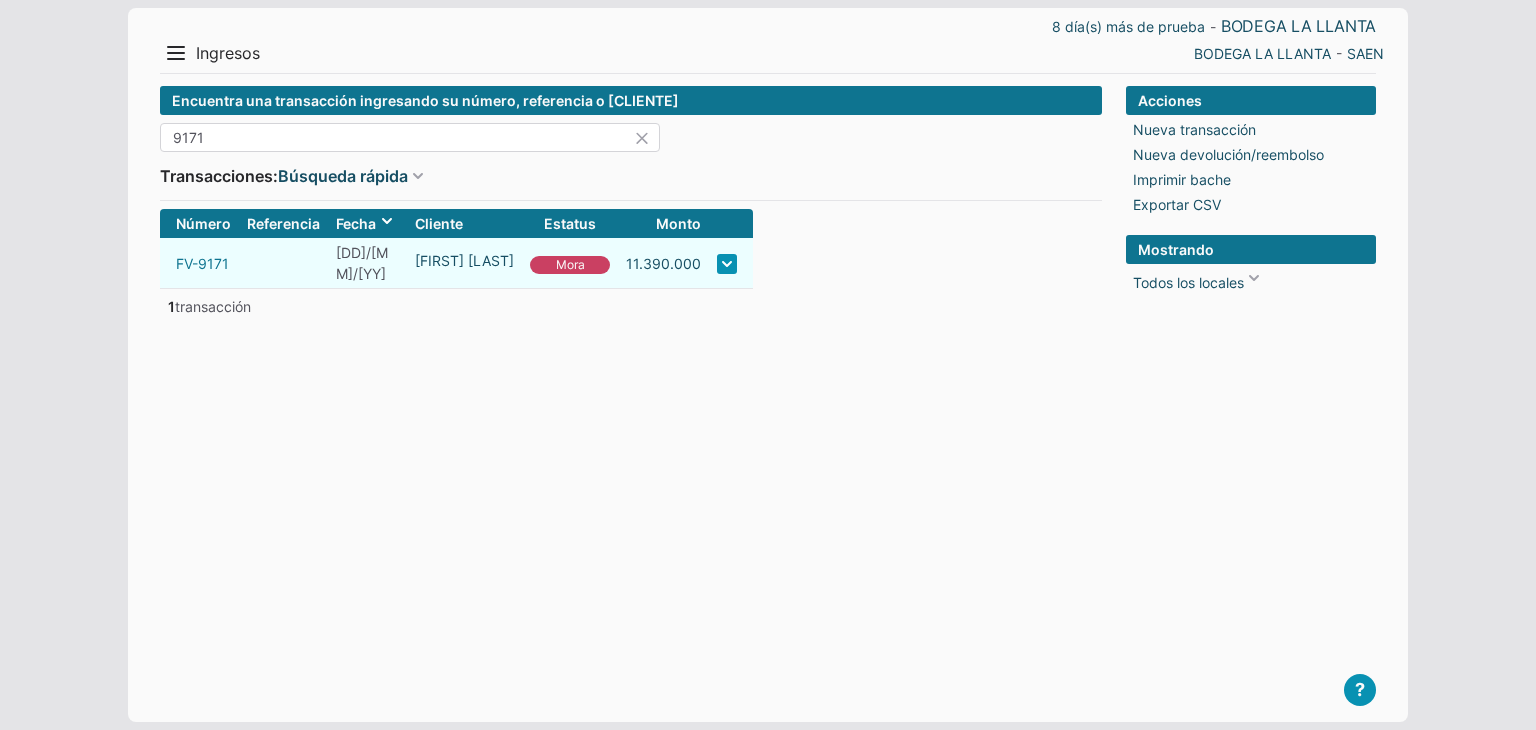 type on "9171" 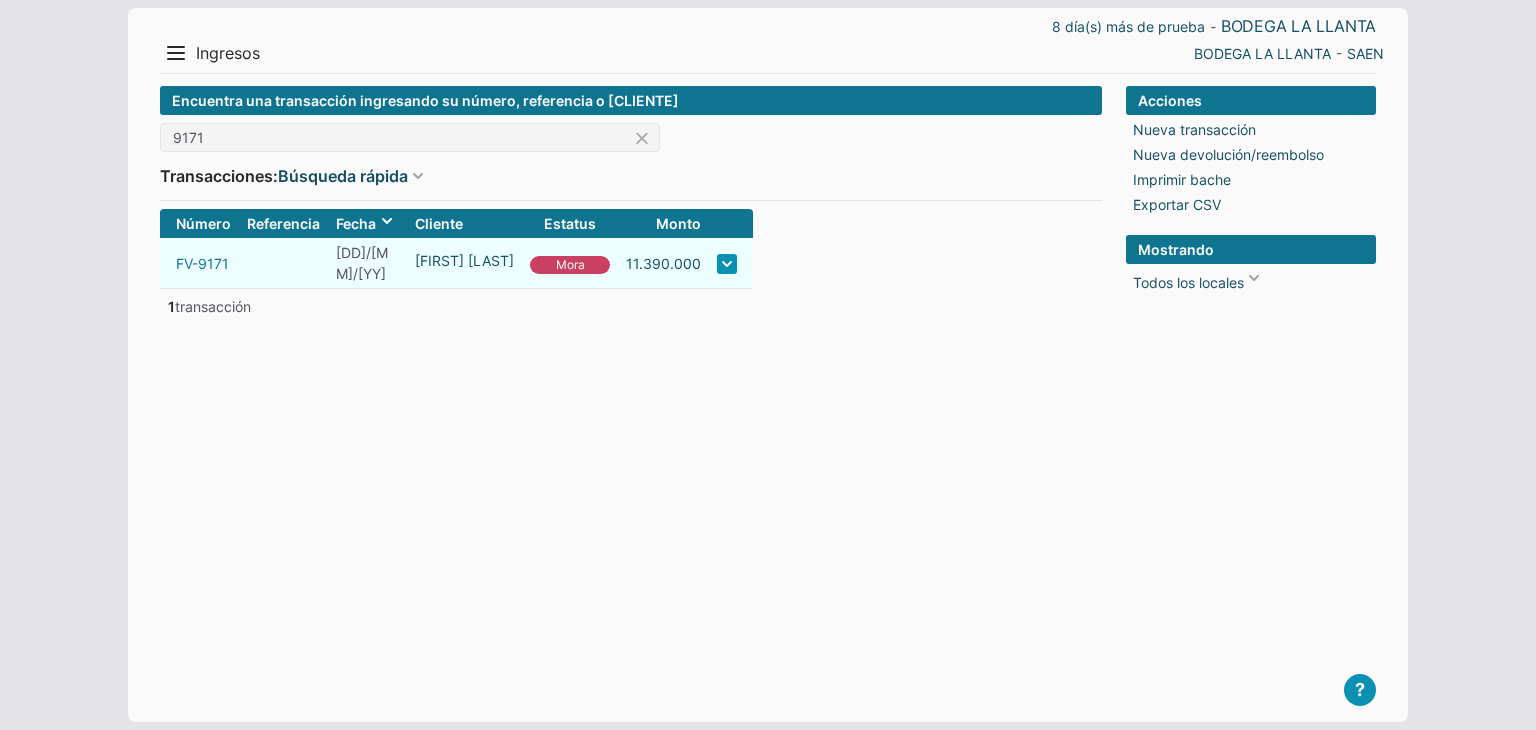 click on "FV-9171" at bounding box center (202, 263) 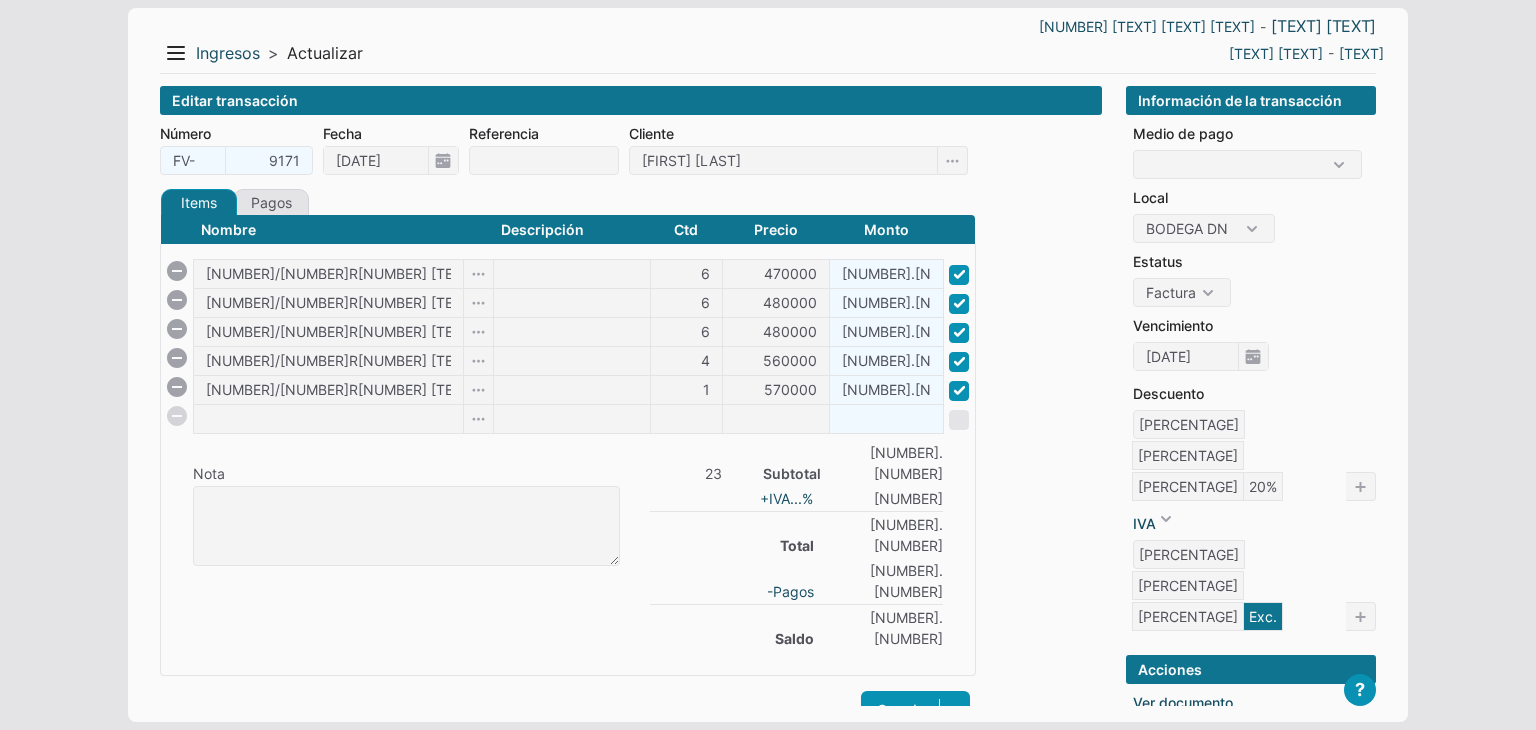 scroll, scrollTop: 0, scrollLeft: 0, axis: both 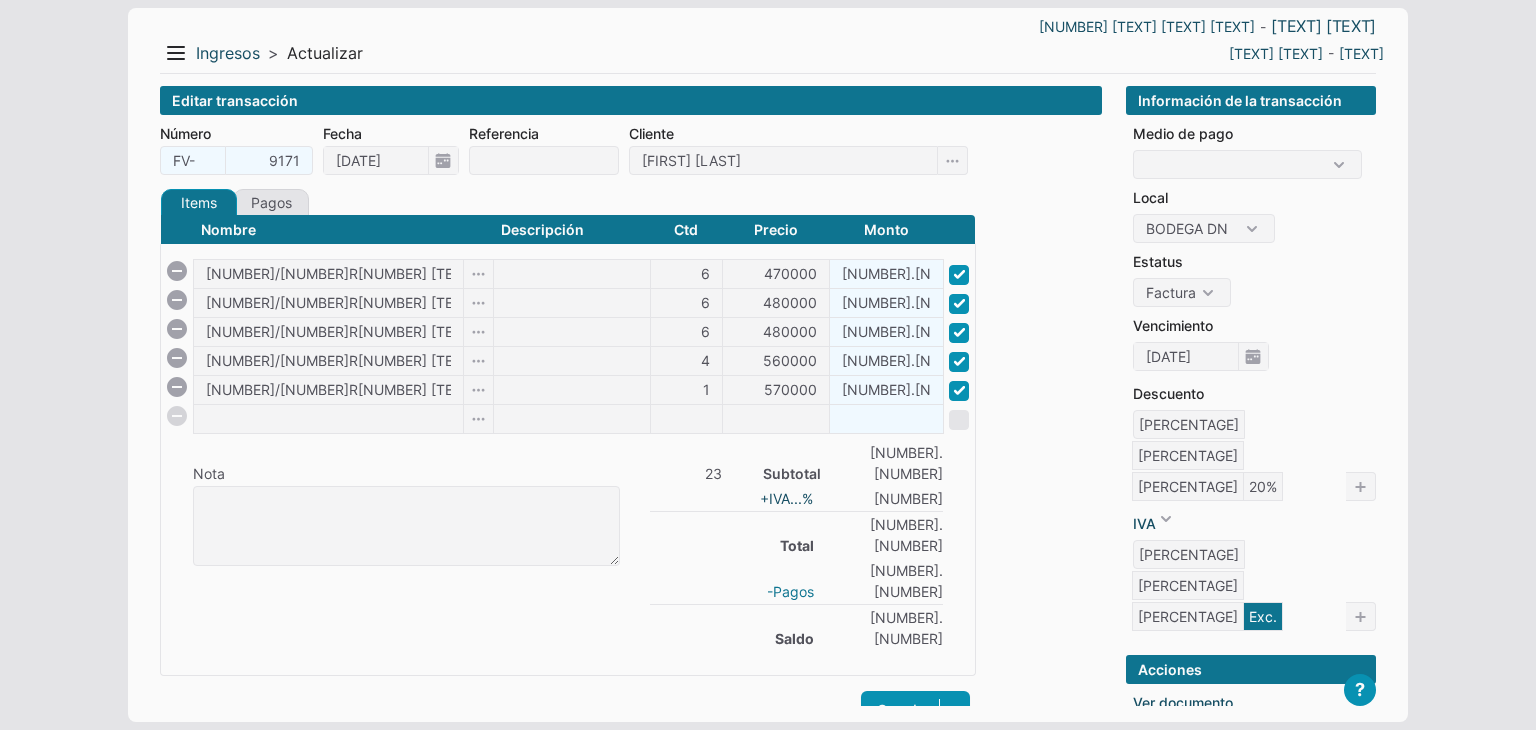 click on "-Pagos" at bounding box center (790, 591) 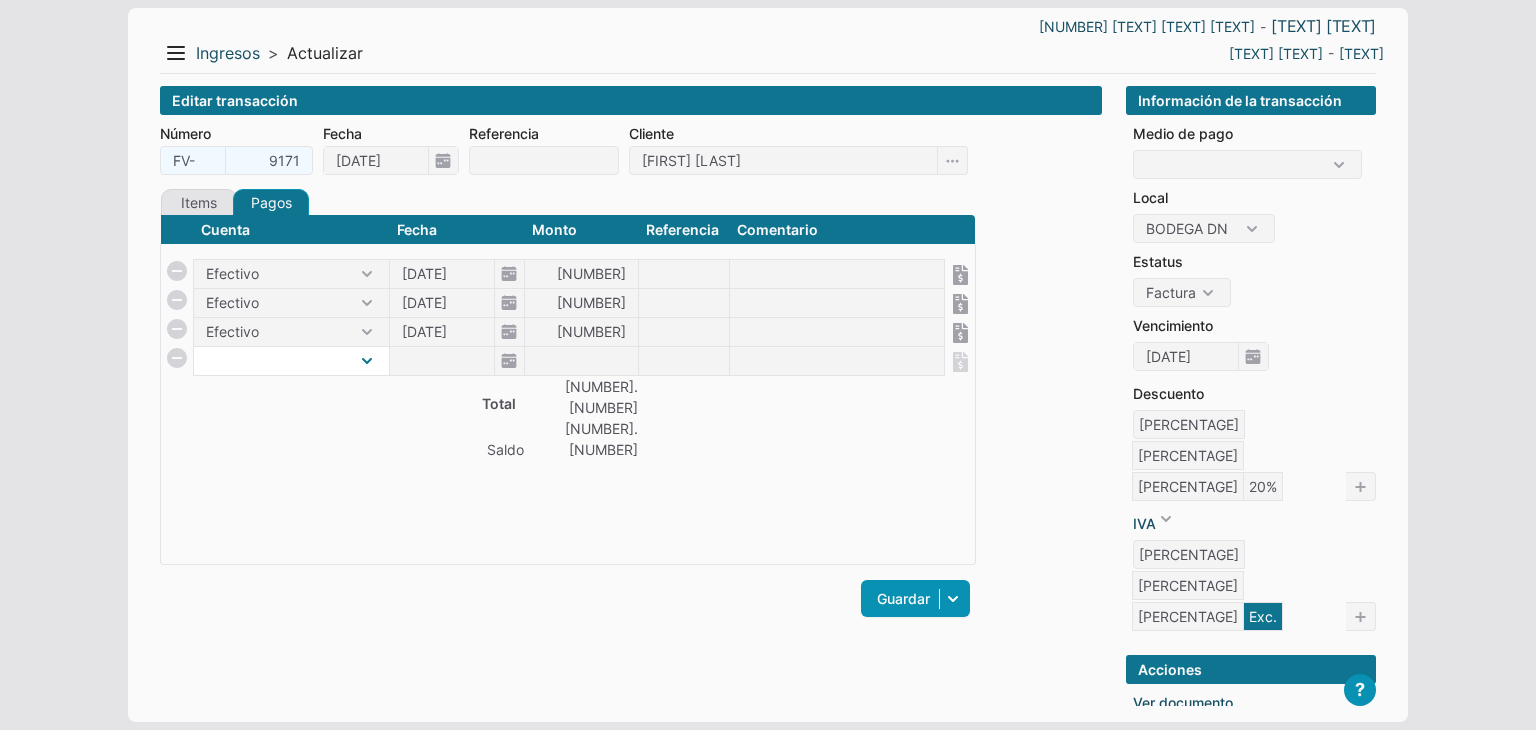 select on "1" 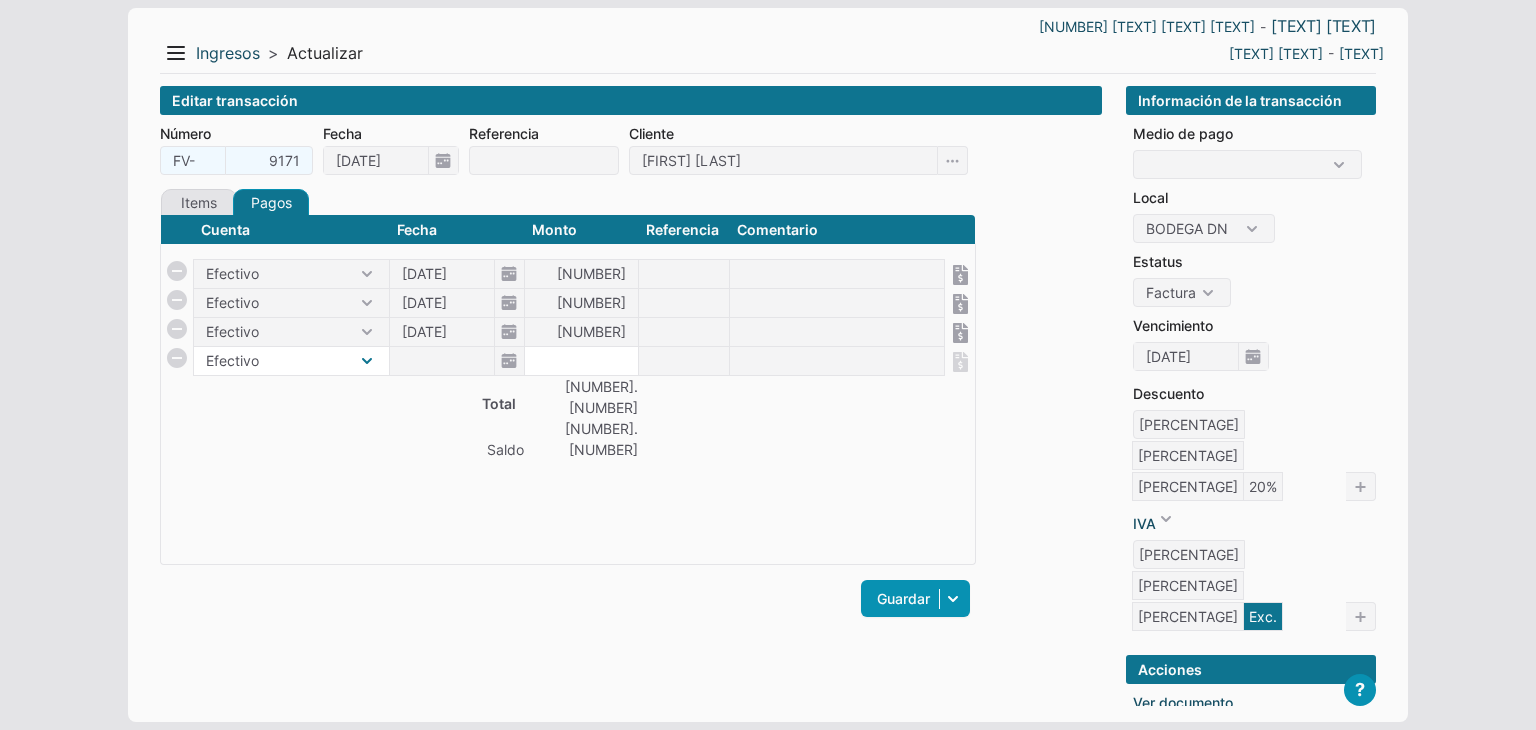 click on "Efectivo" at bounding box center [291, 361] 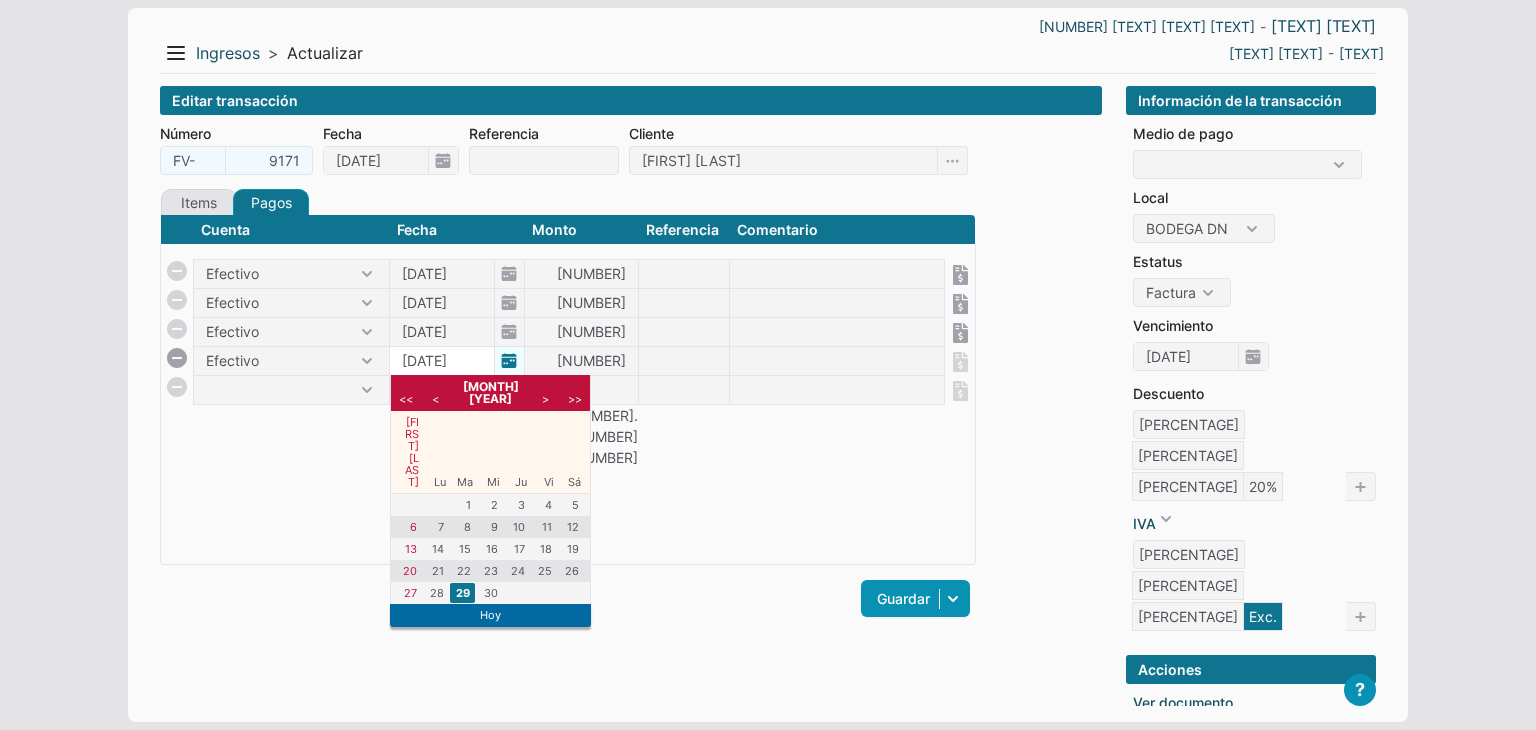 click on "29/04/2025" at bounding box center (457, 361) 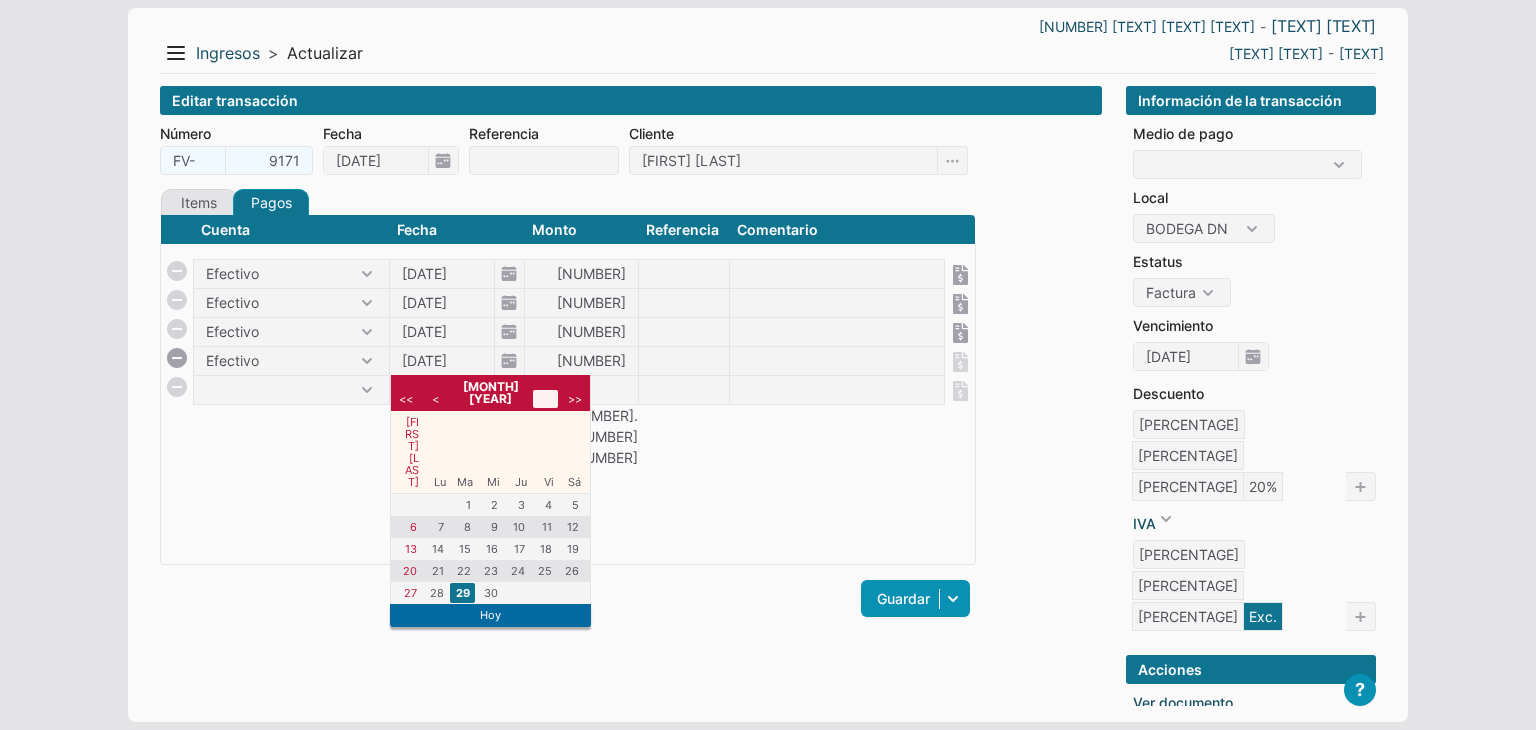 click on ">" at bounding box center (545, 399) 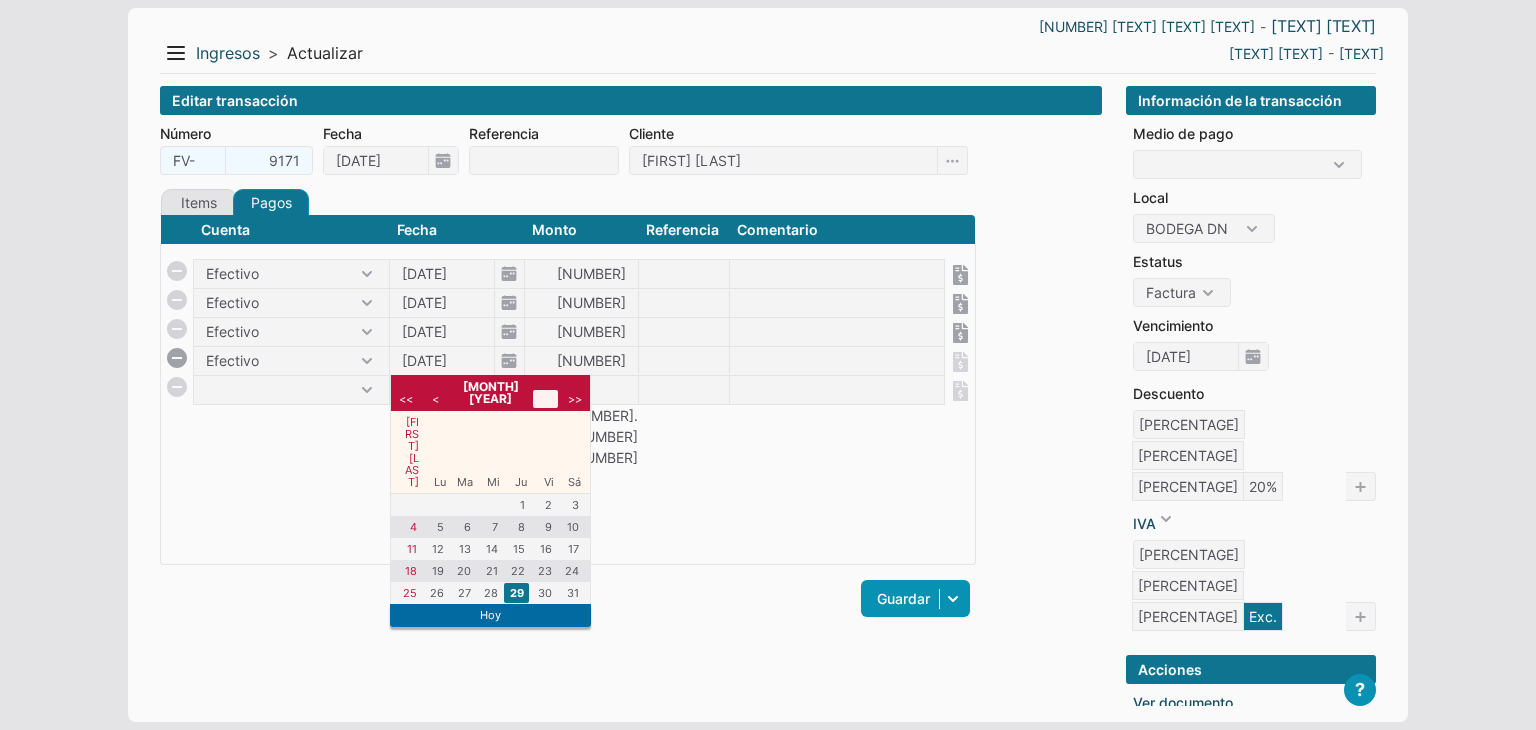 click on ">" at bounding box center [545, 399] 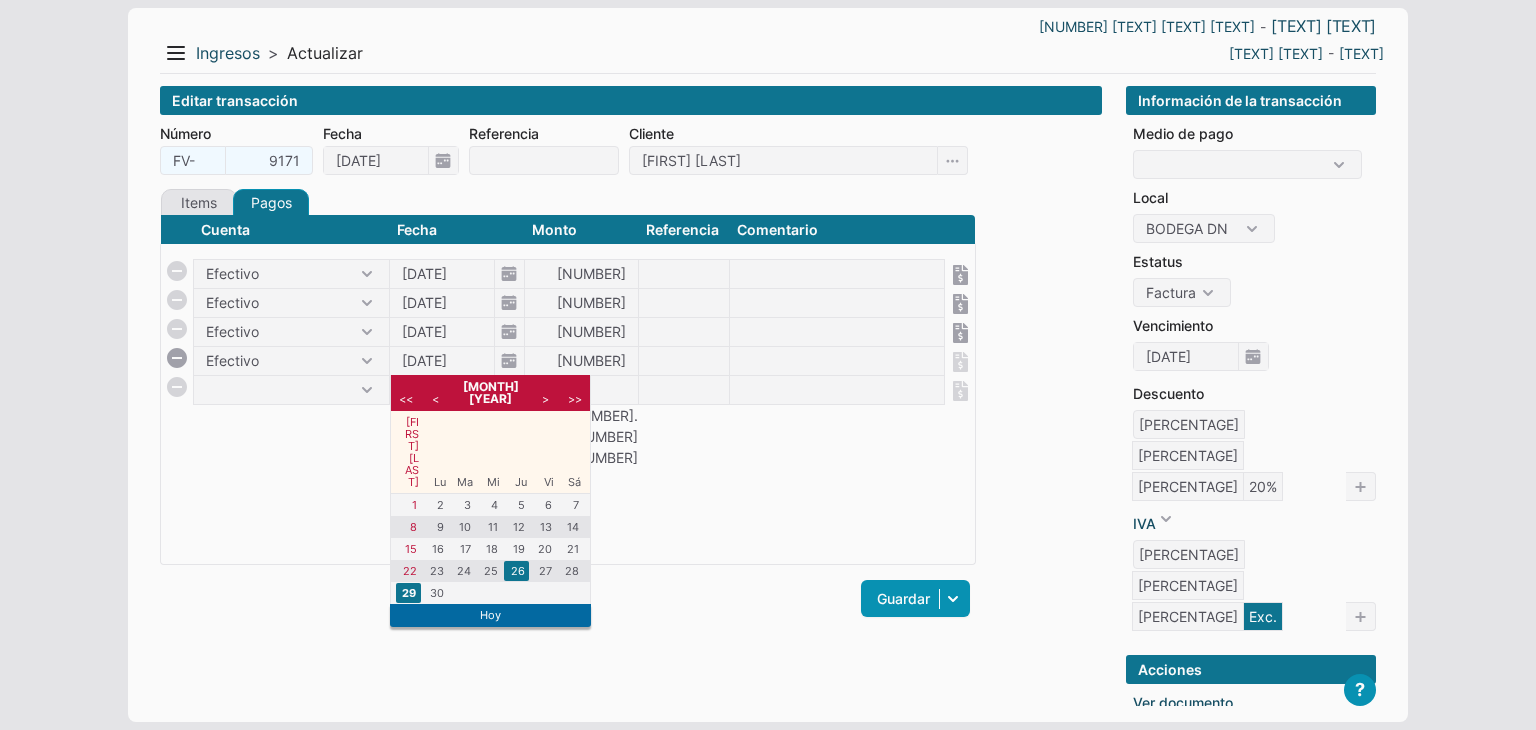 click on "26" at bounding box center (516, 571) 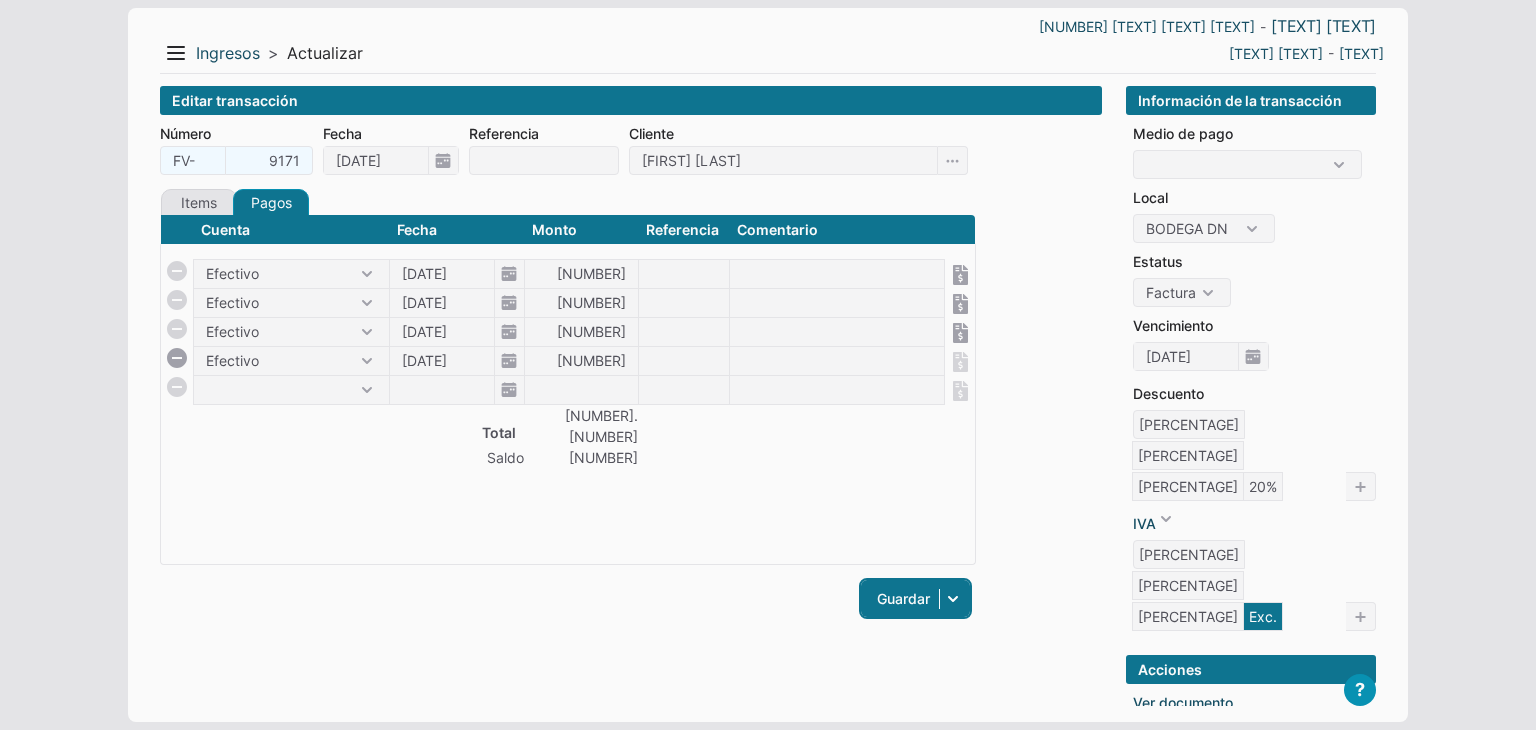 click on "Guardar" at bounding box center [915, 598] 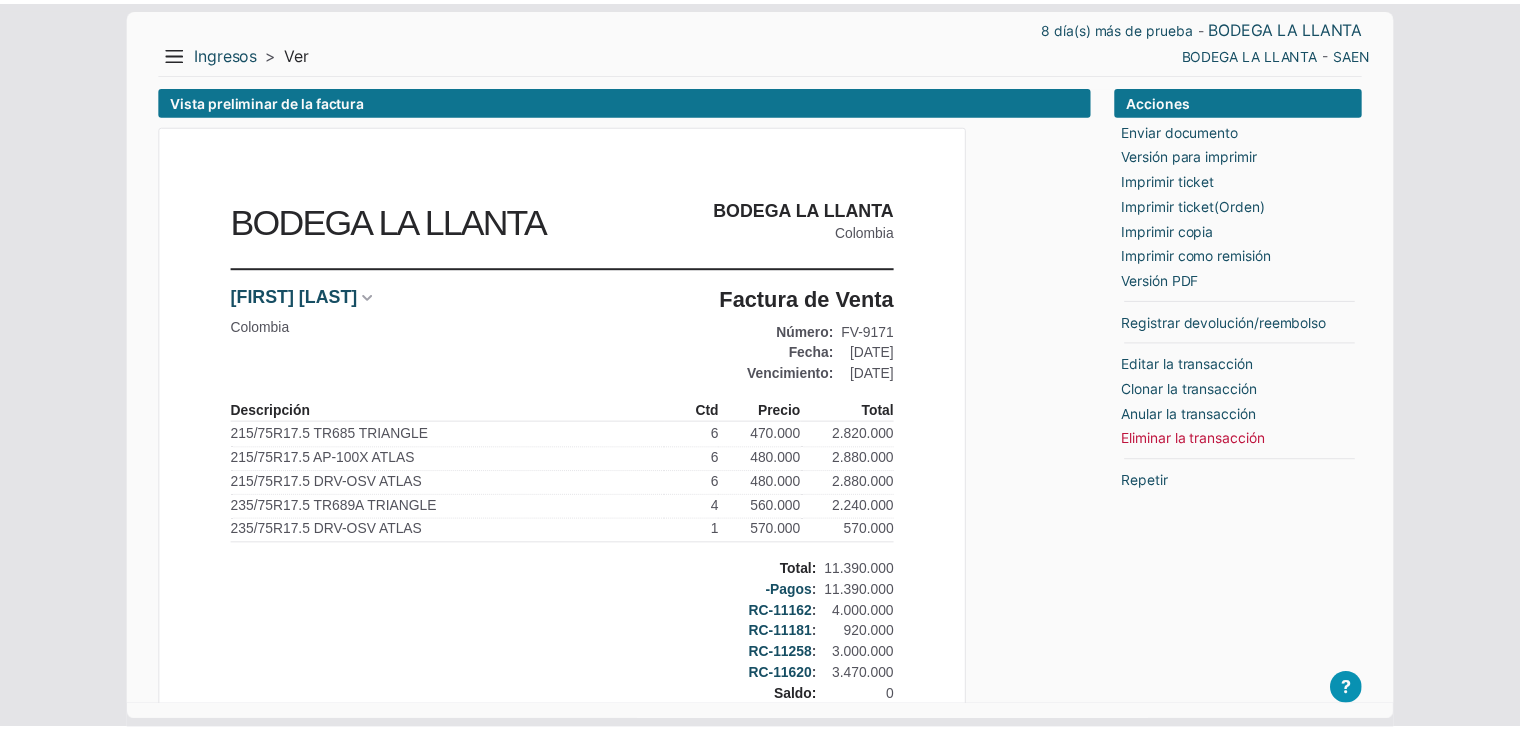 scroll, scrollTop: 0, scrollLeft: 0, axis: both 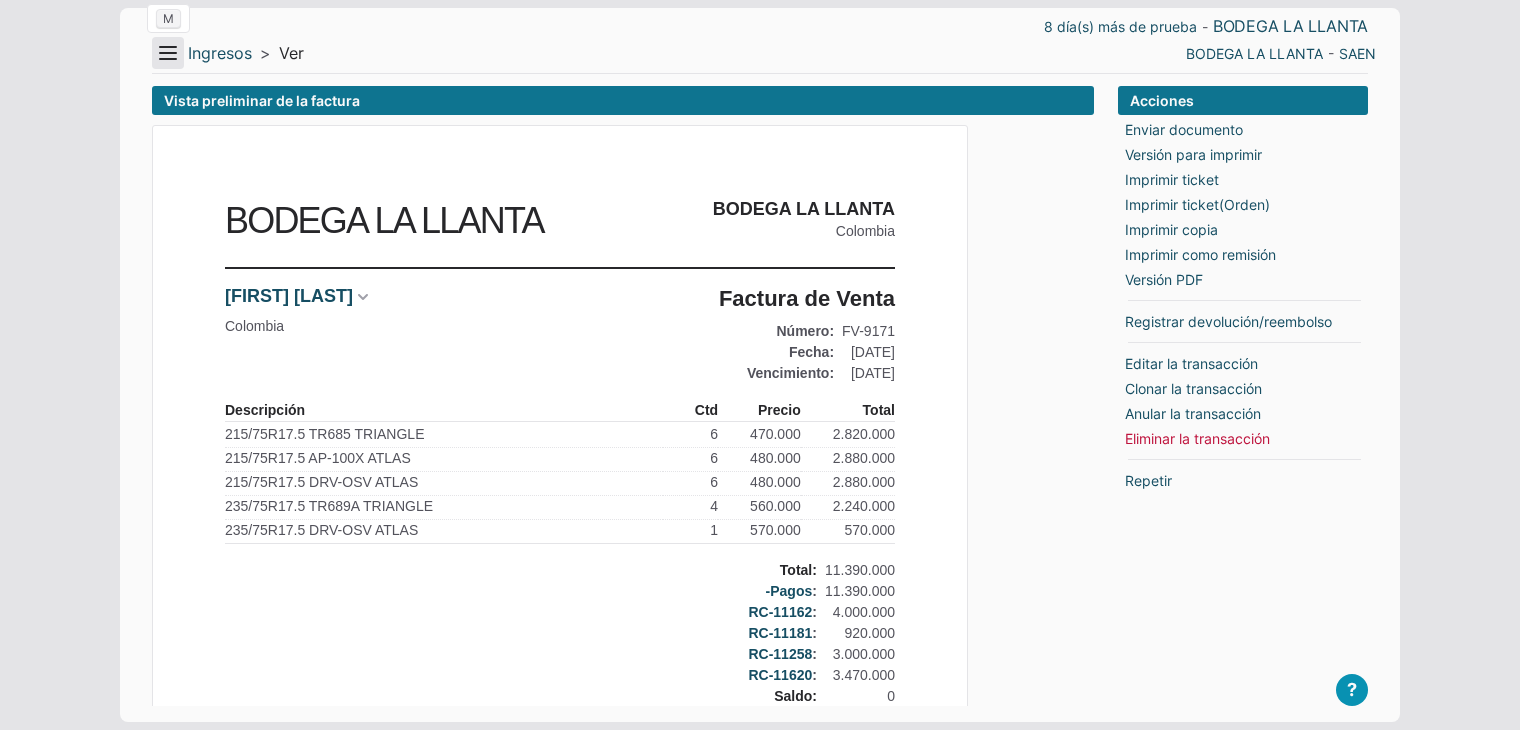 click on "Menu" at bounding box center [168, 53] 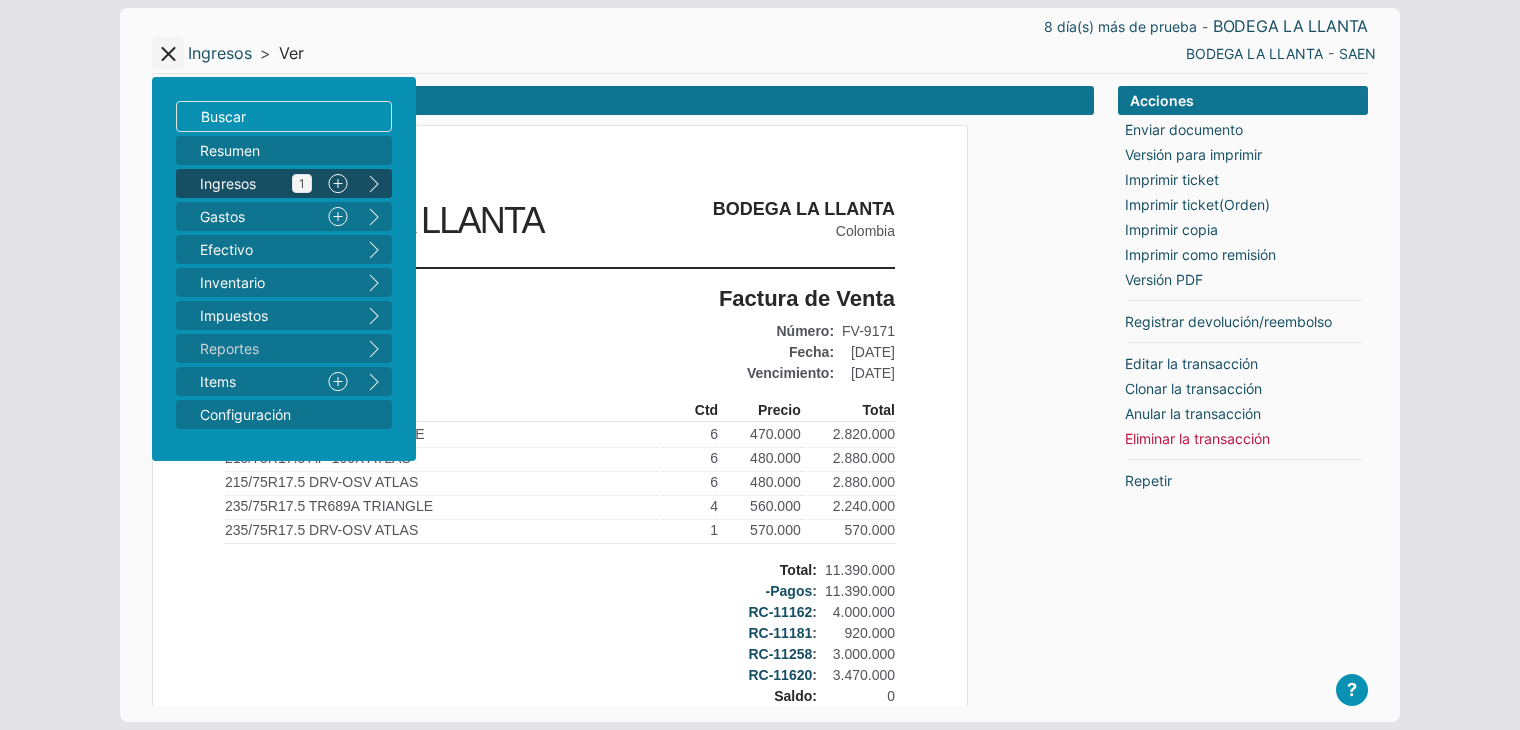 click on "Ingresos    1" at bounding box center (256, 183) 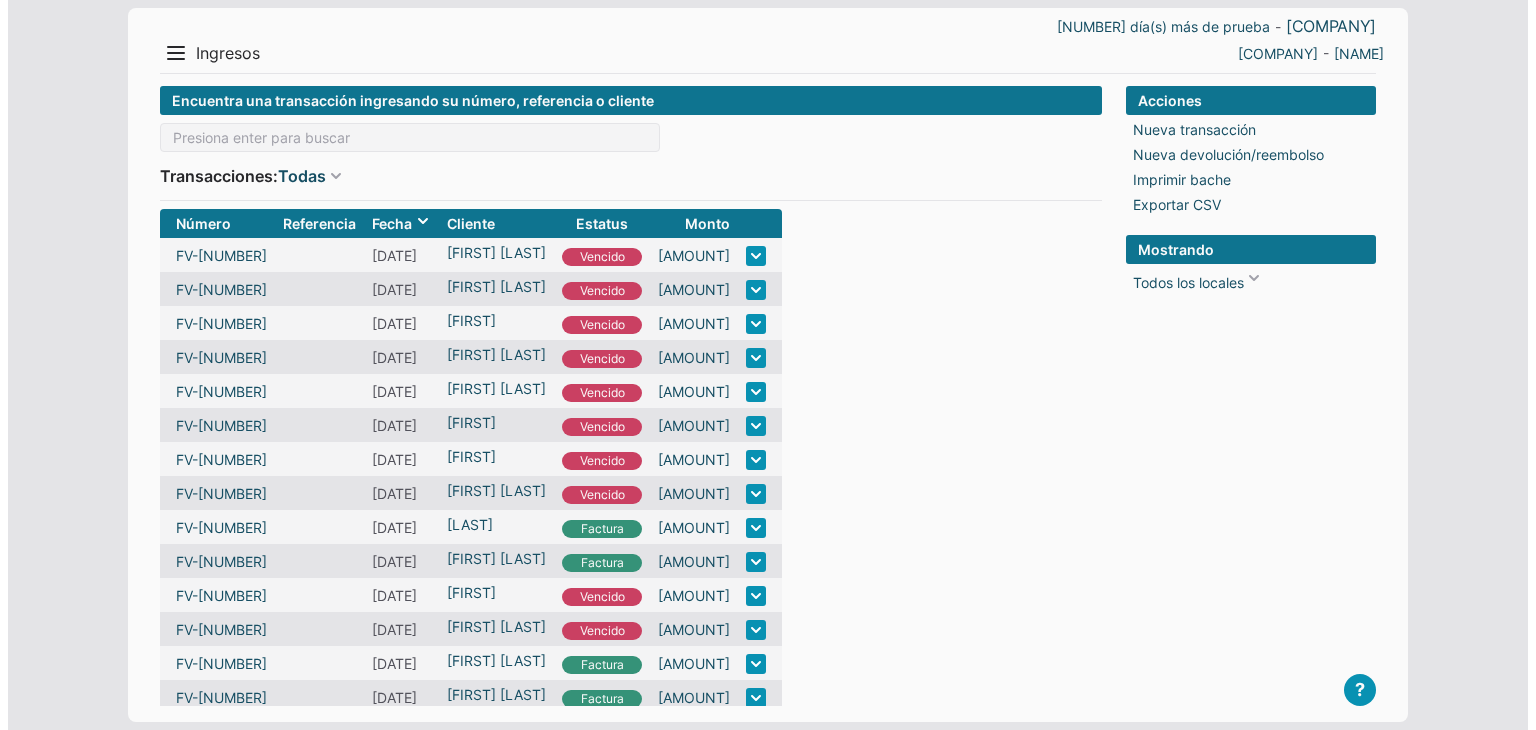 scroll, scrollTop: 0, scrollLeft: 0, axis: both 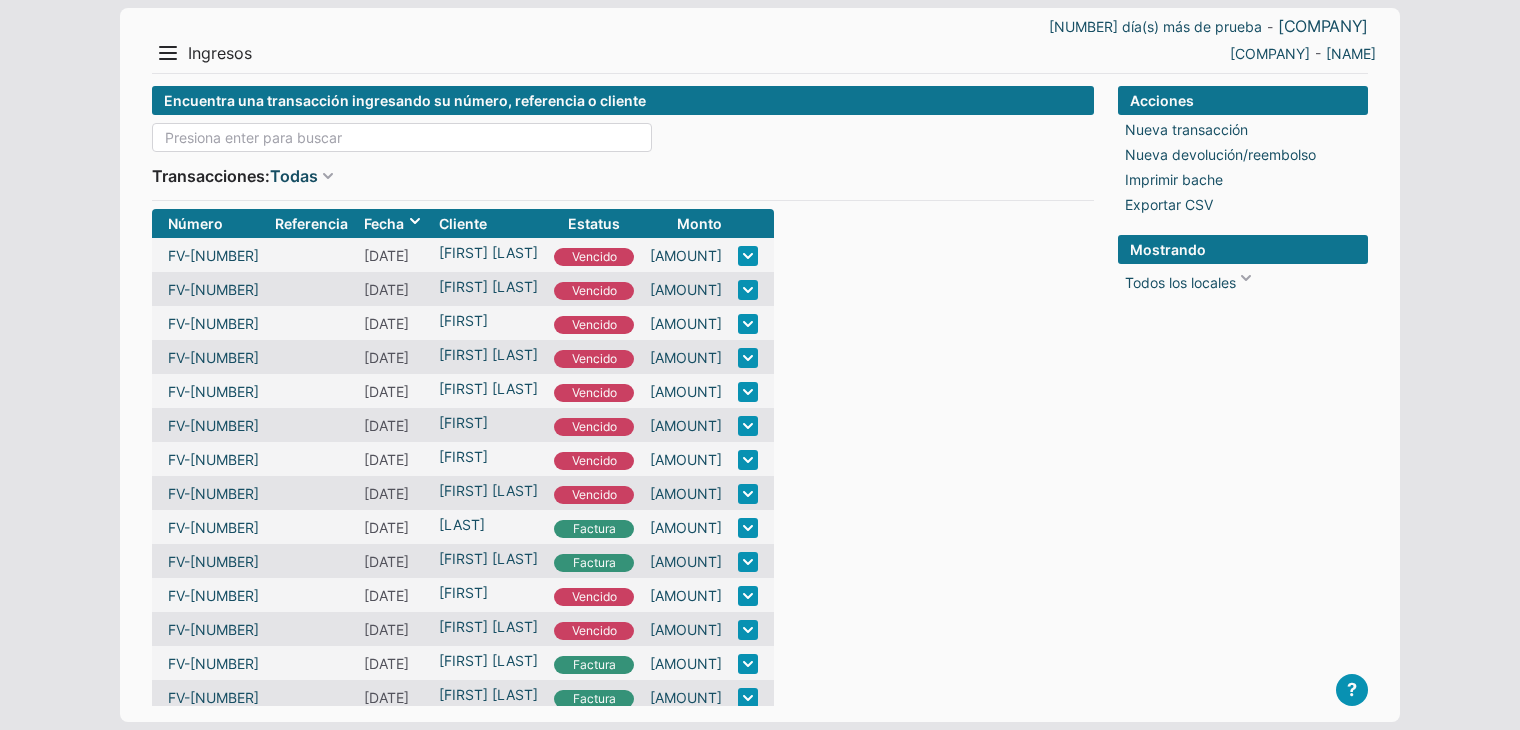 click at bounding box center (402, 137) 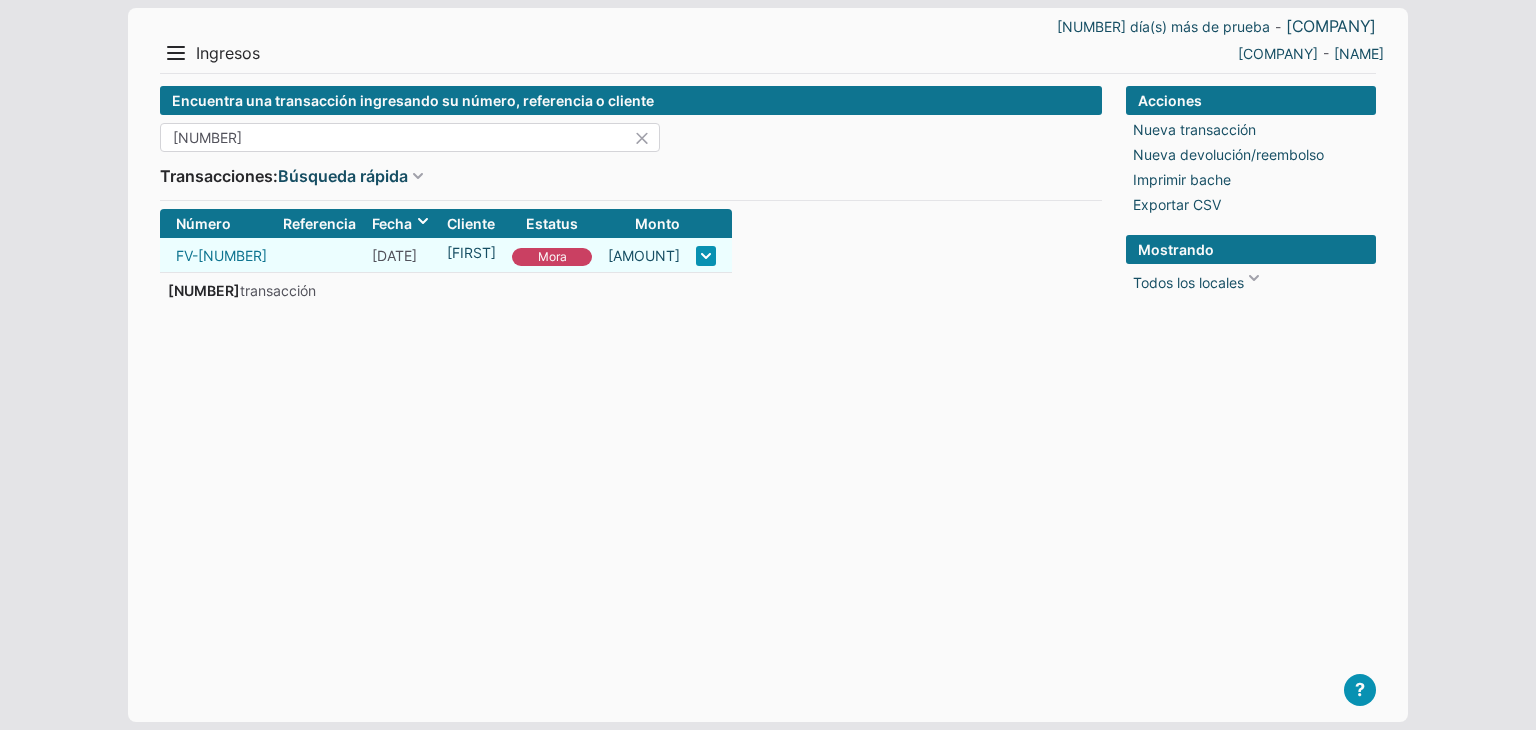 type on "9494" 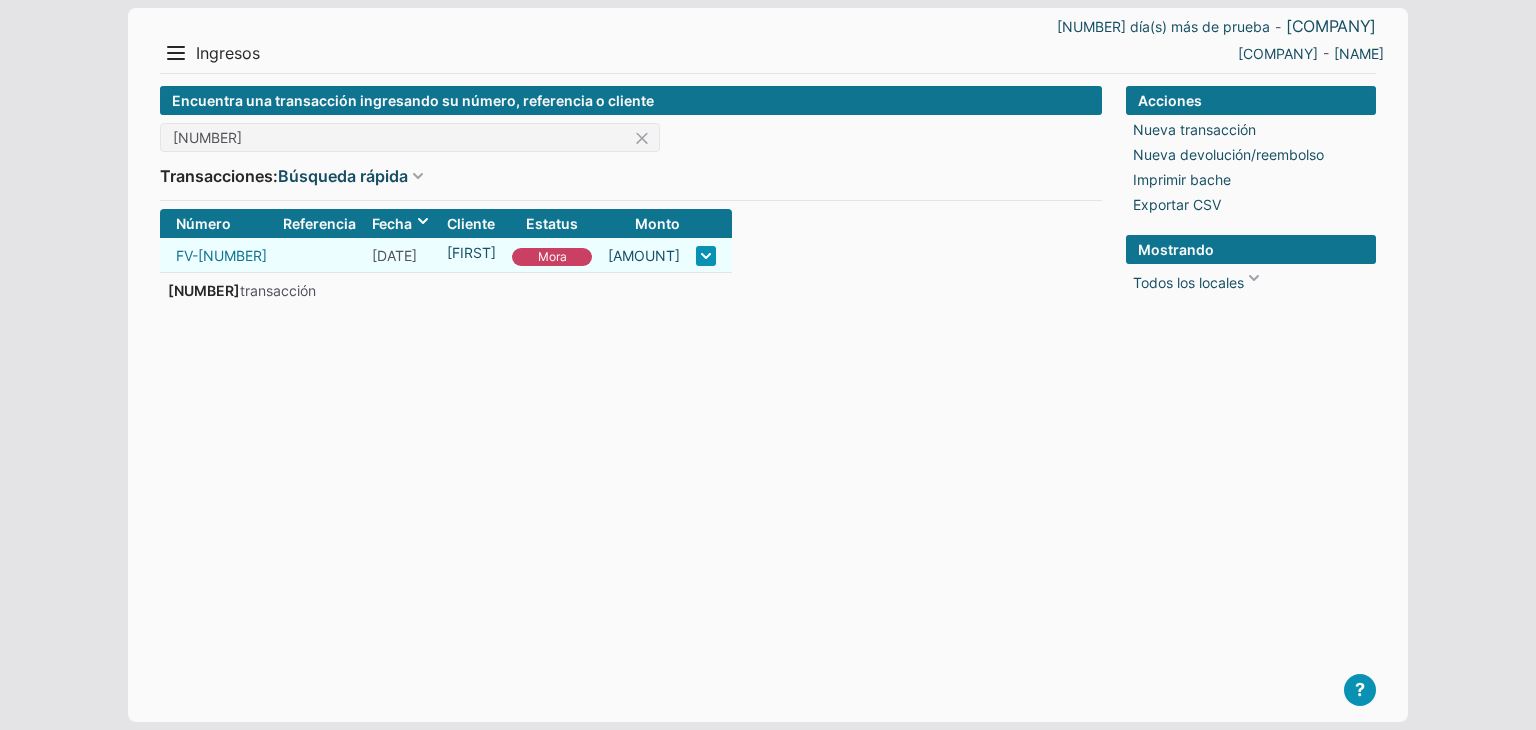 click on "FV-9494" at bounding box center [221, 255] 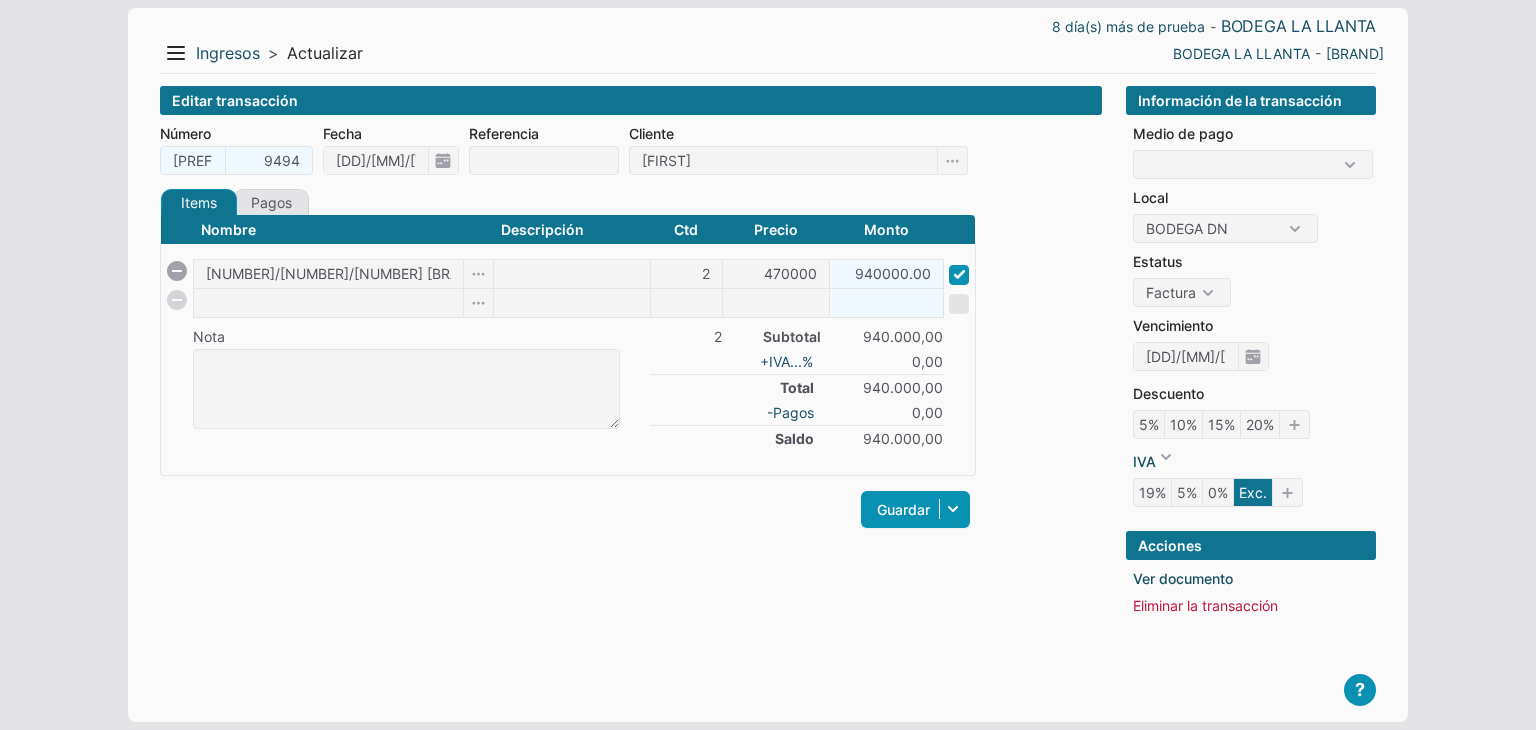 scroll, scrollTop: 0, scrollLeft: 0, axis: both 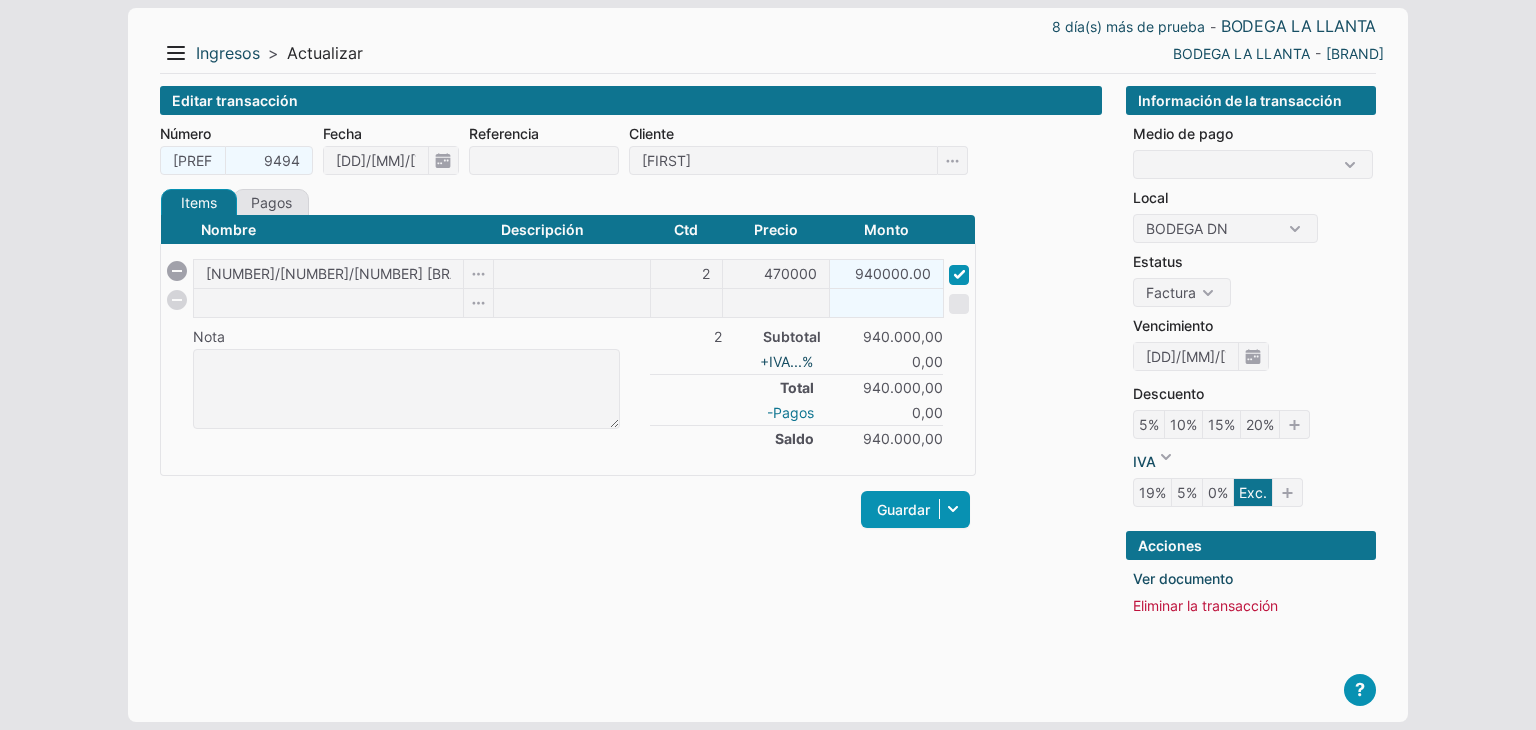 click on "-Pagos" at bounding box center (790, 412) 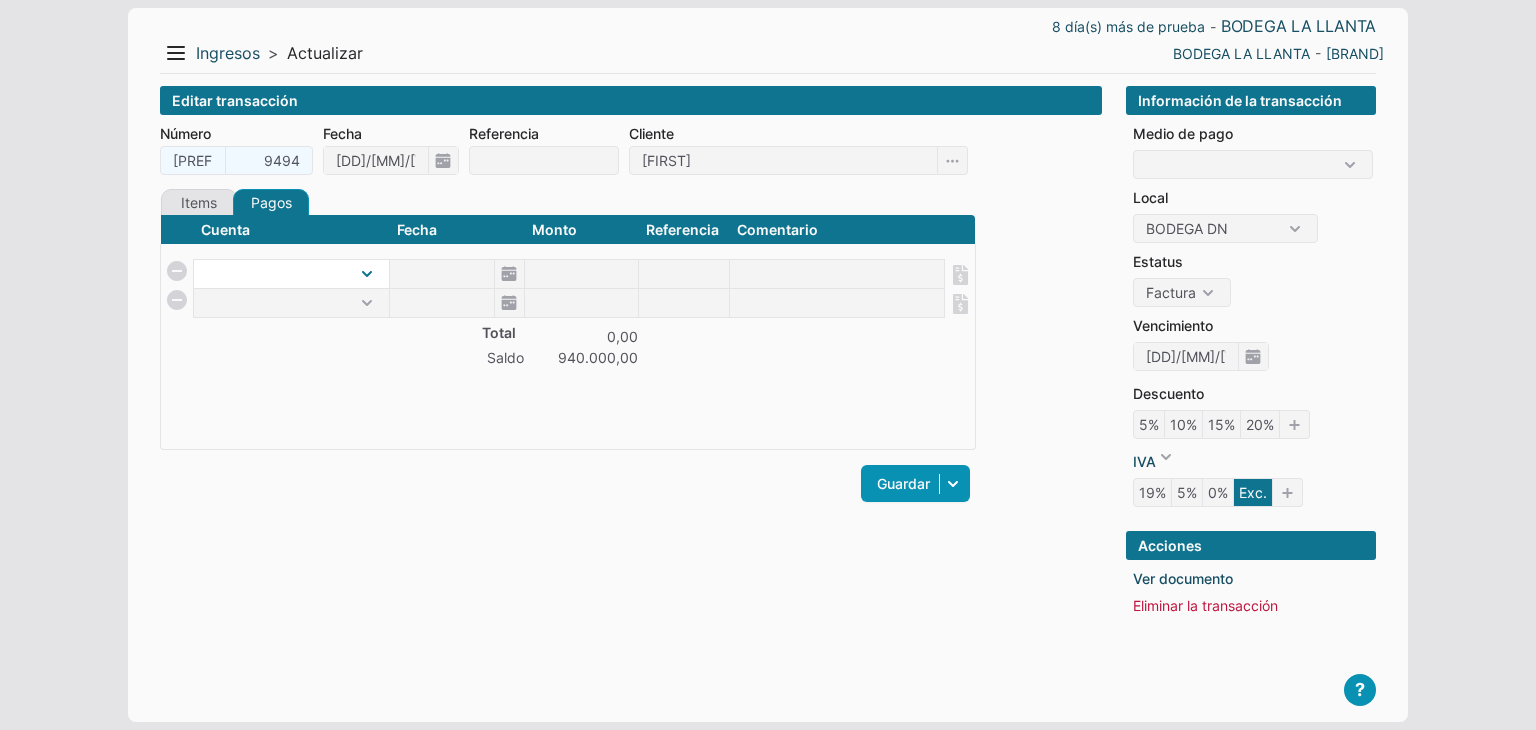 select on "1" 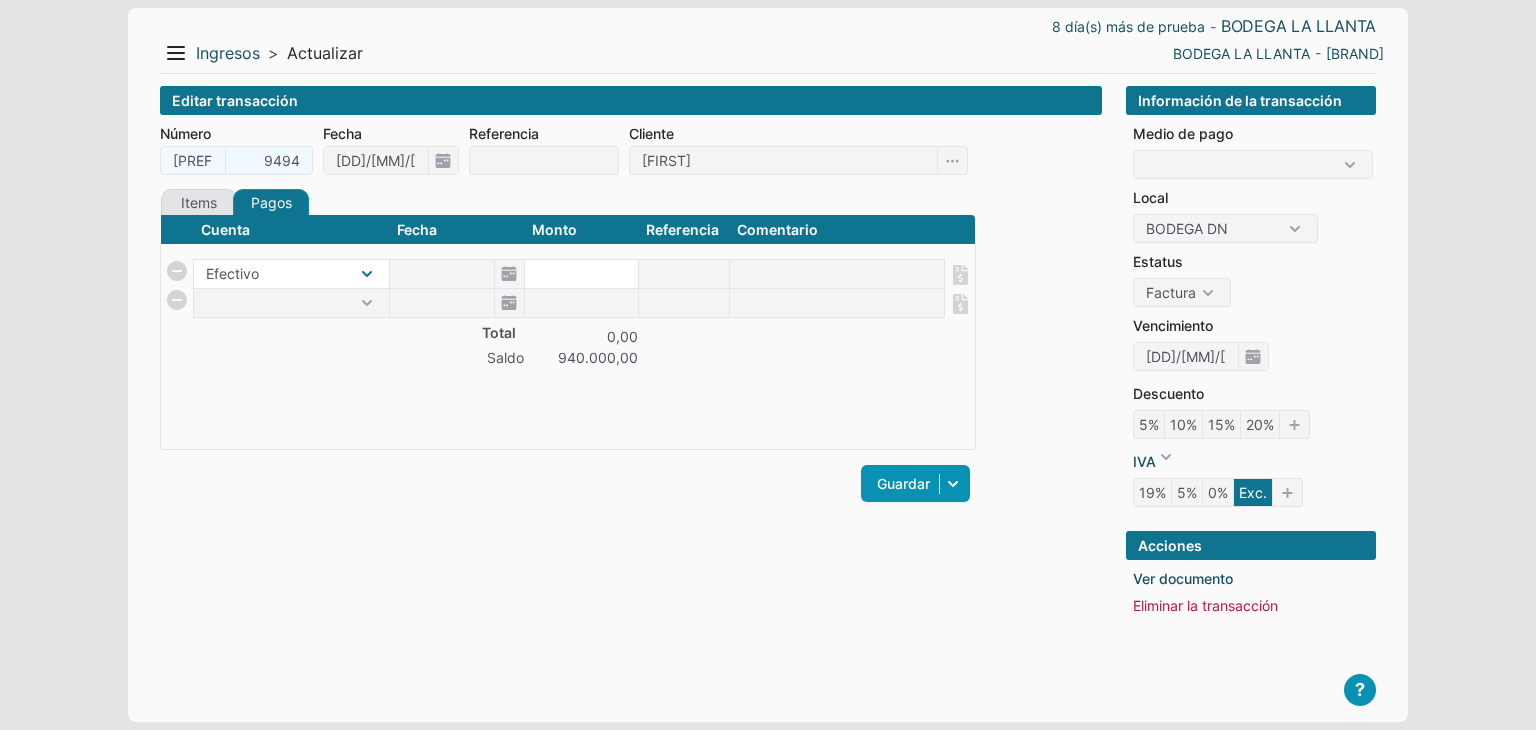 click on "Efectivo" at bounding box center (291, 274) 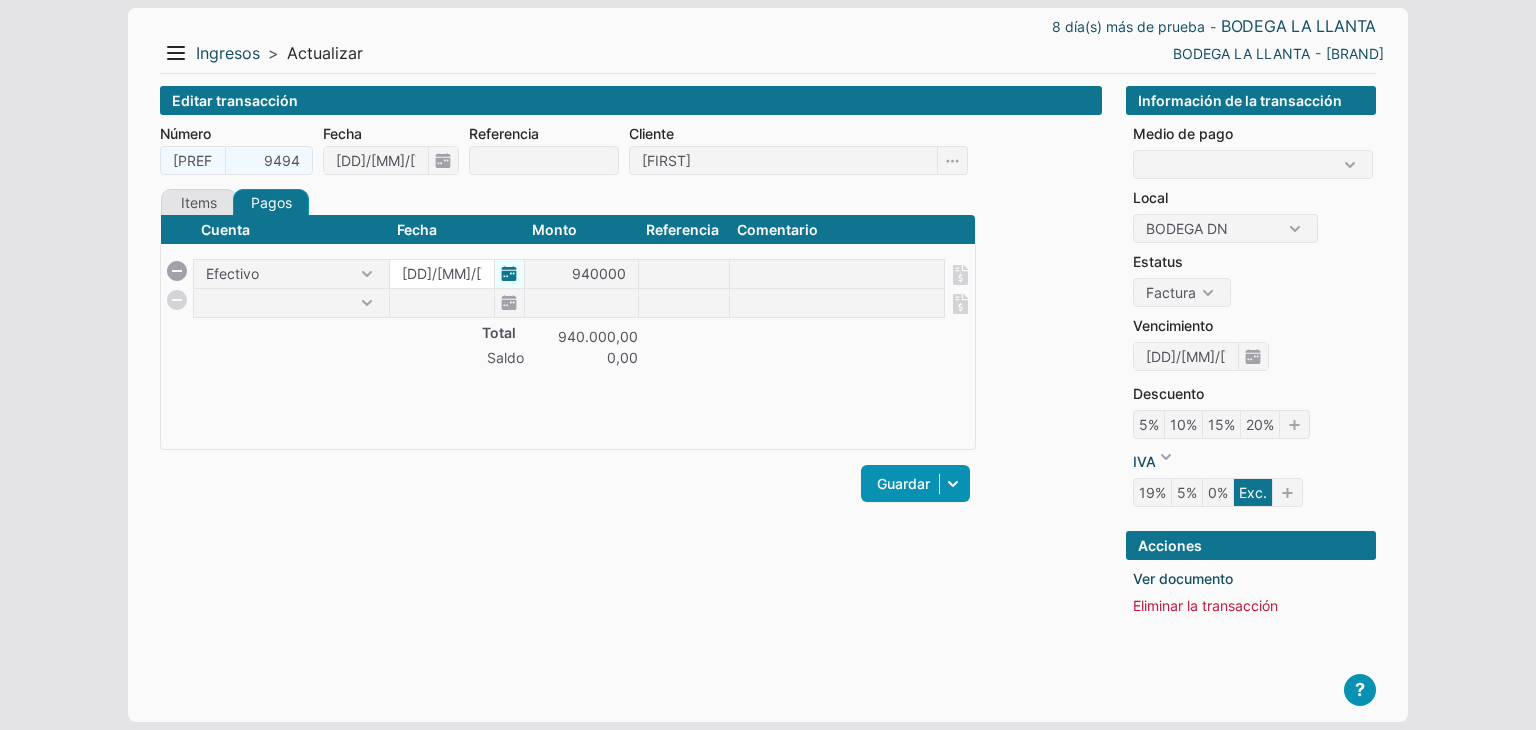 click on "23/05/2025" at bounding box center [457, 274] 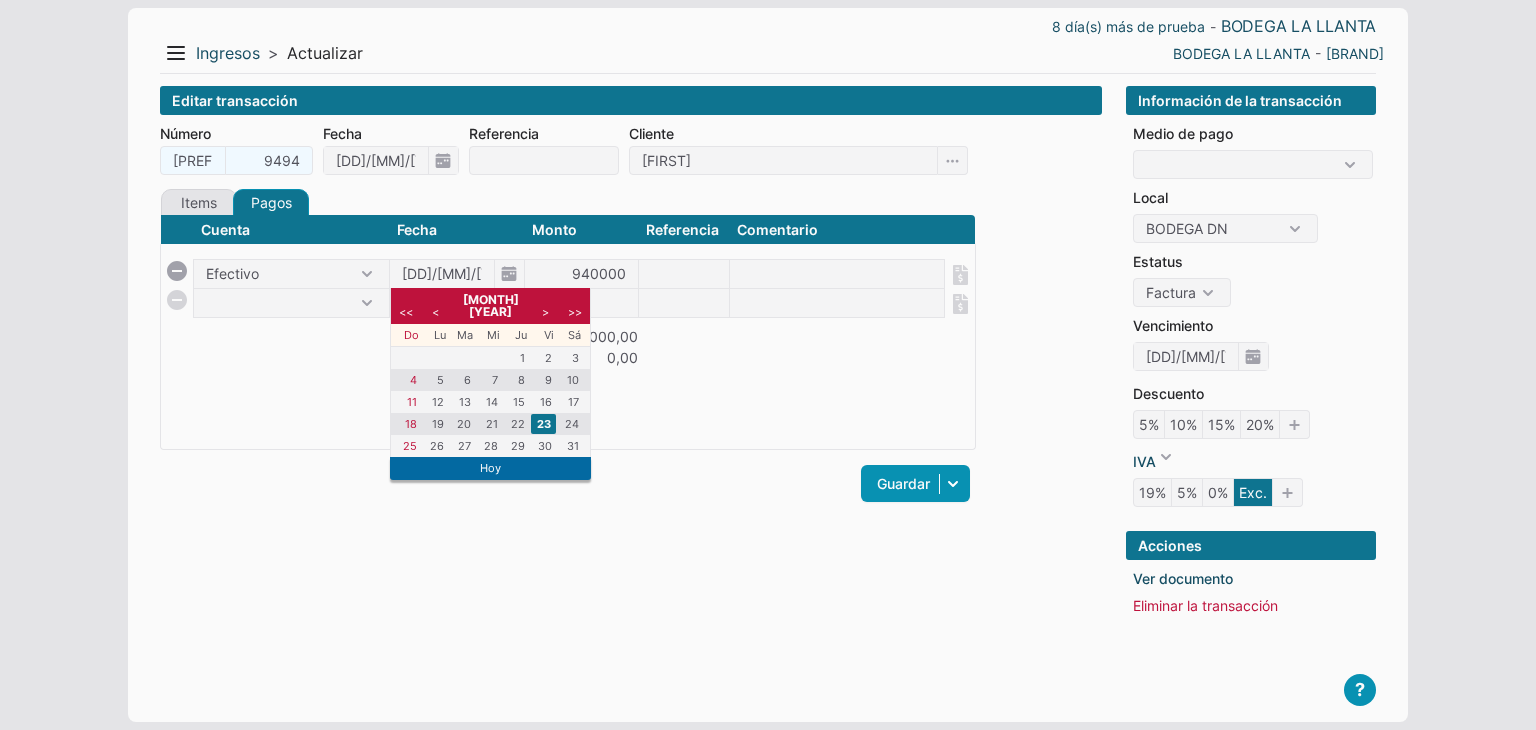click on ">" at bounding box center [545, 312] 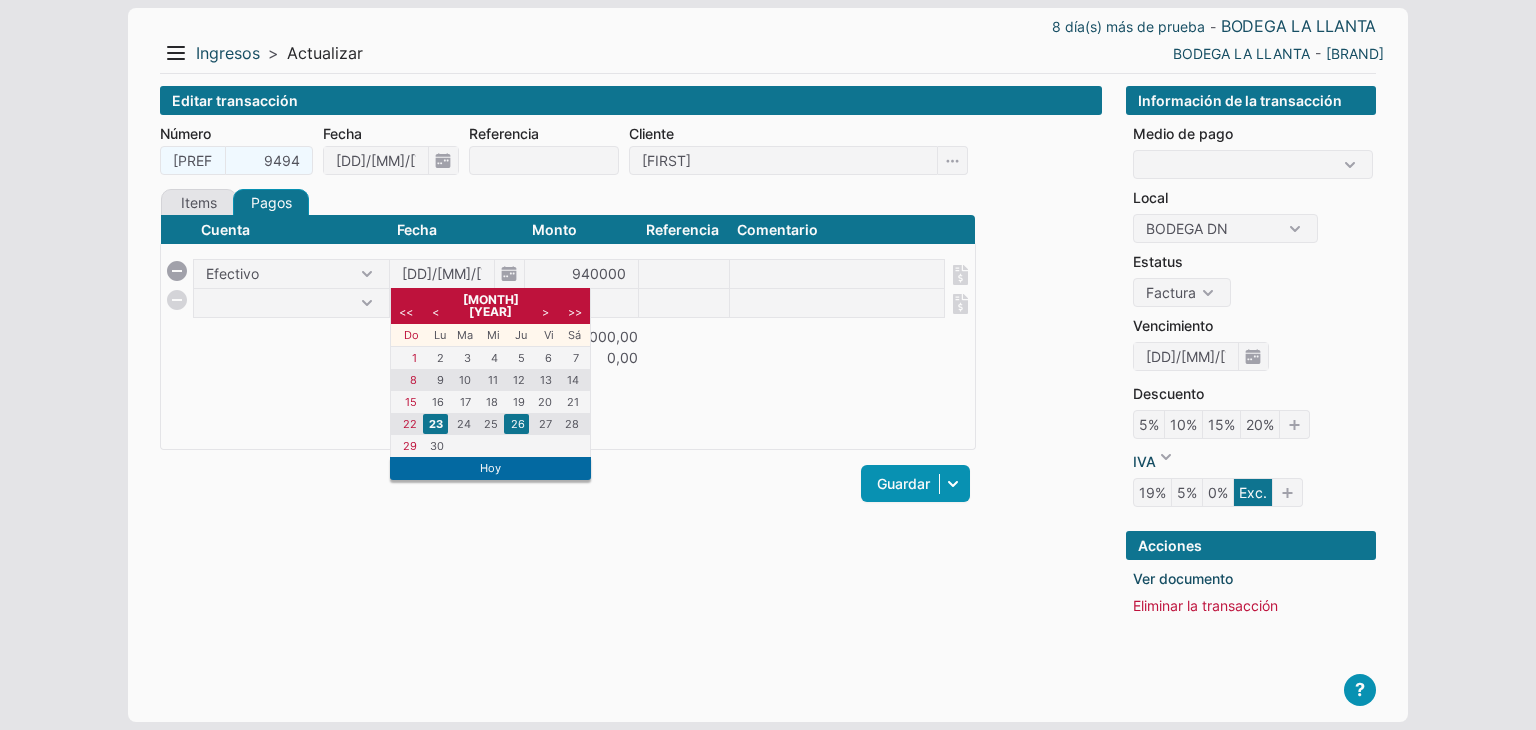 click on "26" at bounding box center [516, 424] 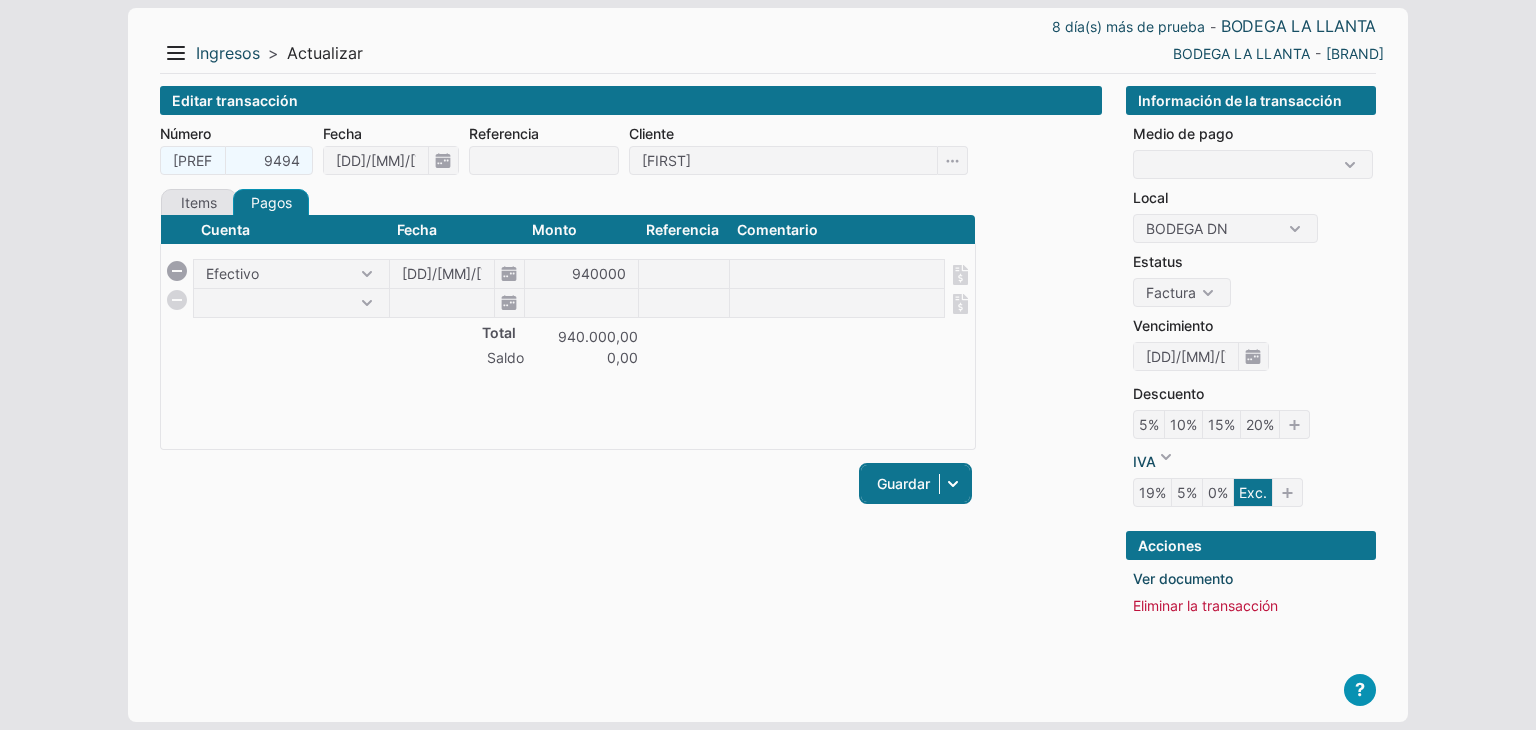 click on "Guardar" at bounding box center (915, 483) 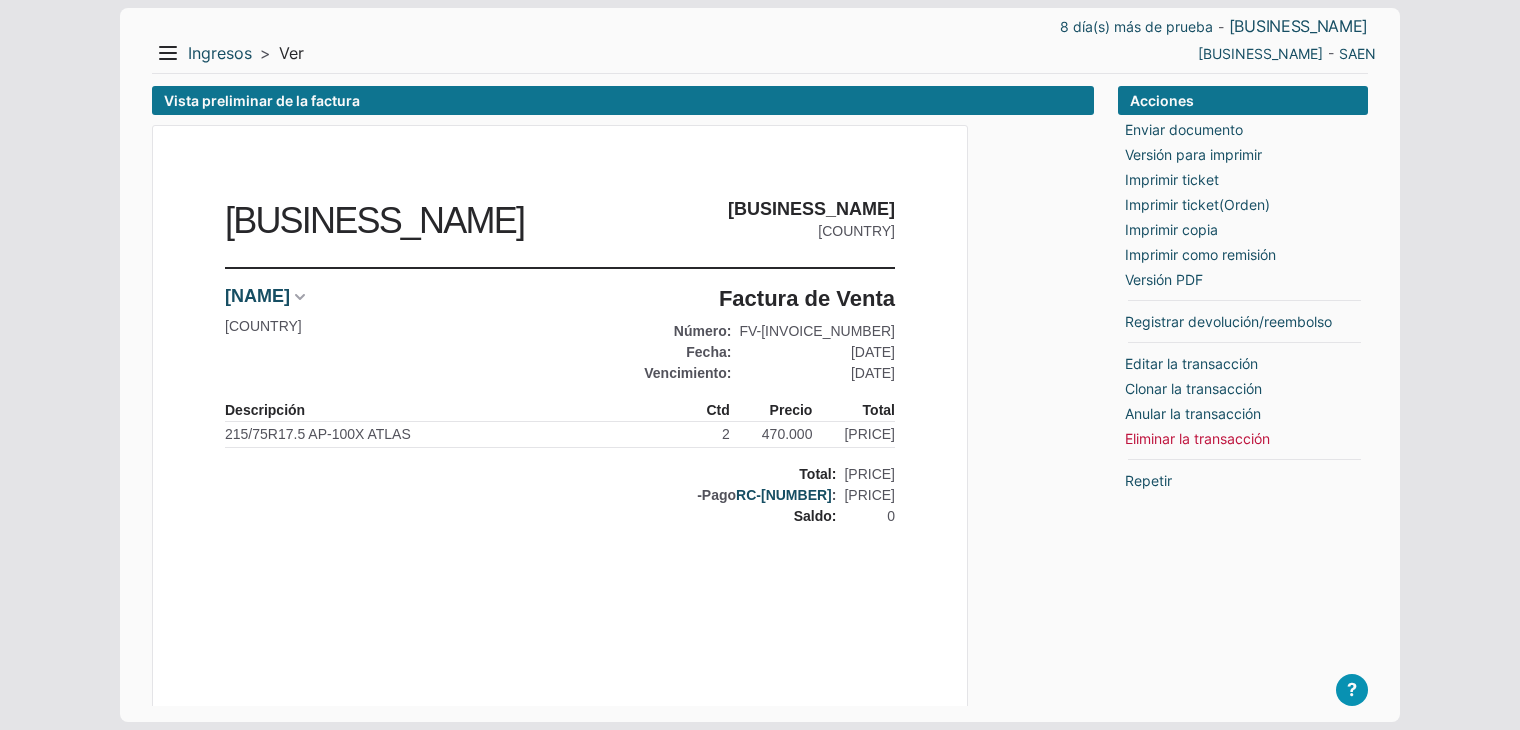 scroll, scrollTop: 0, scrollLeft: 0, axis: both 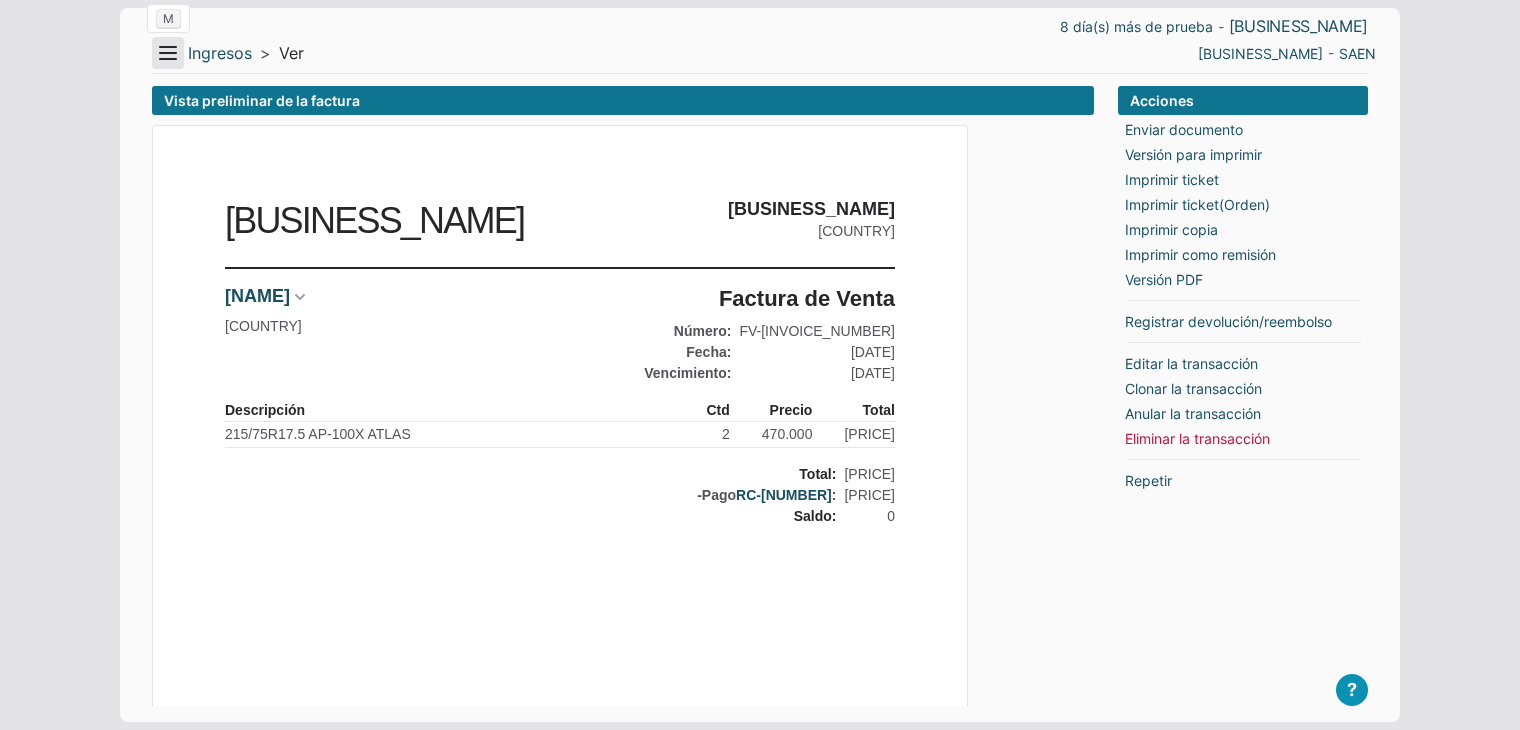 click on "Menu" at bounding box center [168, 53] 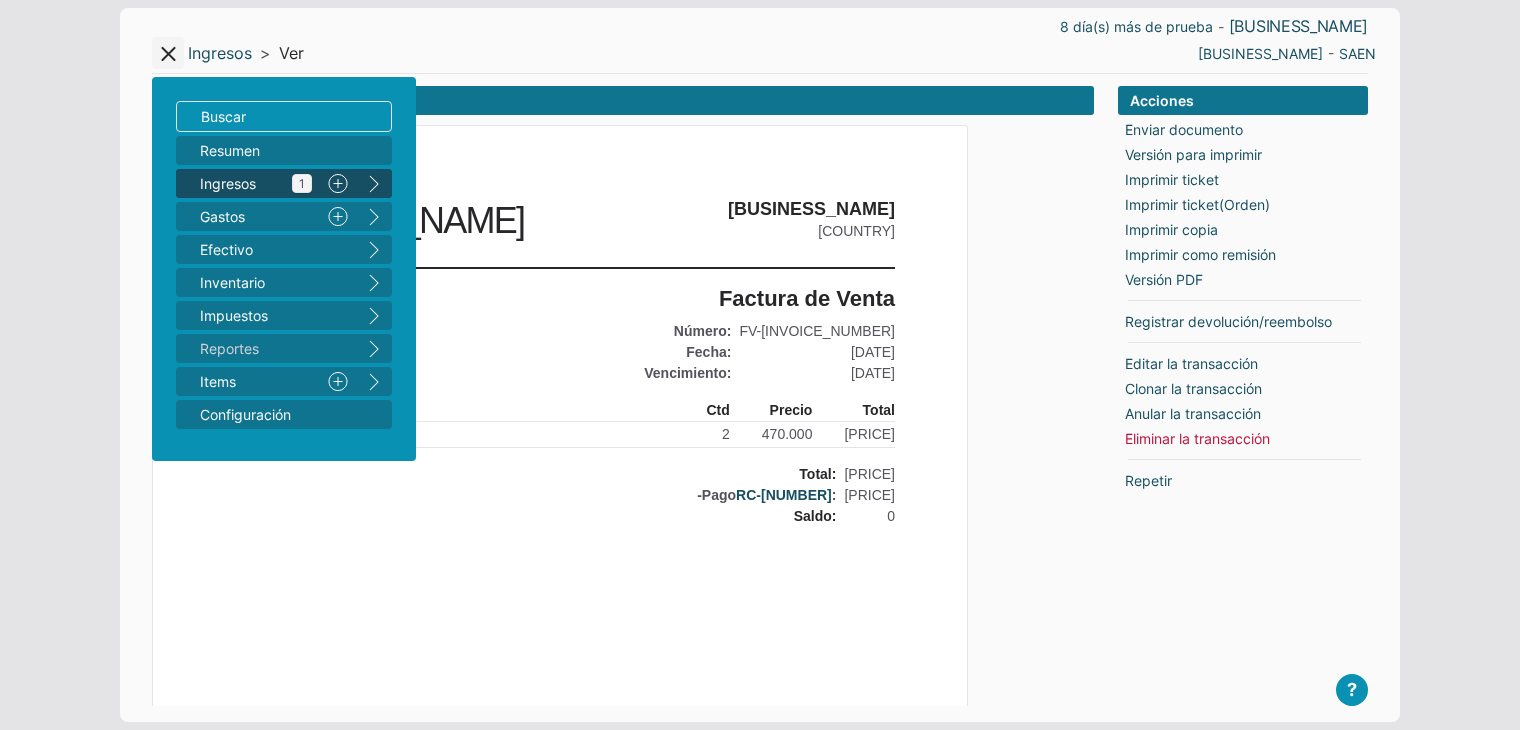 click on "Ingresos    1" at bounding box center (256, 183) 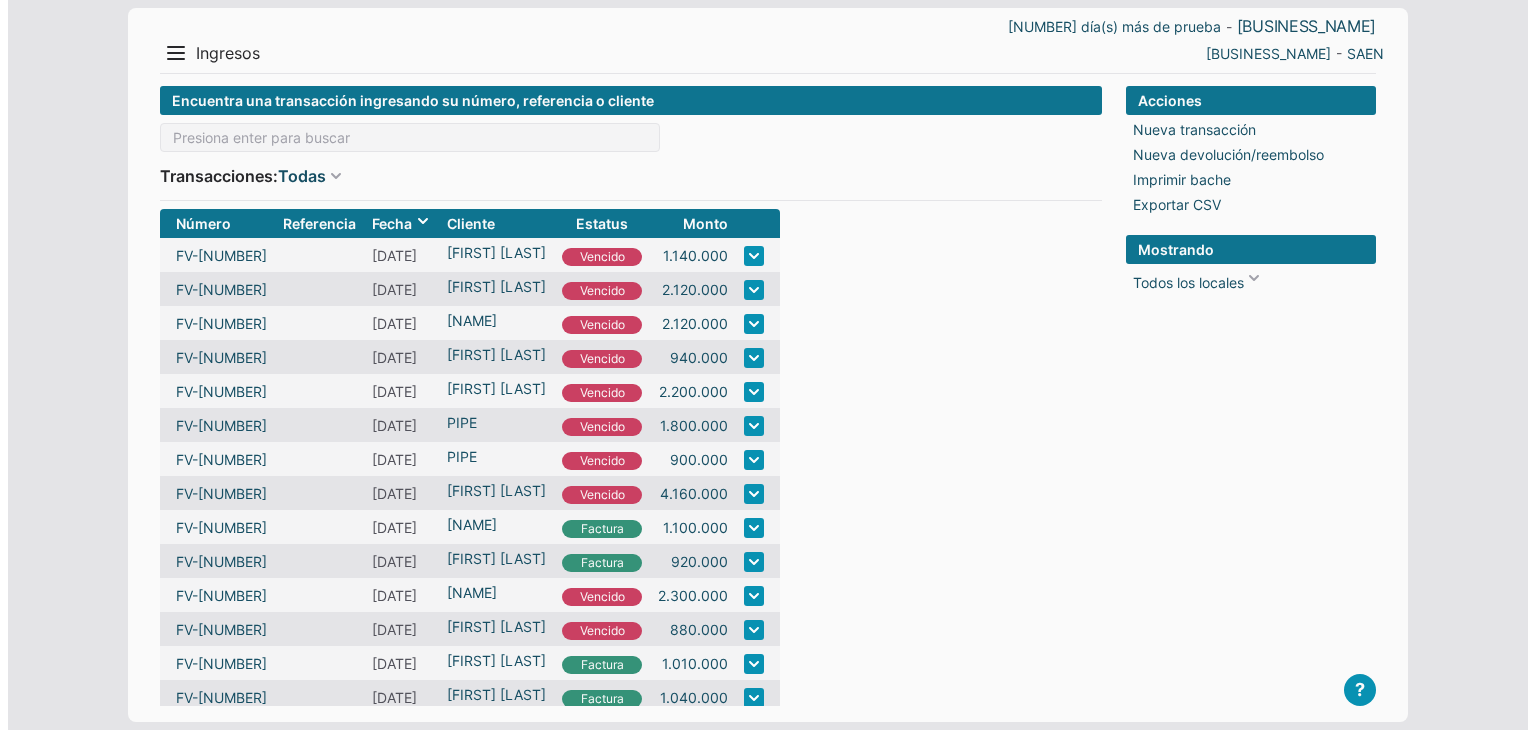 scroll, scrollTop: 0, scrollLeft: 0, axis: both 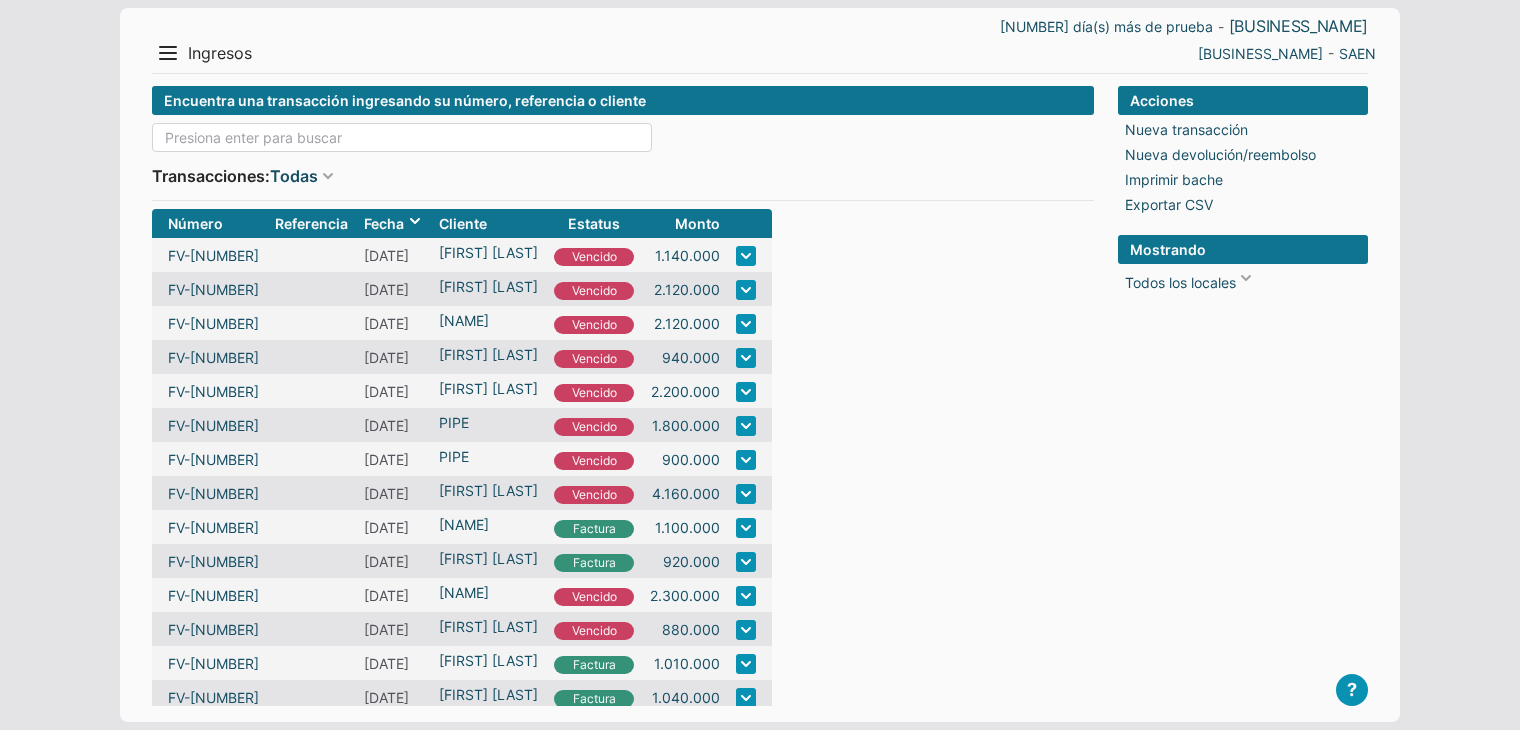 click at bounding box center [402, 137] 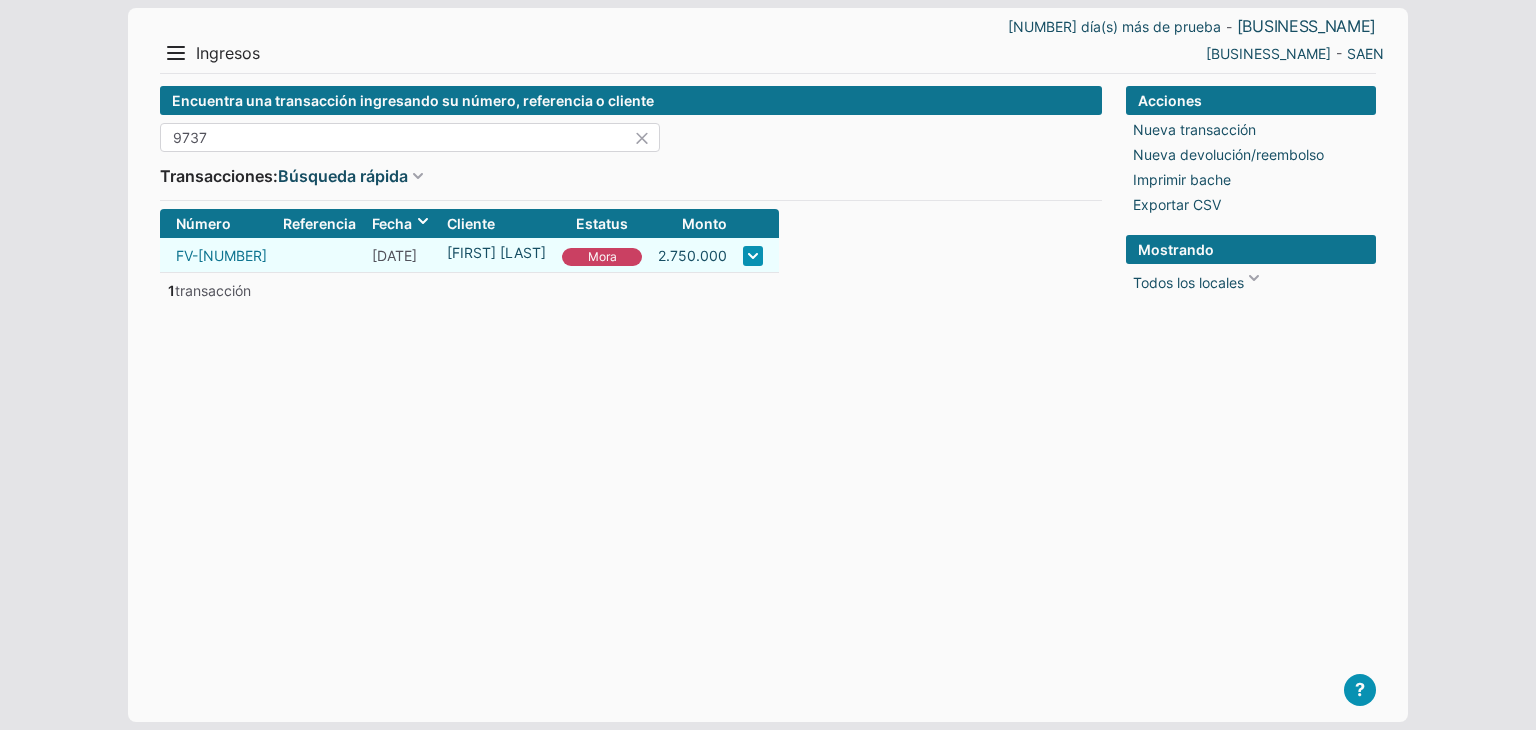 type on "9737" 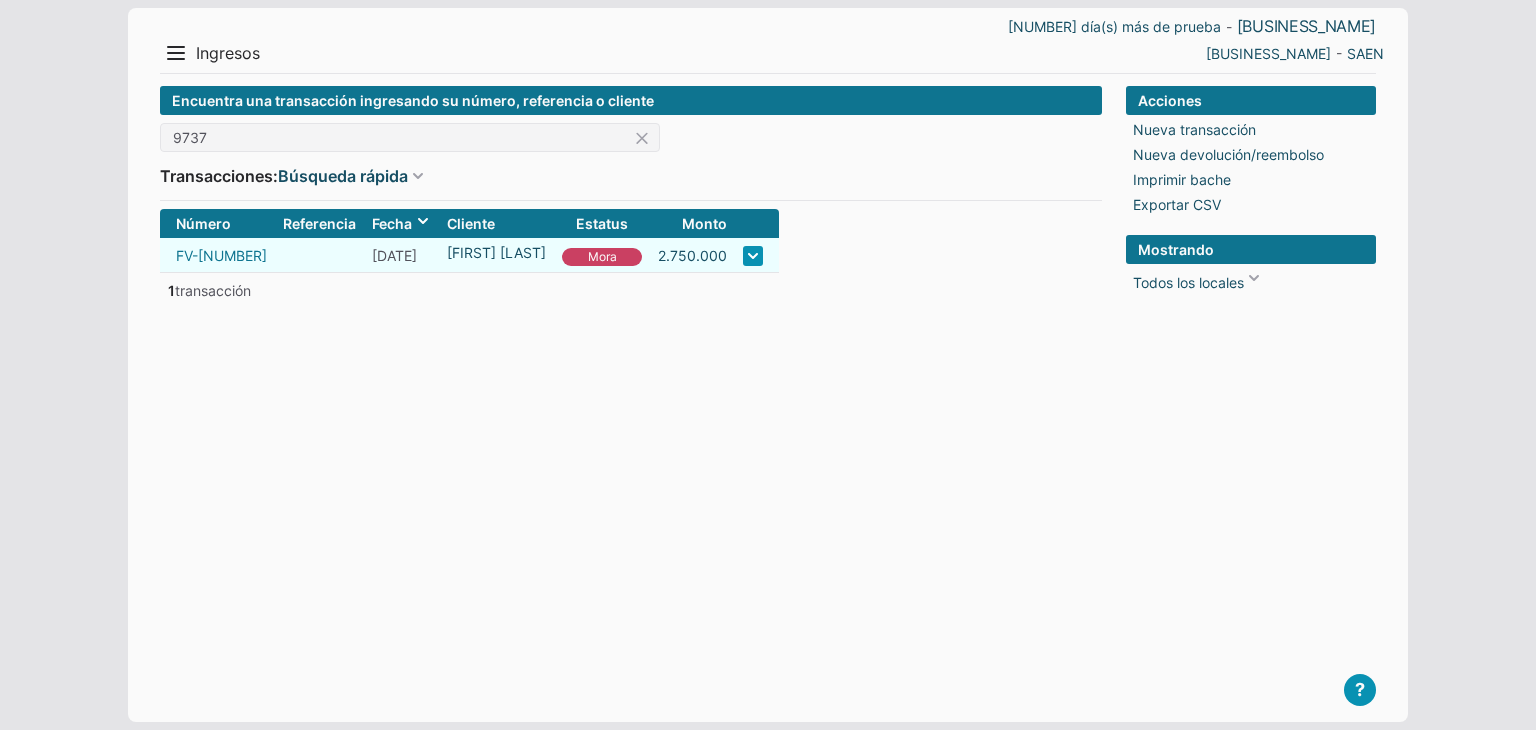 click on "FV-9737" at bounding box center (221, 255) 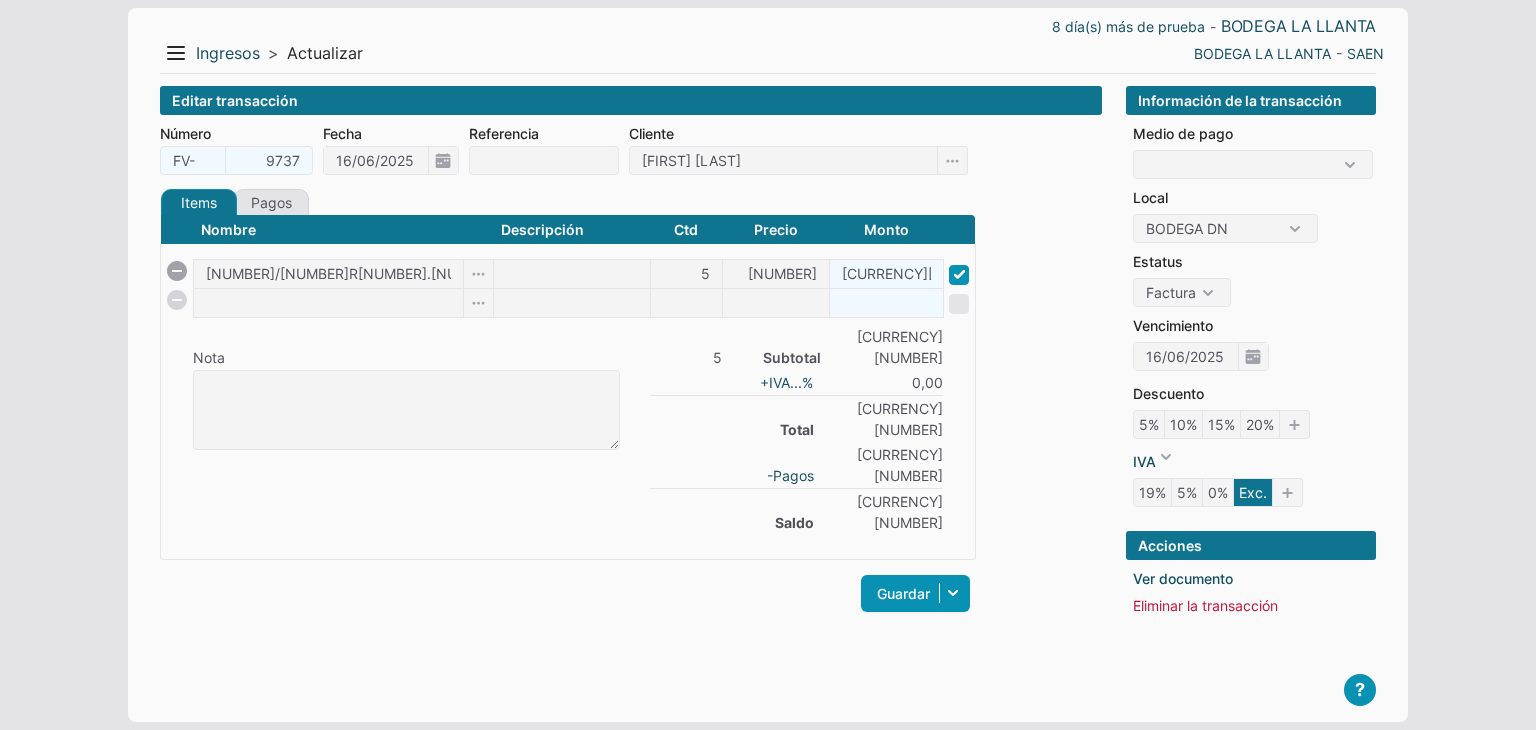scroll, scrollTop: 0, scrollLeft: 0, axis: both 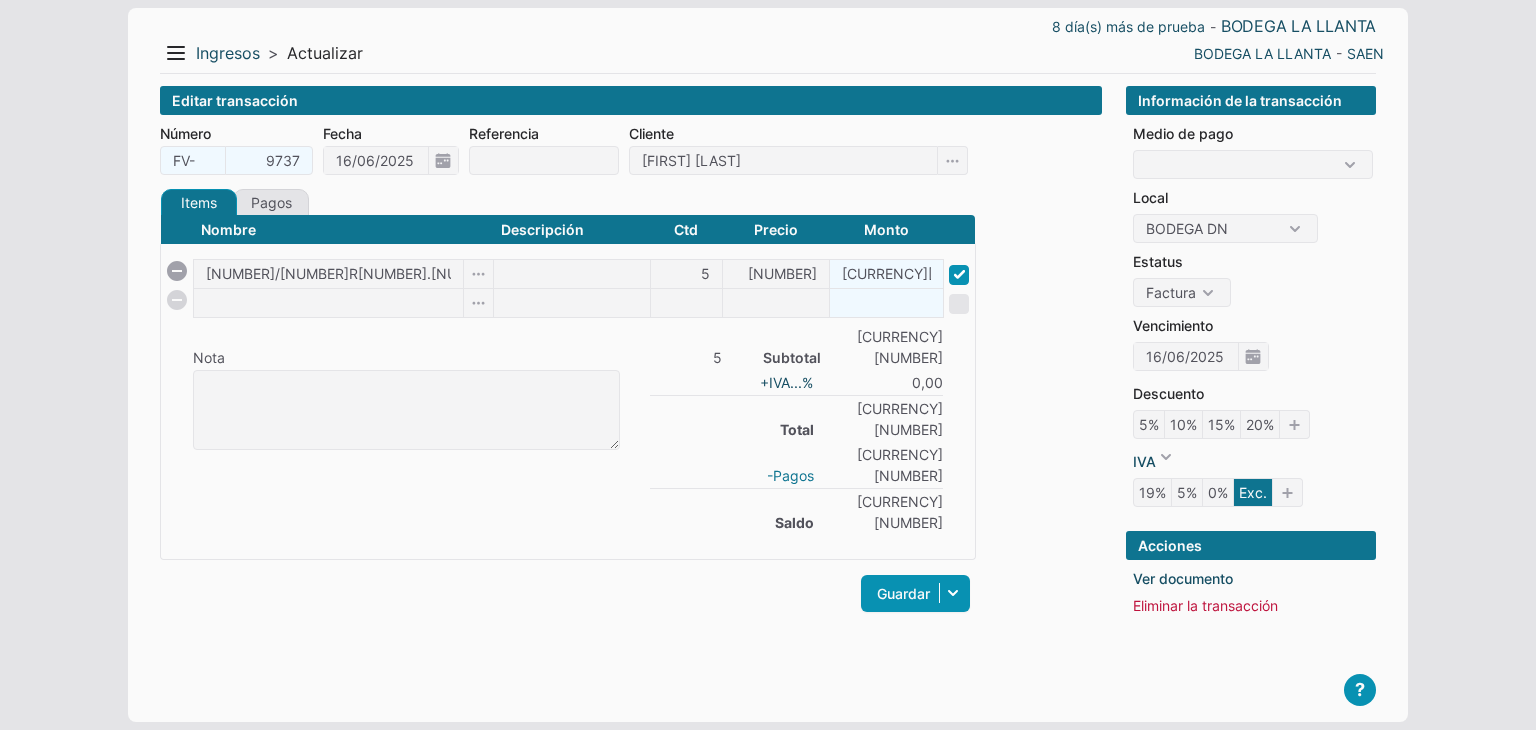 click on "-Pagos" at bounding box center (790, 475) 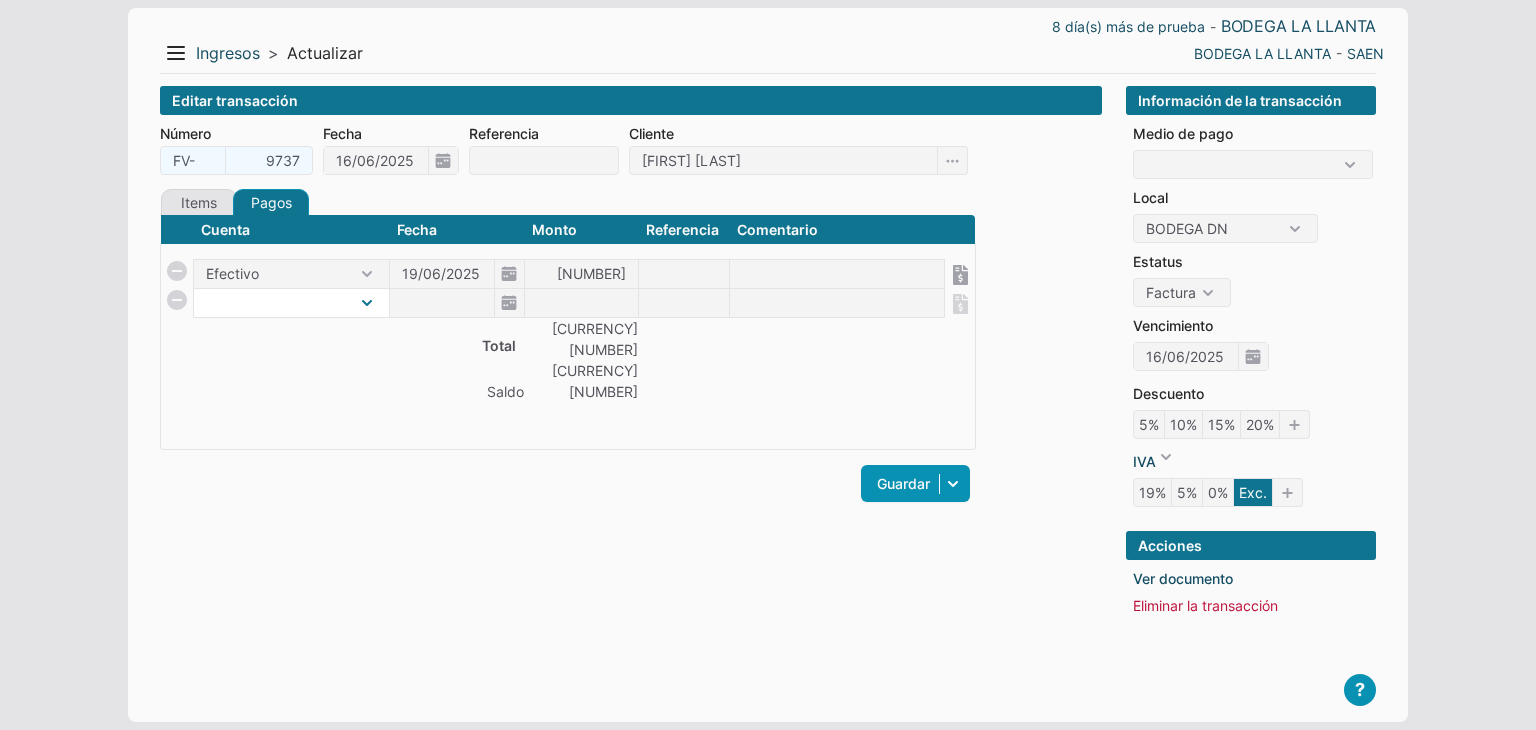 select on "1" 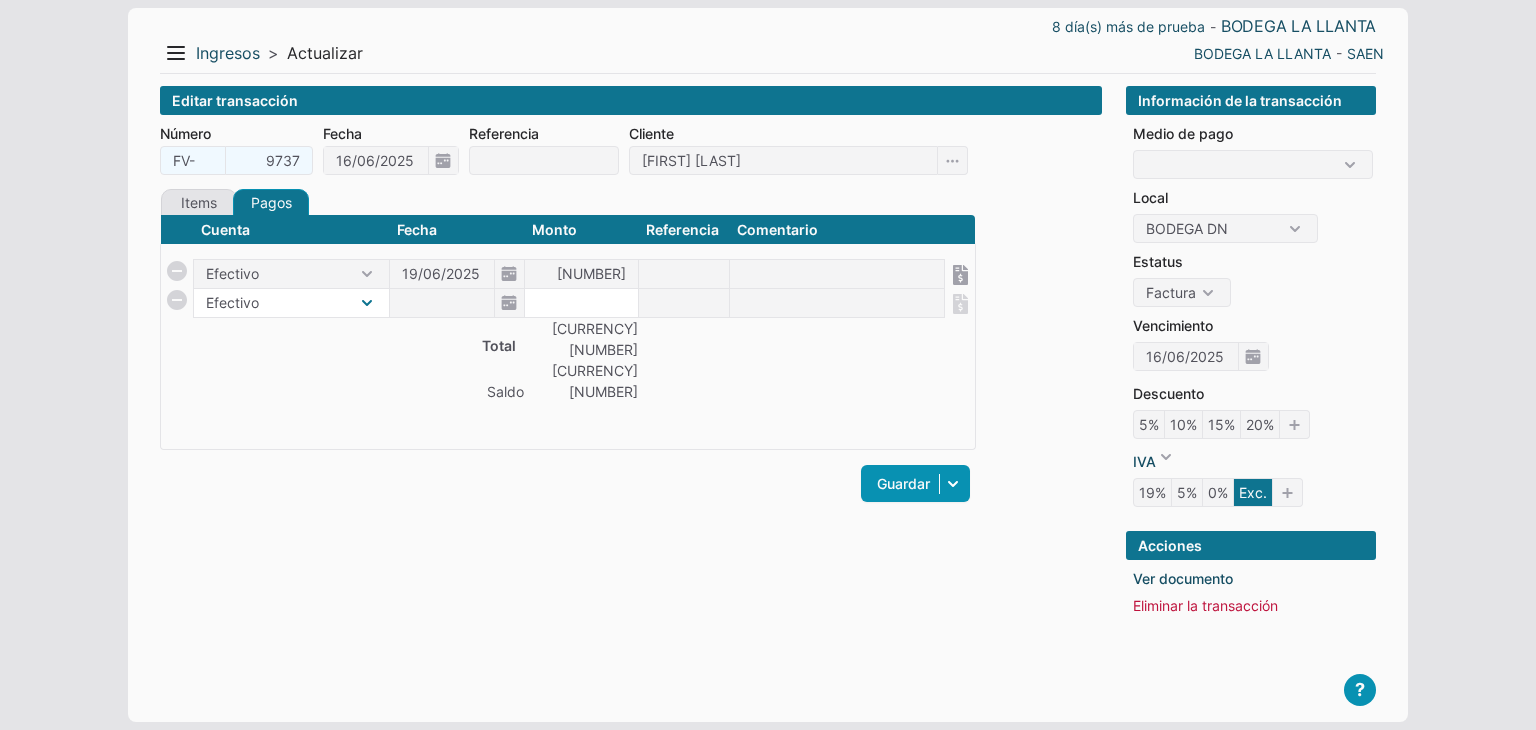 click on "Efectivo" at bounding box center [291, 303] 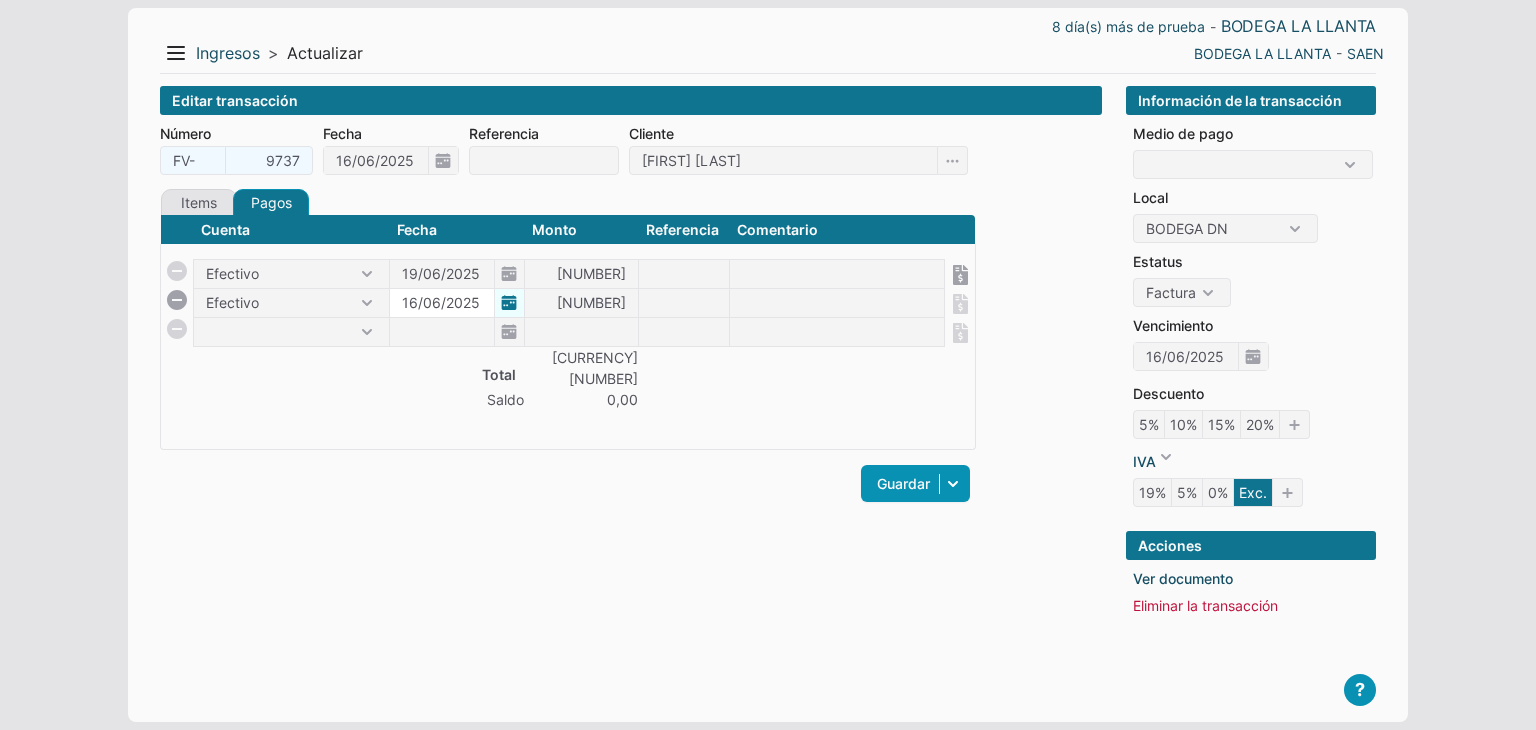 click on "16/06/2025" at bounding box center (457, 274) 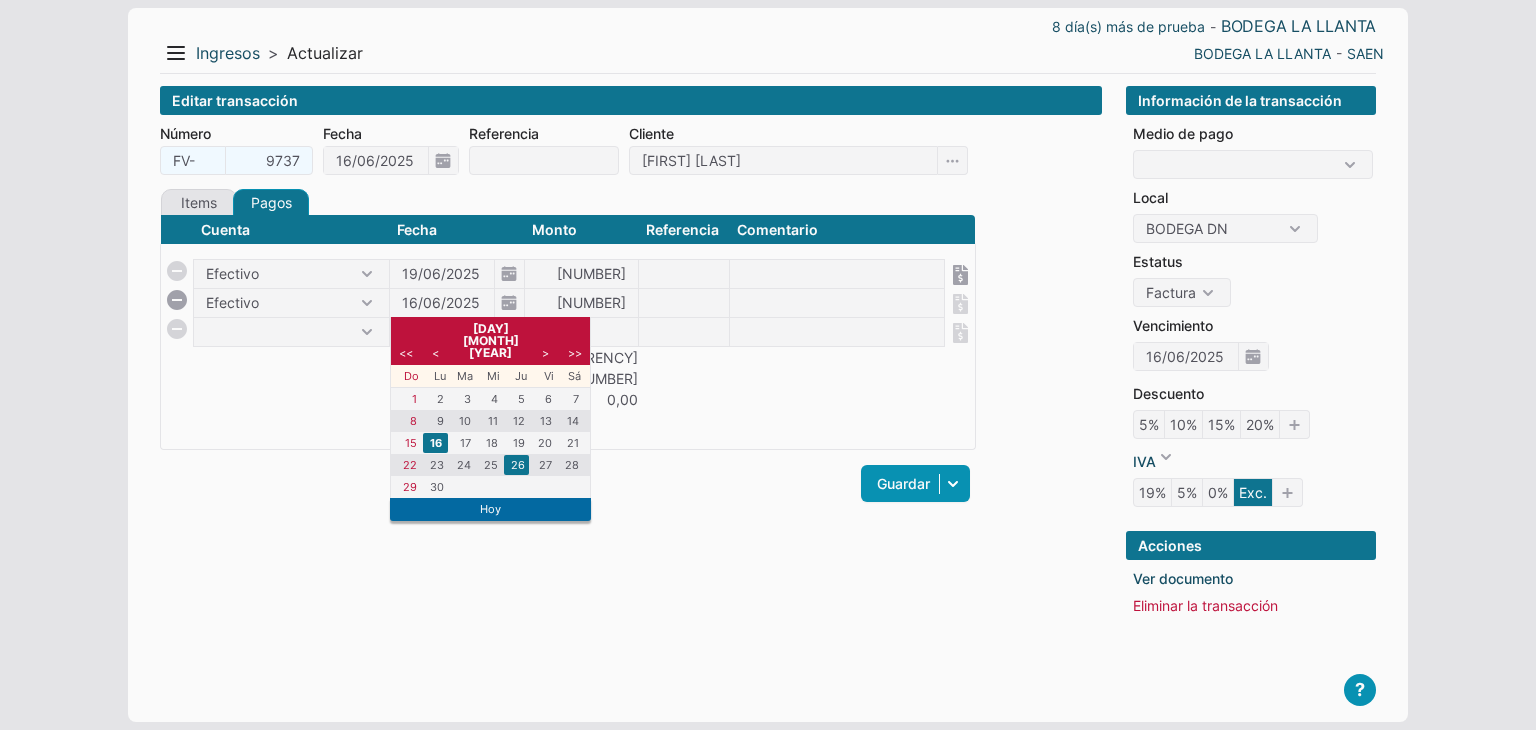 click on "26" at bounding box center [516, 465] 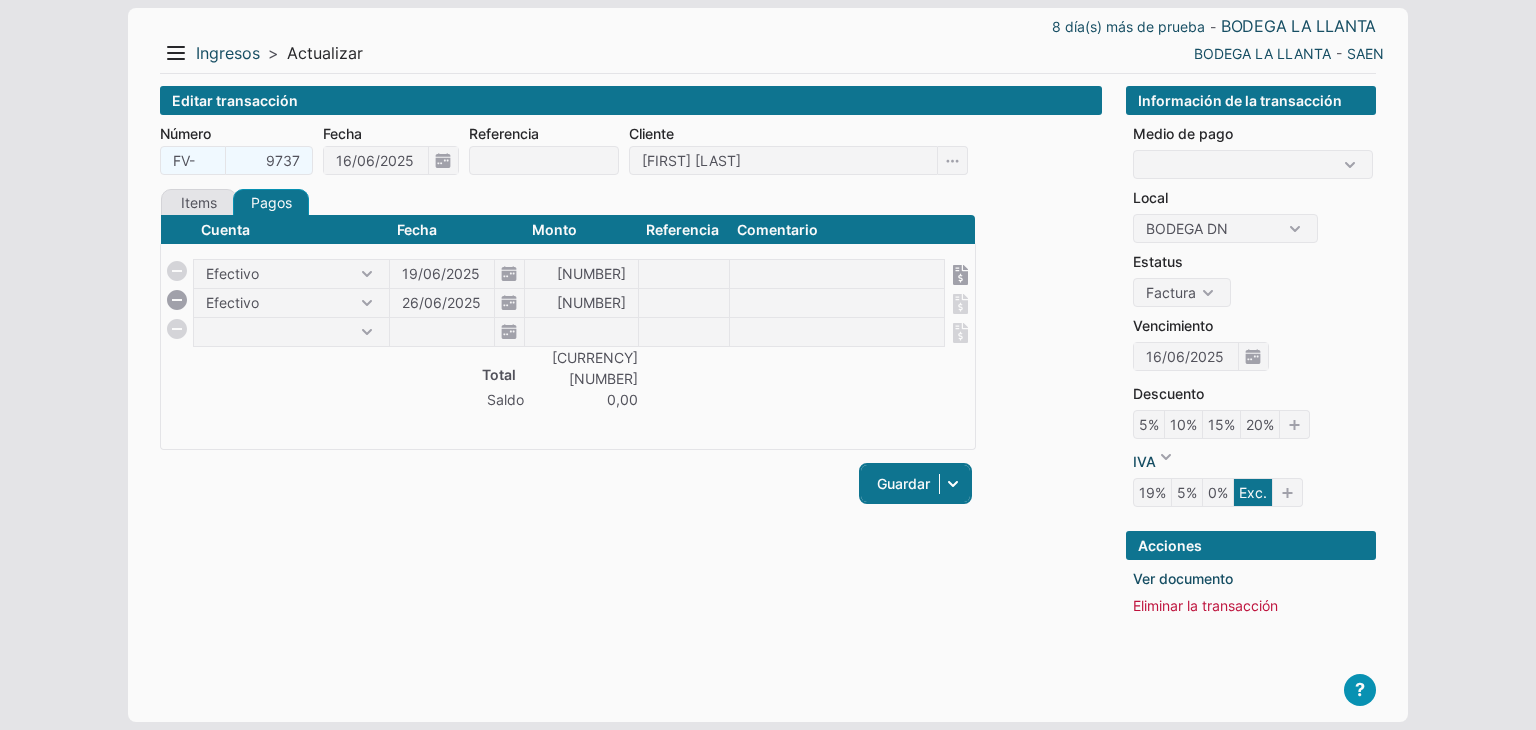 click on "Guardar" at bounding box center [915, 483] 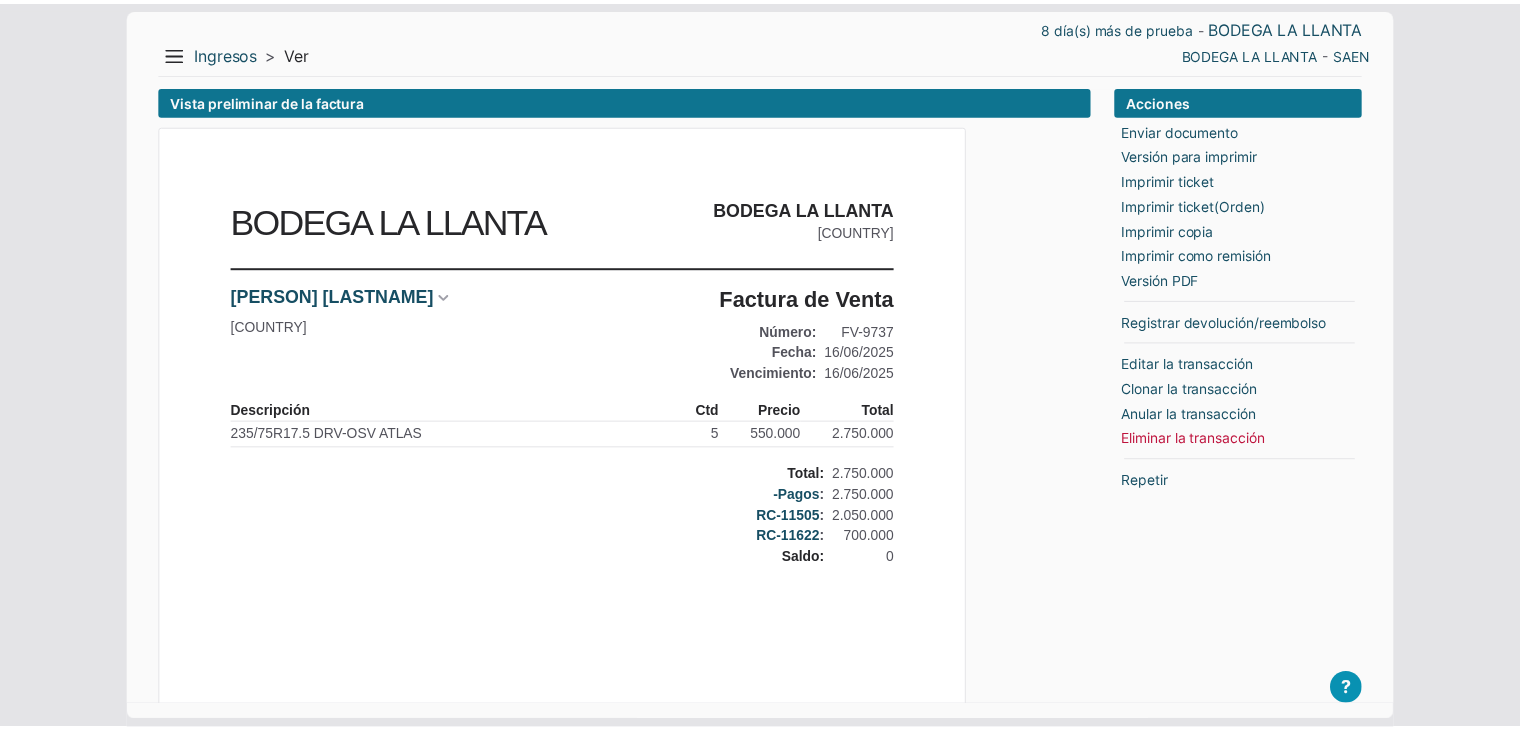 scroll, scrollTop: 0, scrollLeft: 0, axis: both 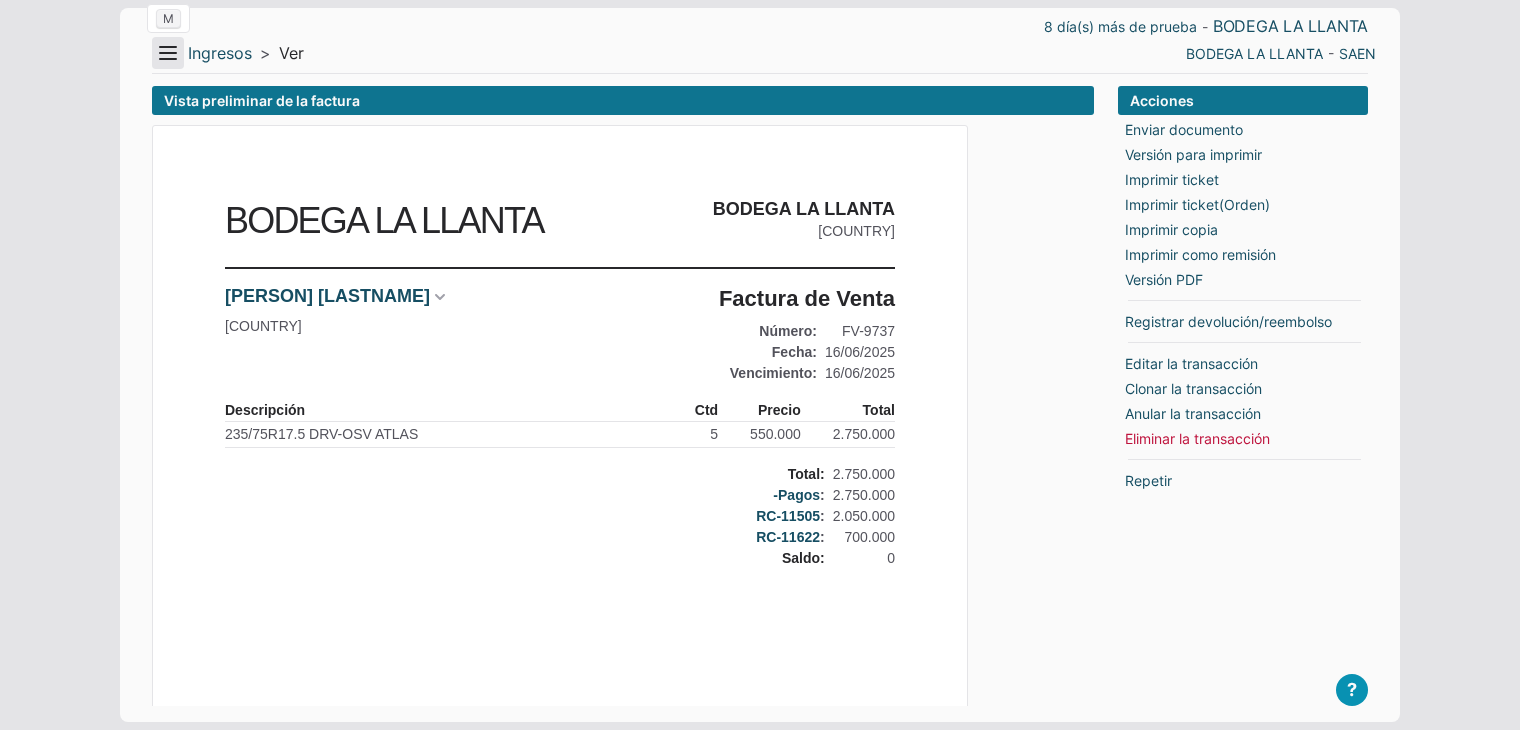 click on "Menu" at bounding box center (168, 53) 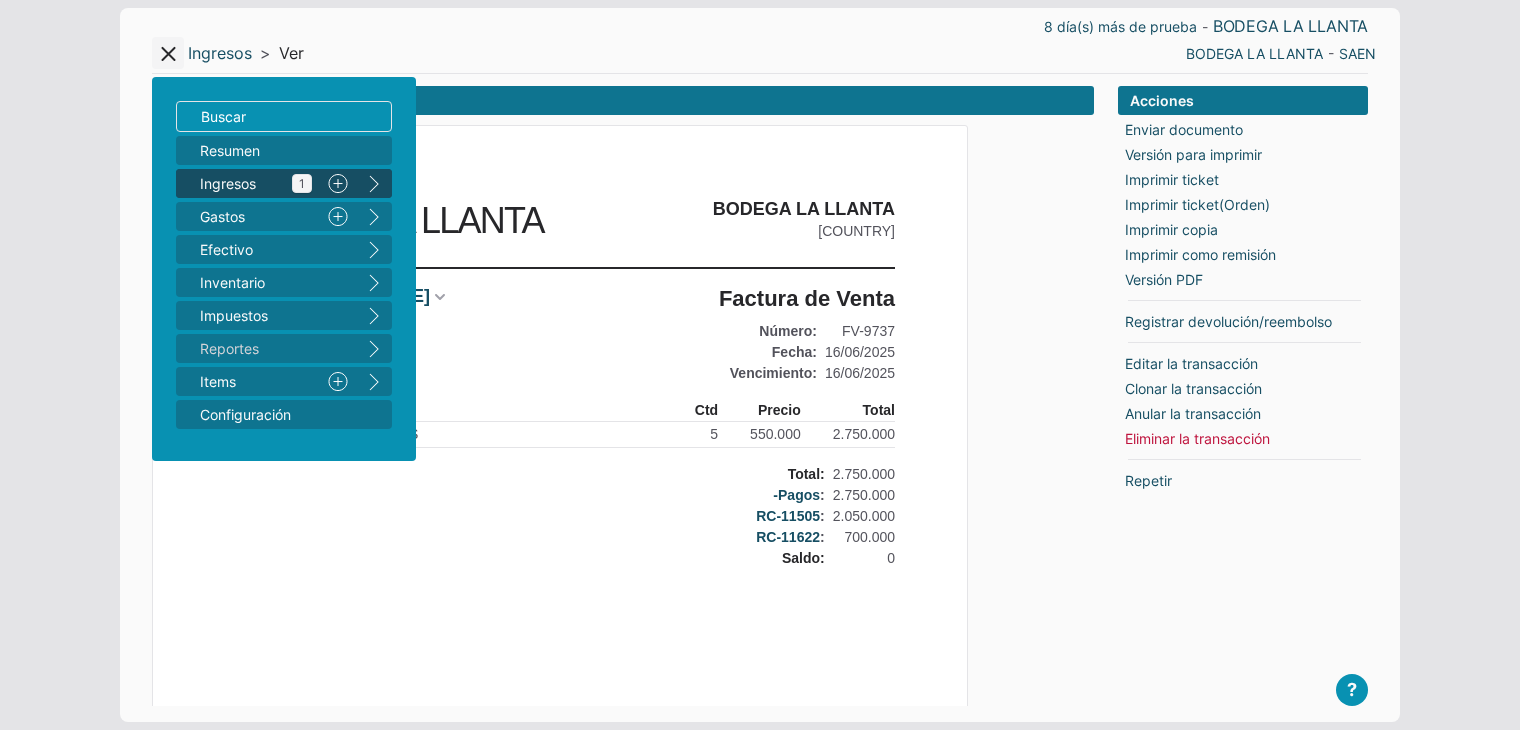 click on "Ingresos    1" at bounding box center (256, 183) 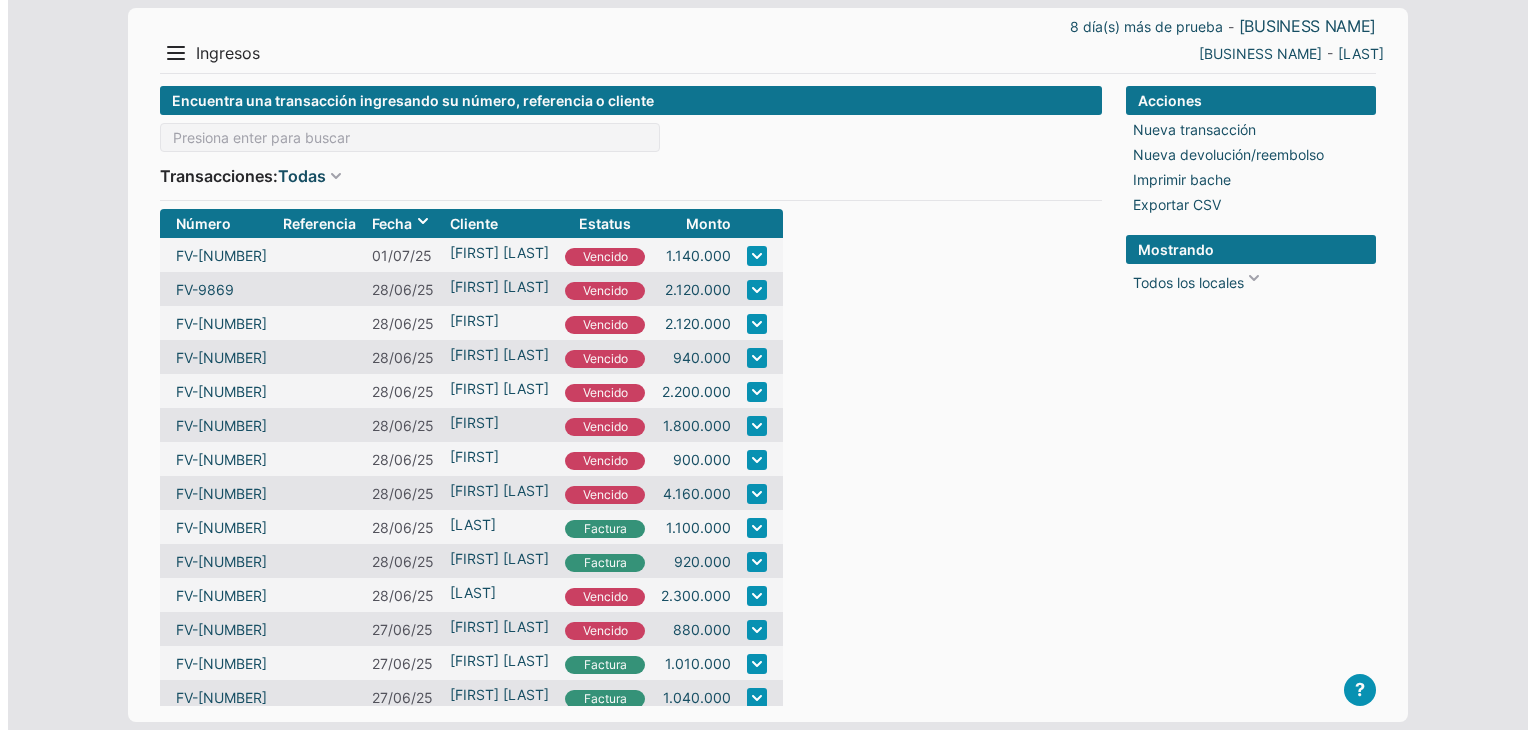 scroll, scrollTop: 0, scrollLeft: 0, axis: both 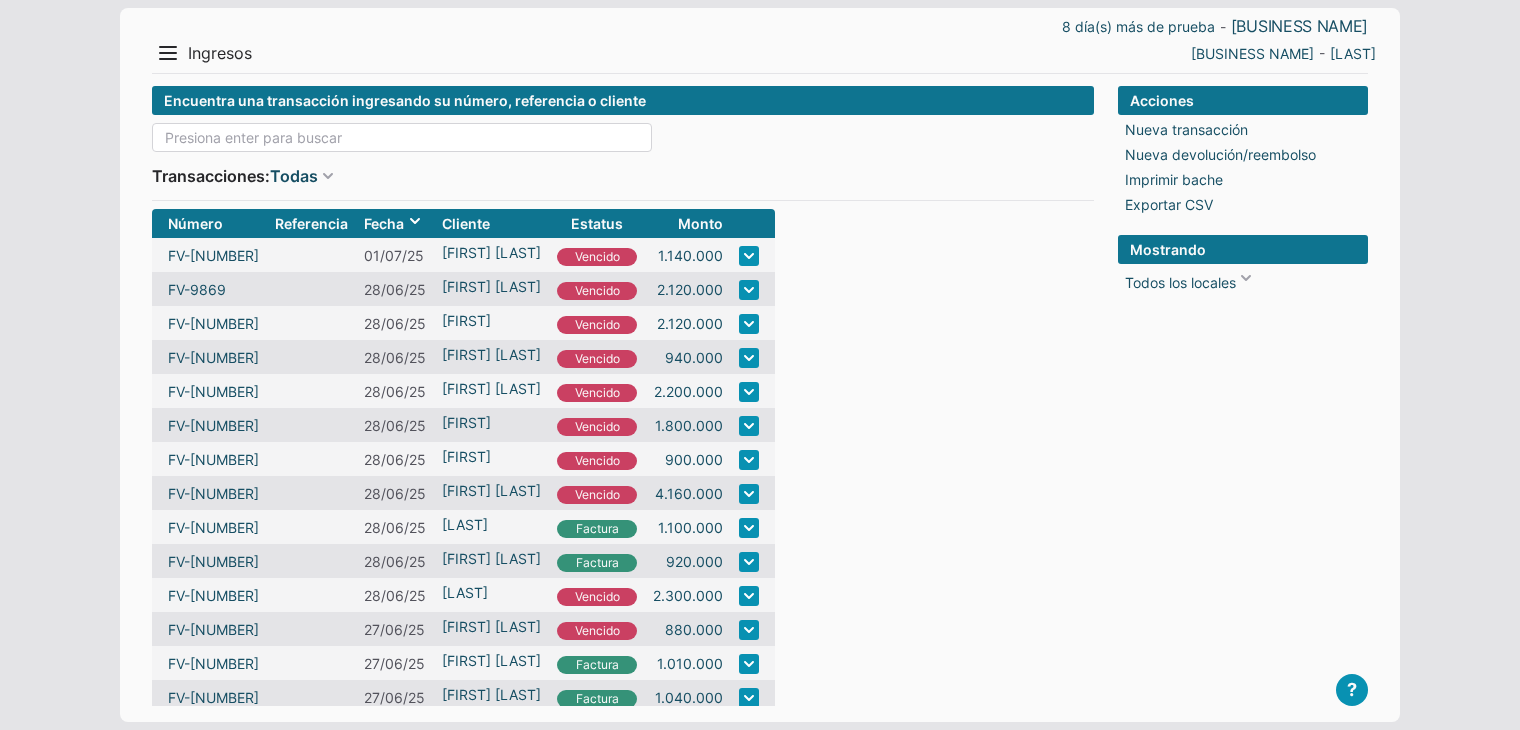 click at bounding box center (402, 137) 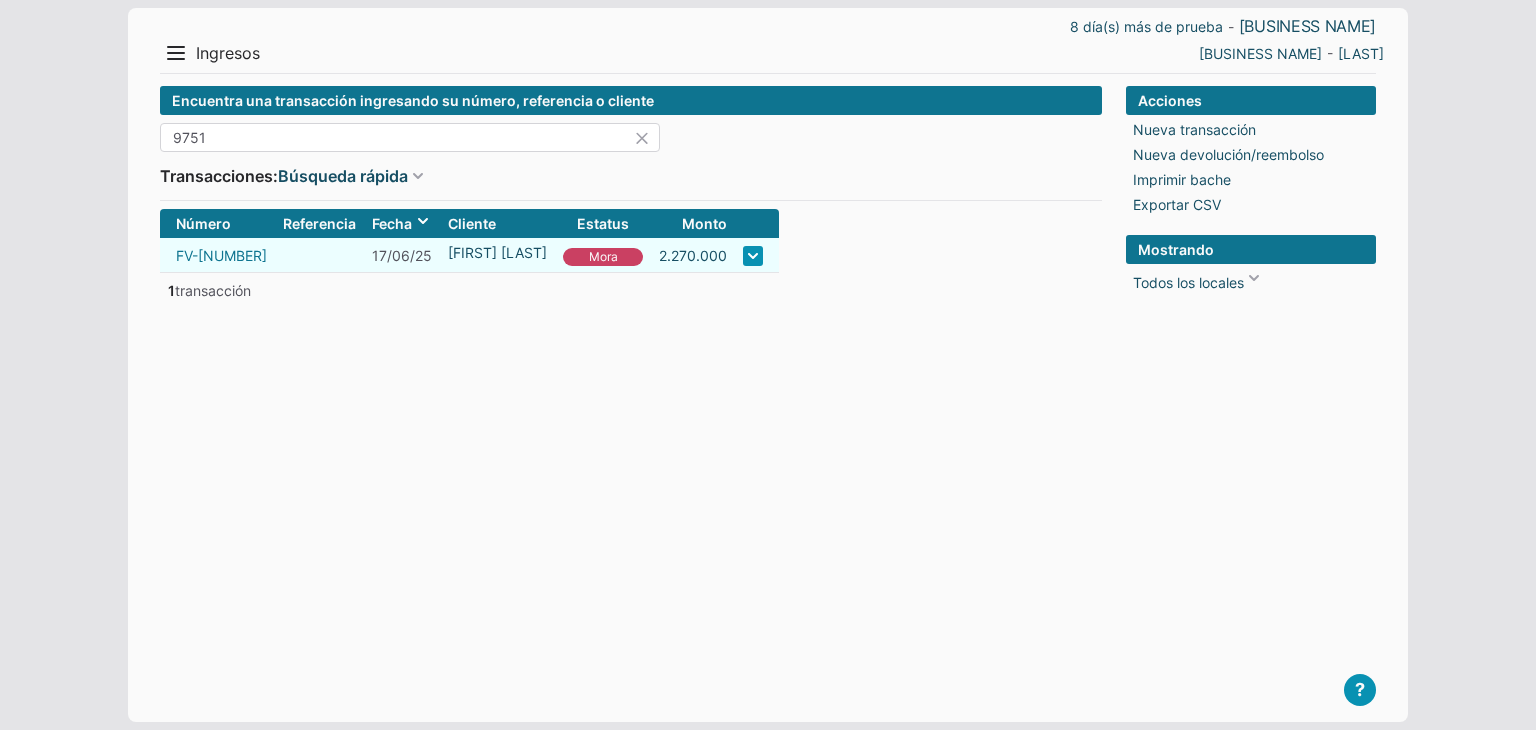 type on "9751" 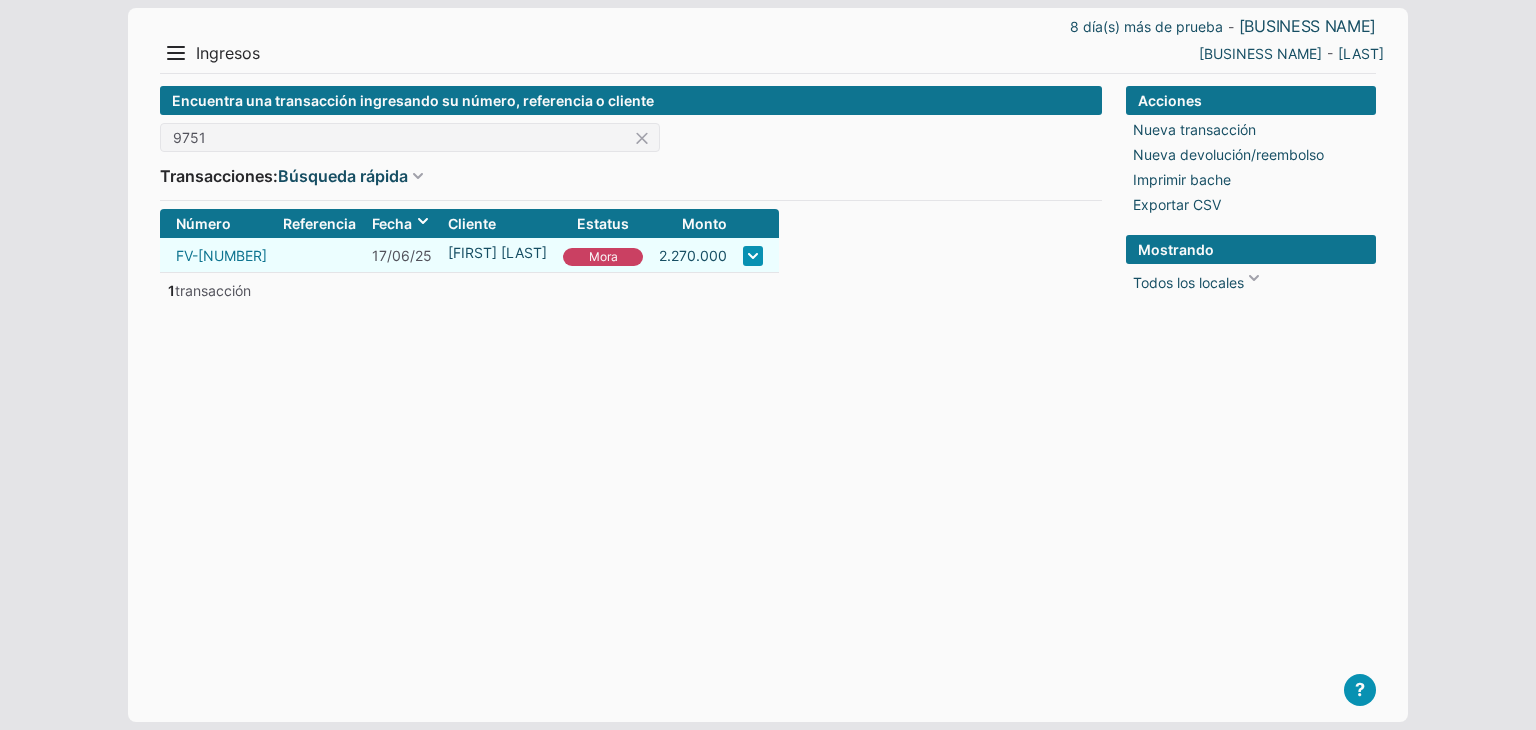 click on "FV-[NUMBER]" at bounding box center (221, 255) 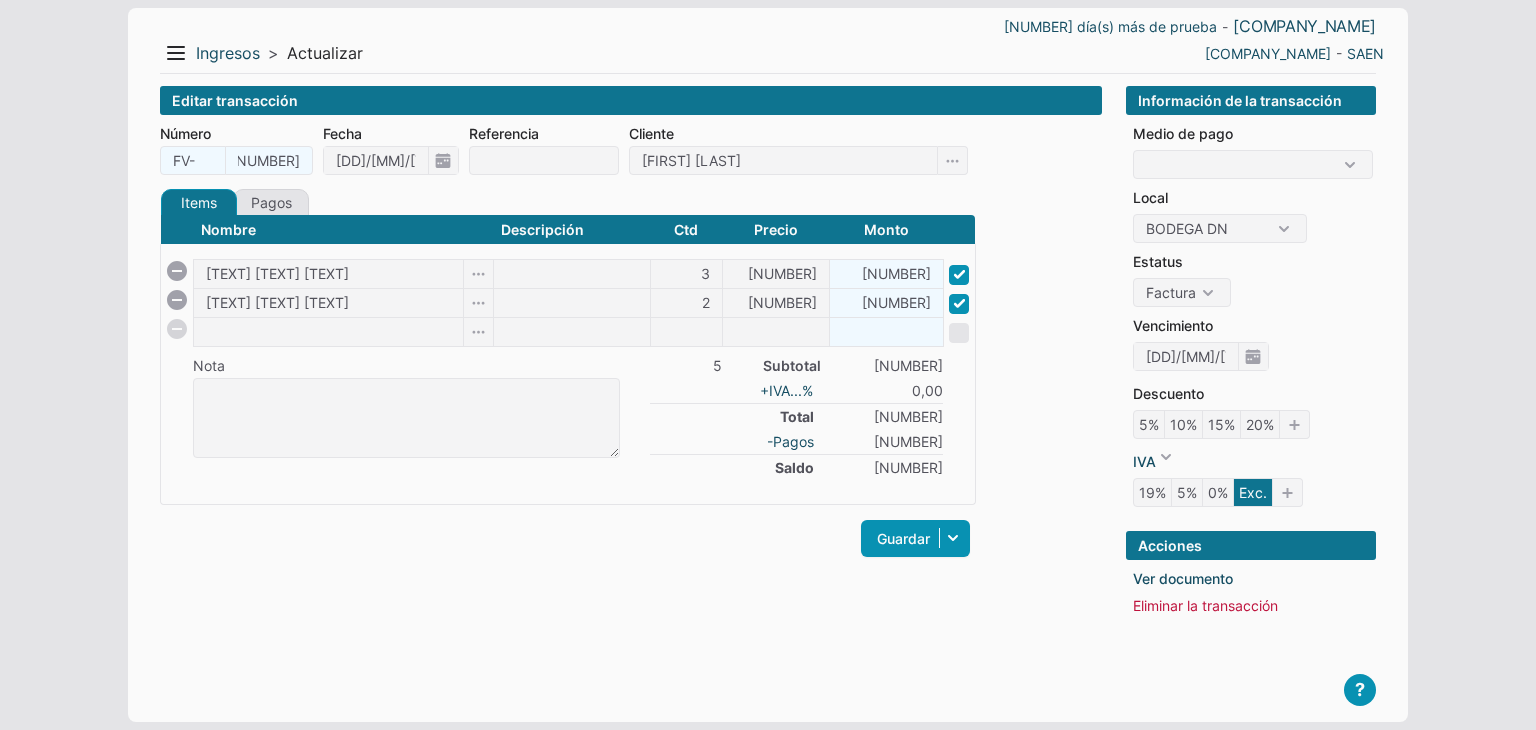 scroll, scrollTop: 0, scrollLeft: 0, axis: both 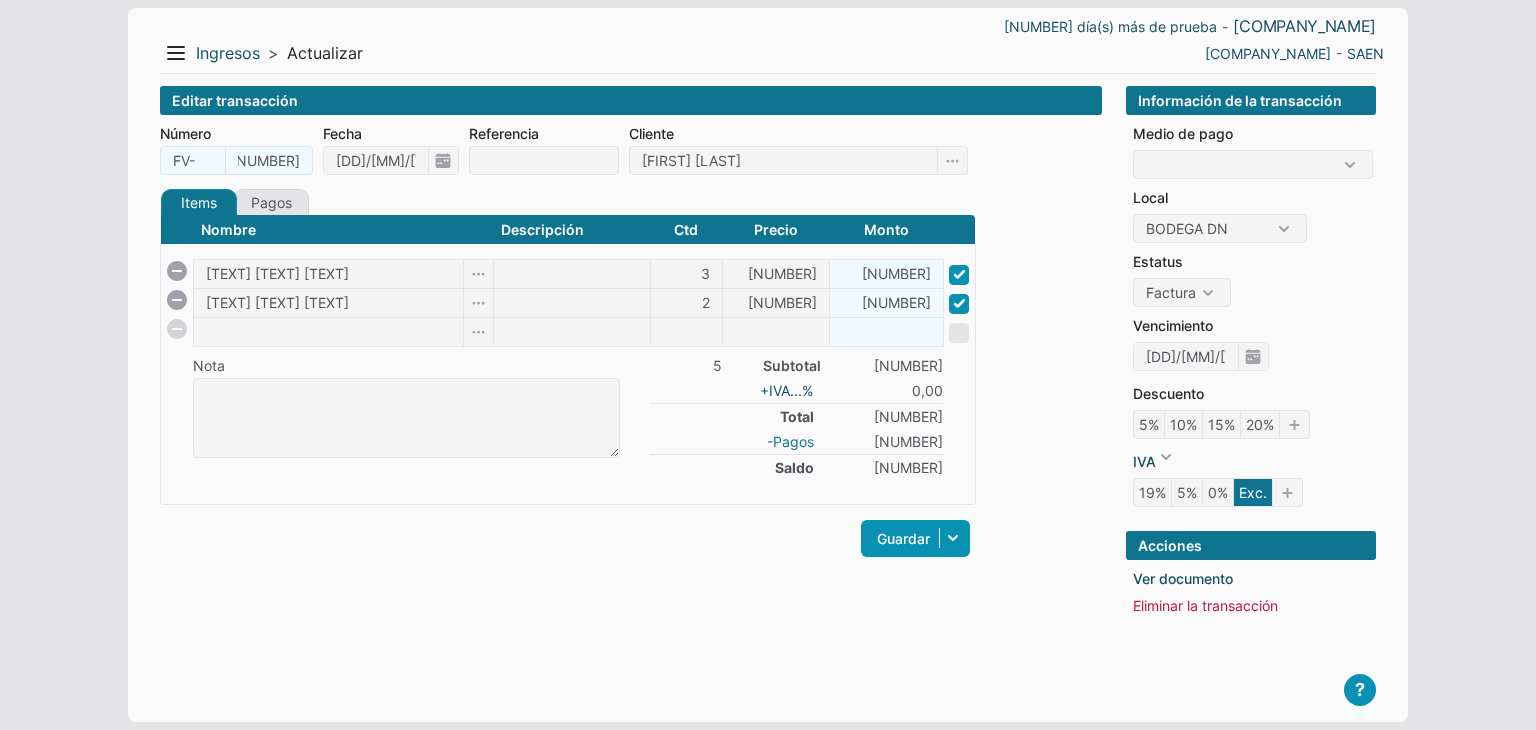 click on "-Pagos" at bounding box center (790, 441) 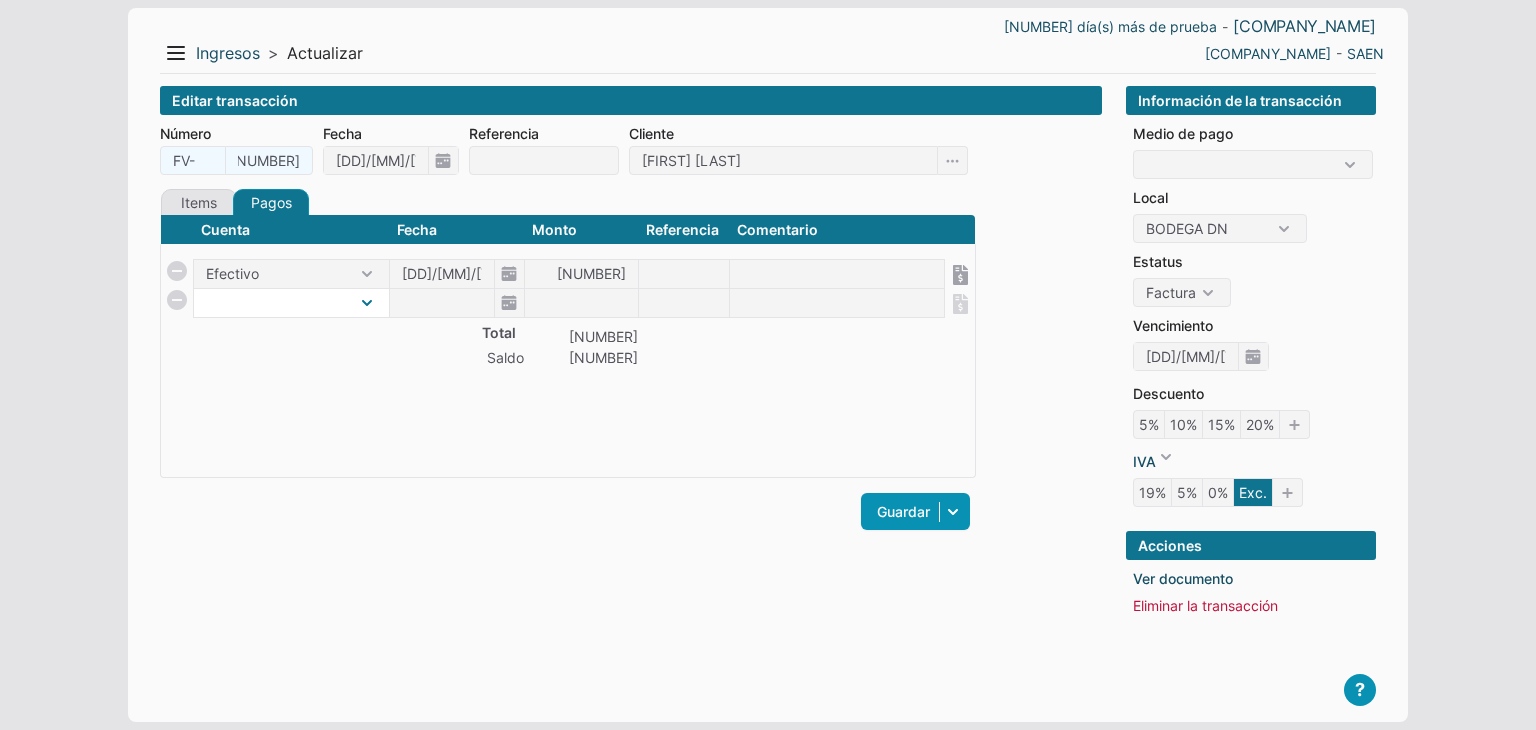 select on "1" 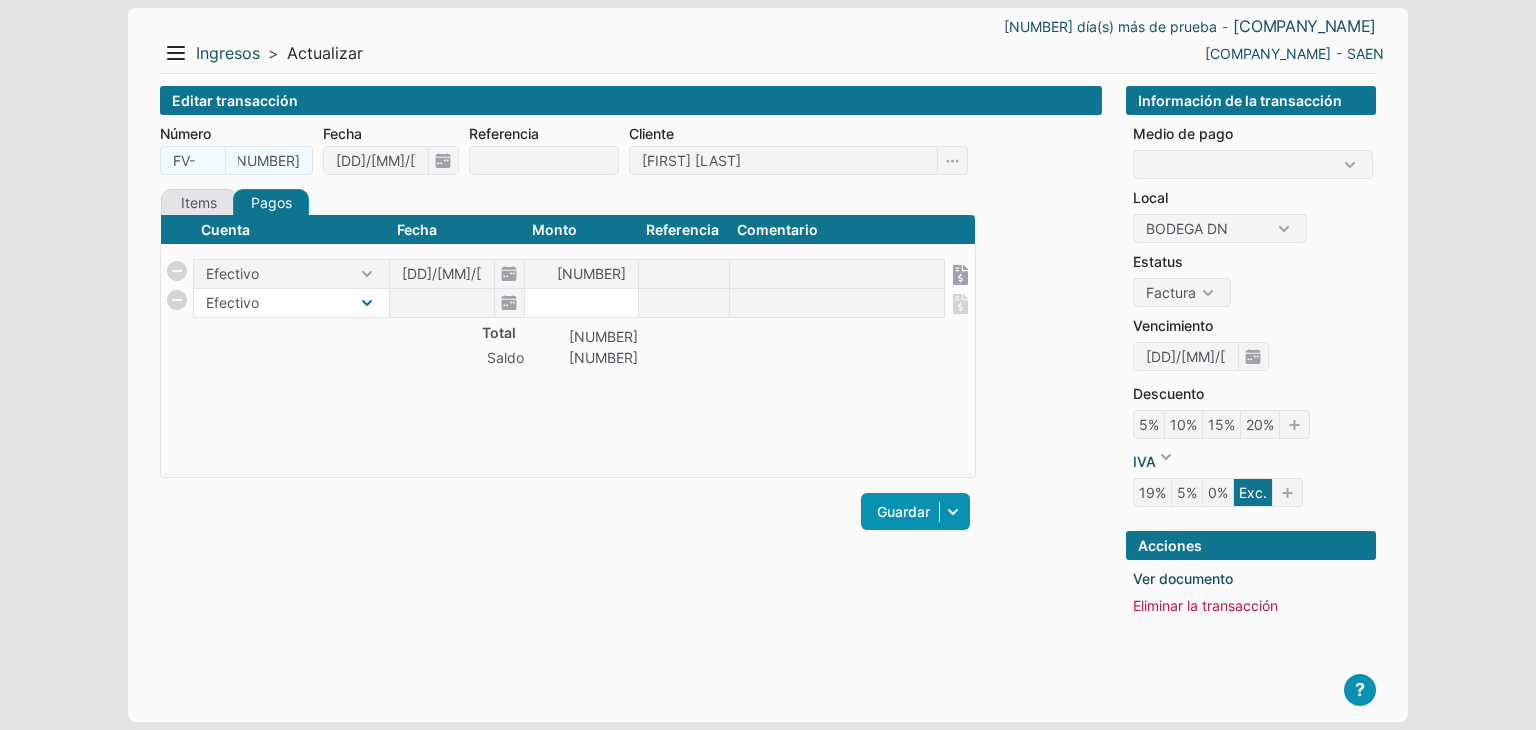 click on "Efectivo" at bounding box center (291, 303) 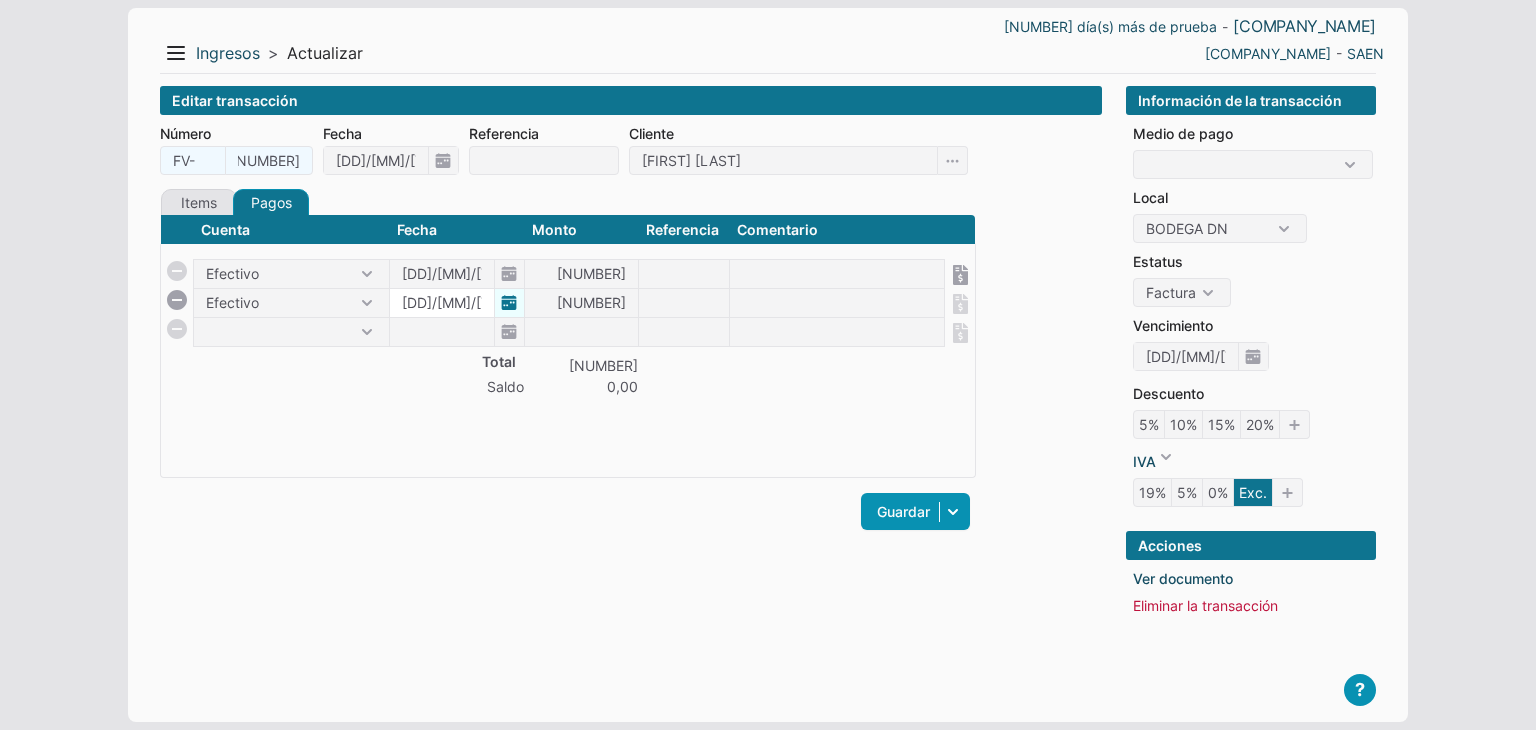 click on "17/06/2025" at bounding box center (457, 274) 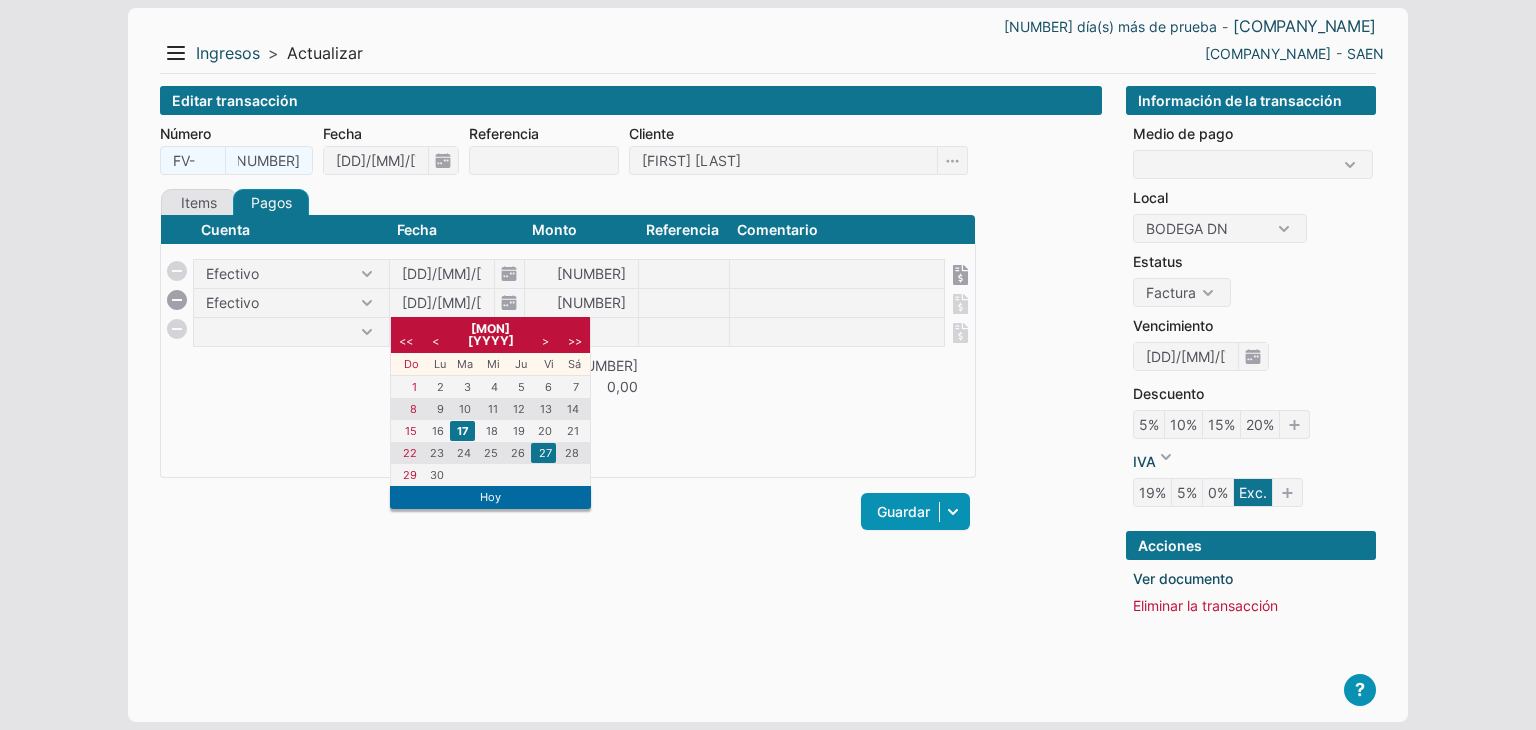 click on "27" at bounding box center [543, 453] 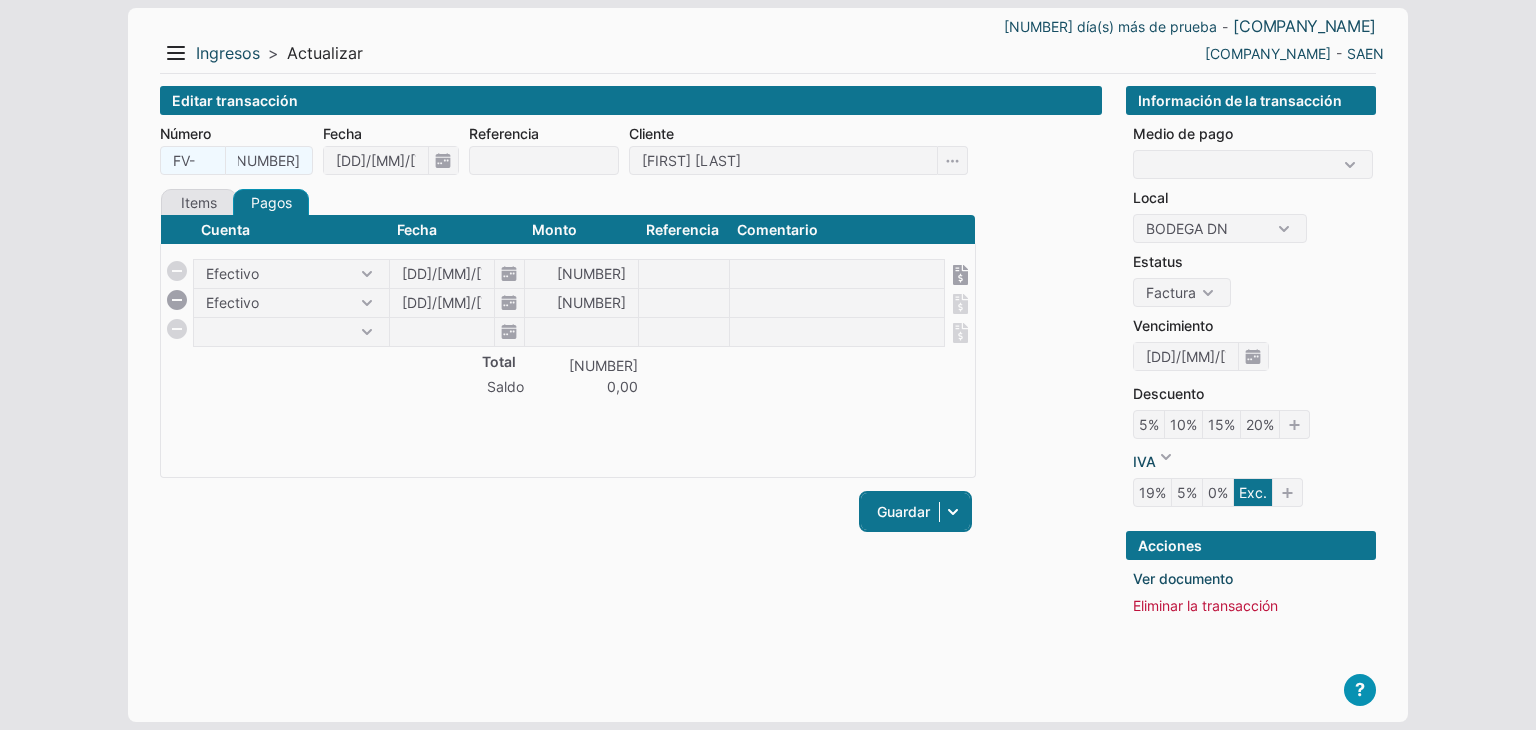 click on "Guardar" at bounding box center [915, 511] 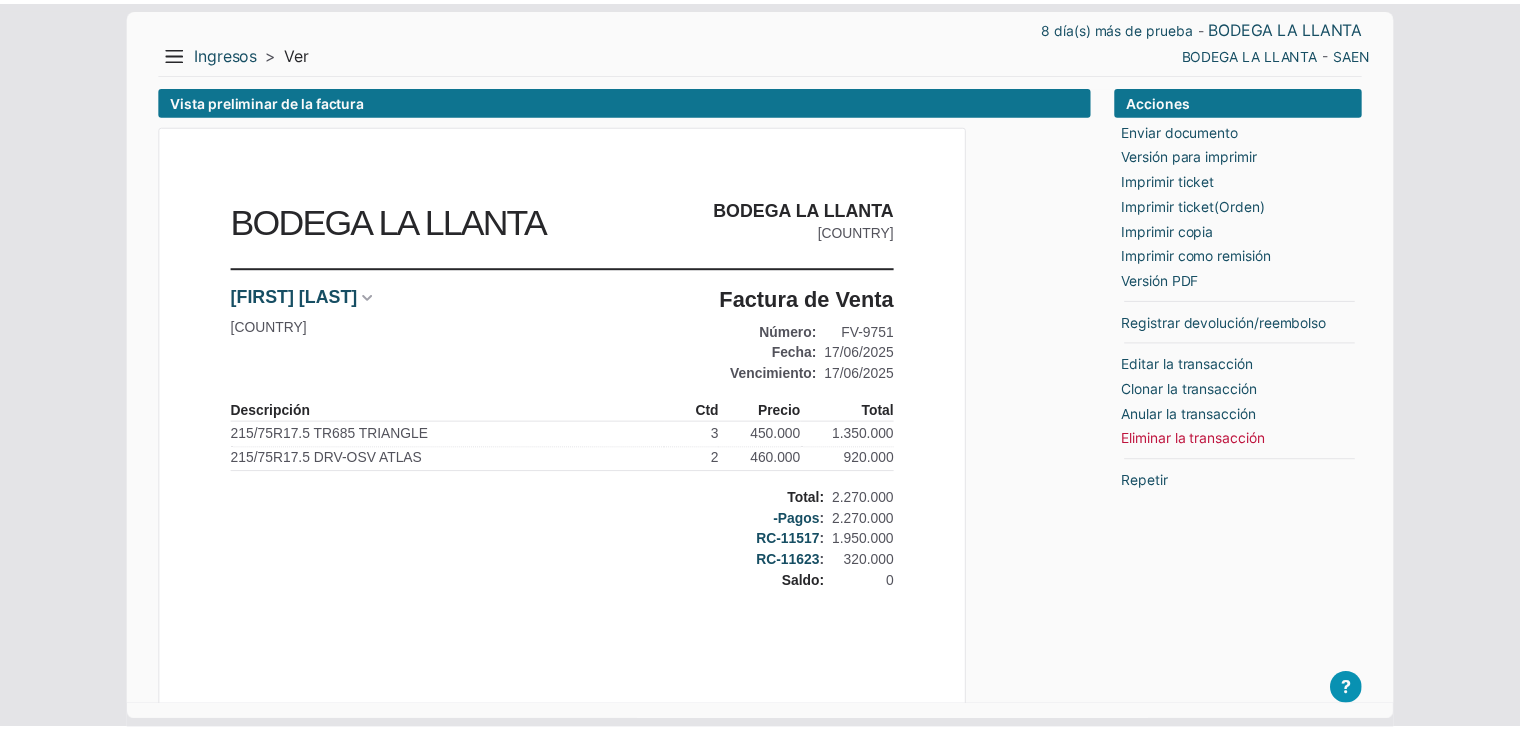 scroll, scrollTop: 0, scrollLeft: 0, axis: both 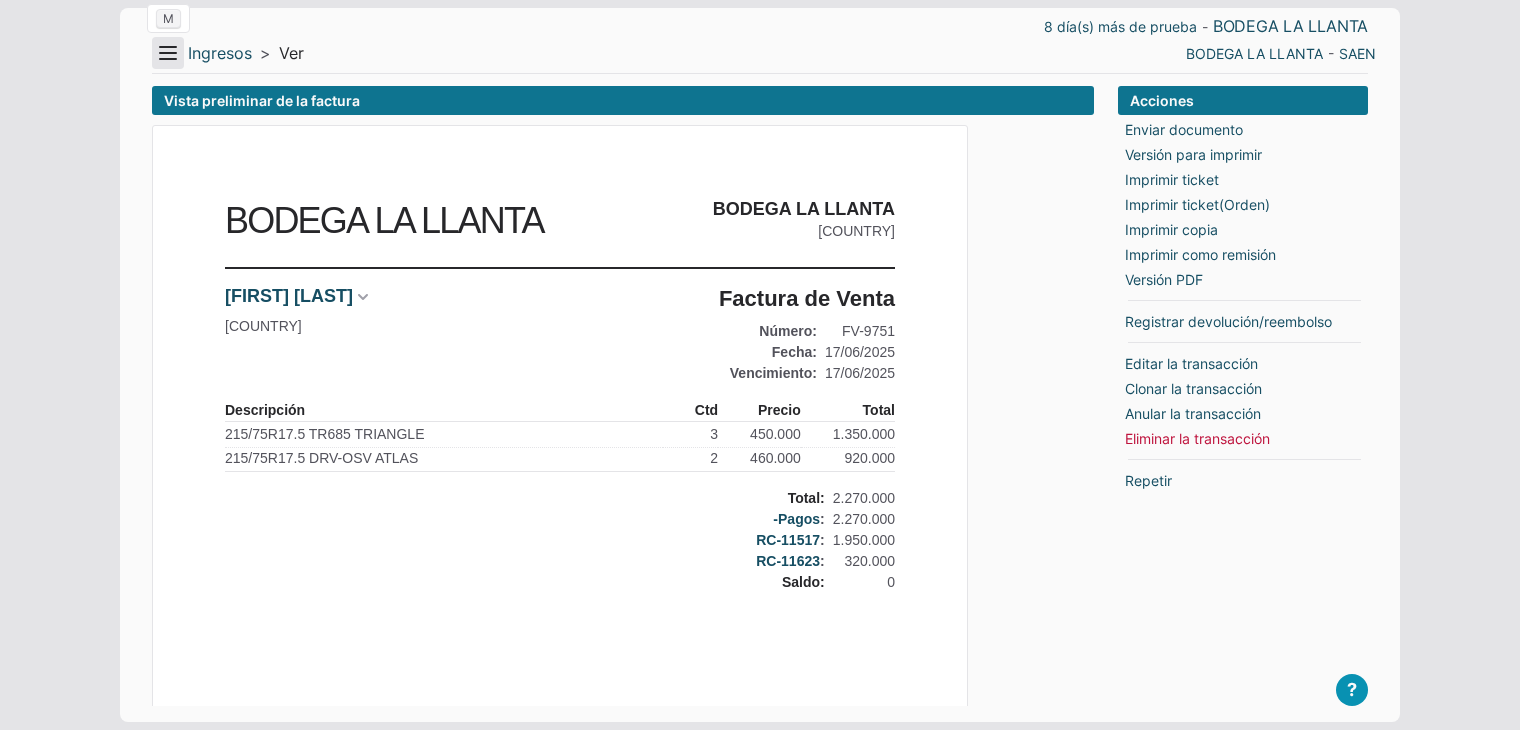 click on "Menu" at bounding box center [168, 53] 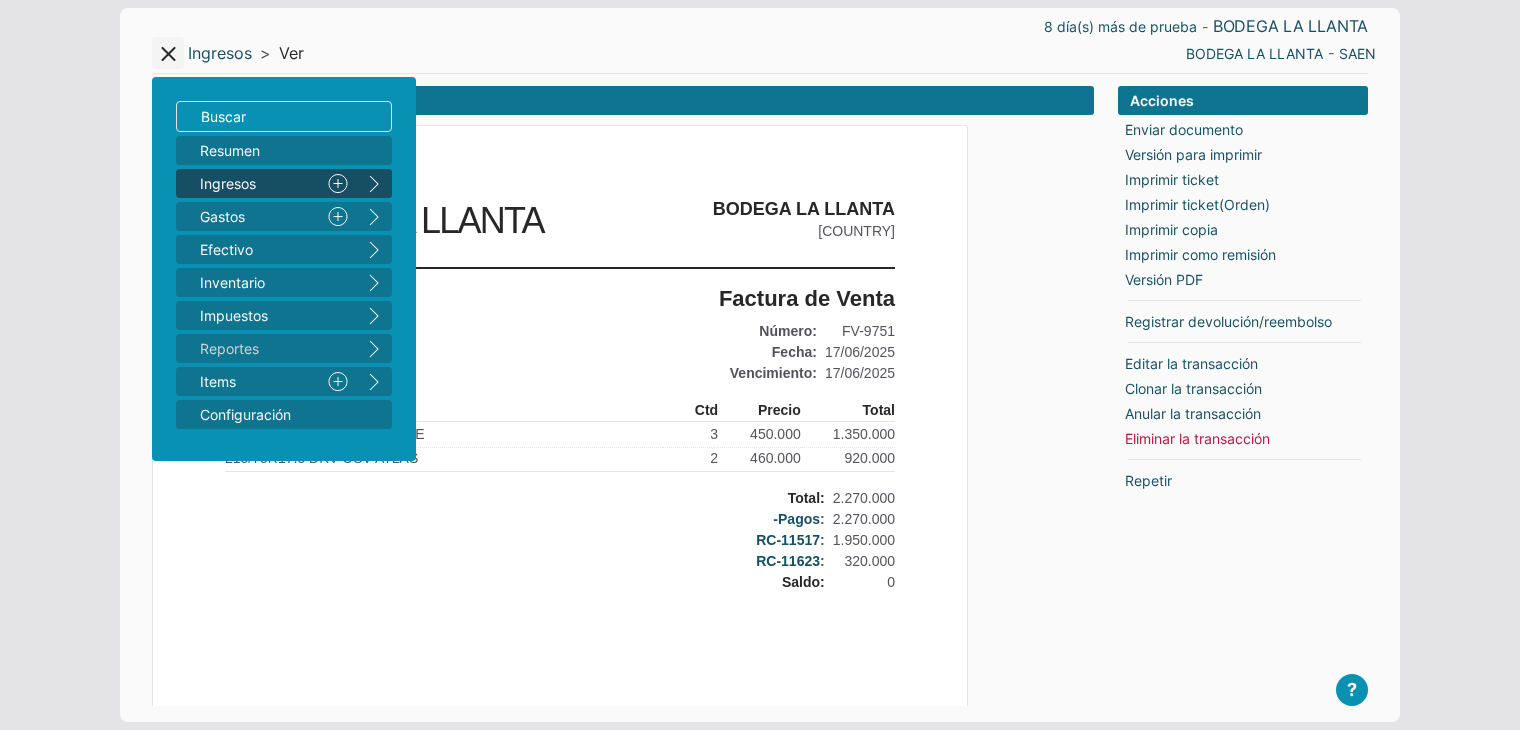 click on "Resumen               Ingresos    1         Nuevo       right          Gastos    2         Nuevo       right          Efectivo    3            right          Inventario    4            right          Impuestos           right          Reportes      right          Items        Nuevo       right          Configuración" at bounding box center (284, 282) 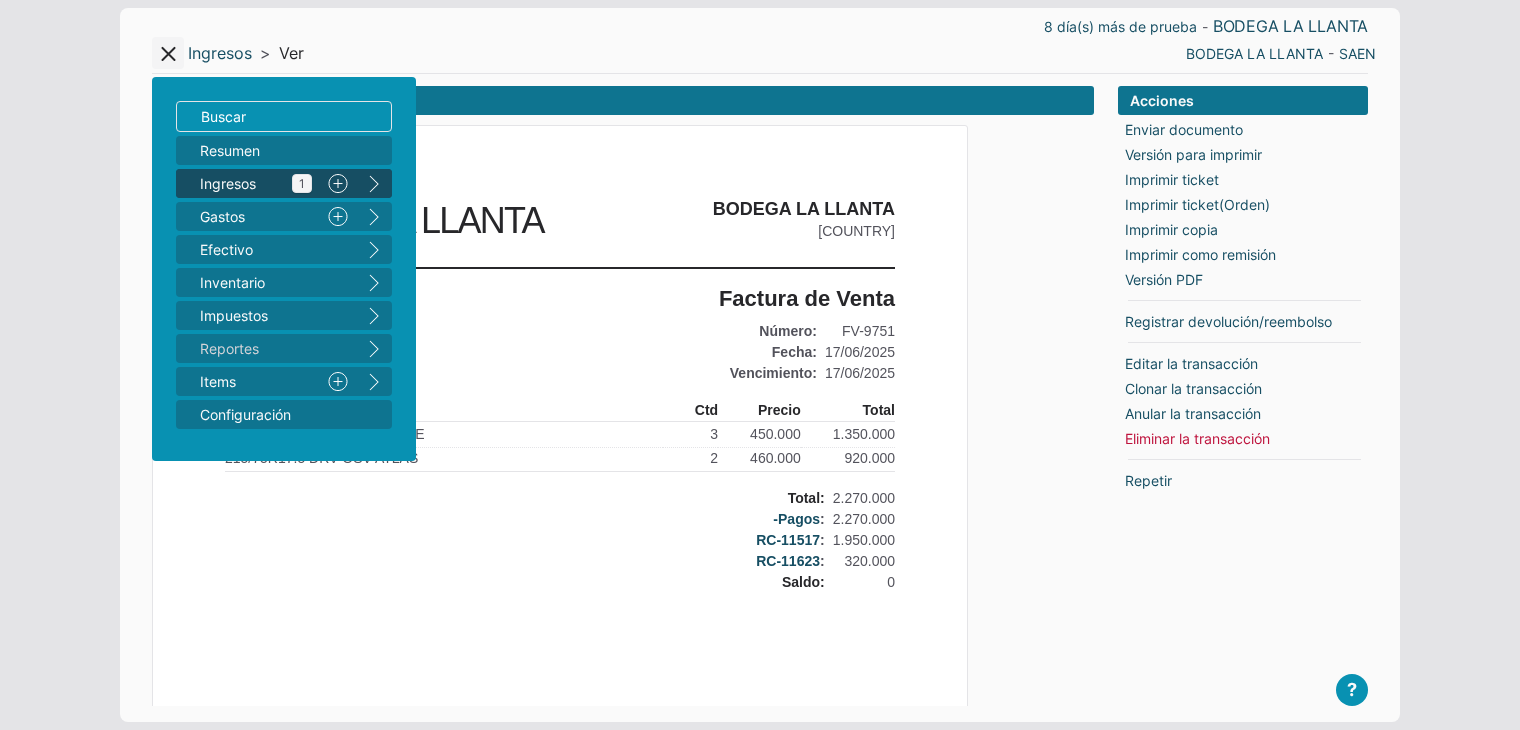 click on "Ingresos    1" at bounding box center [256, 183] 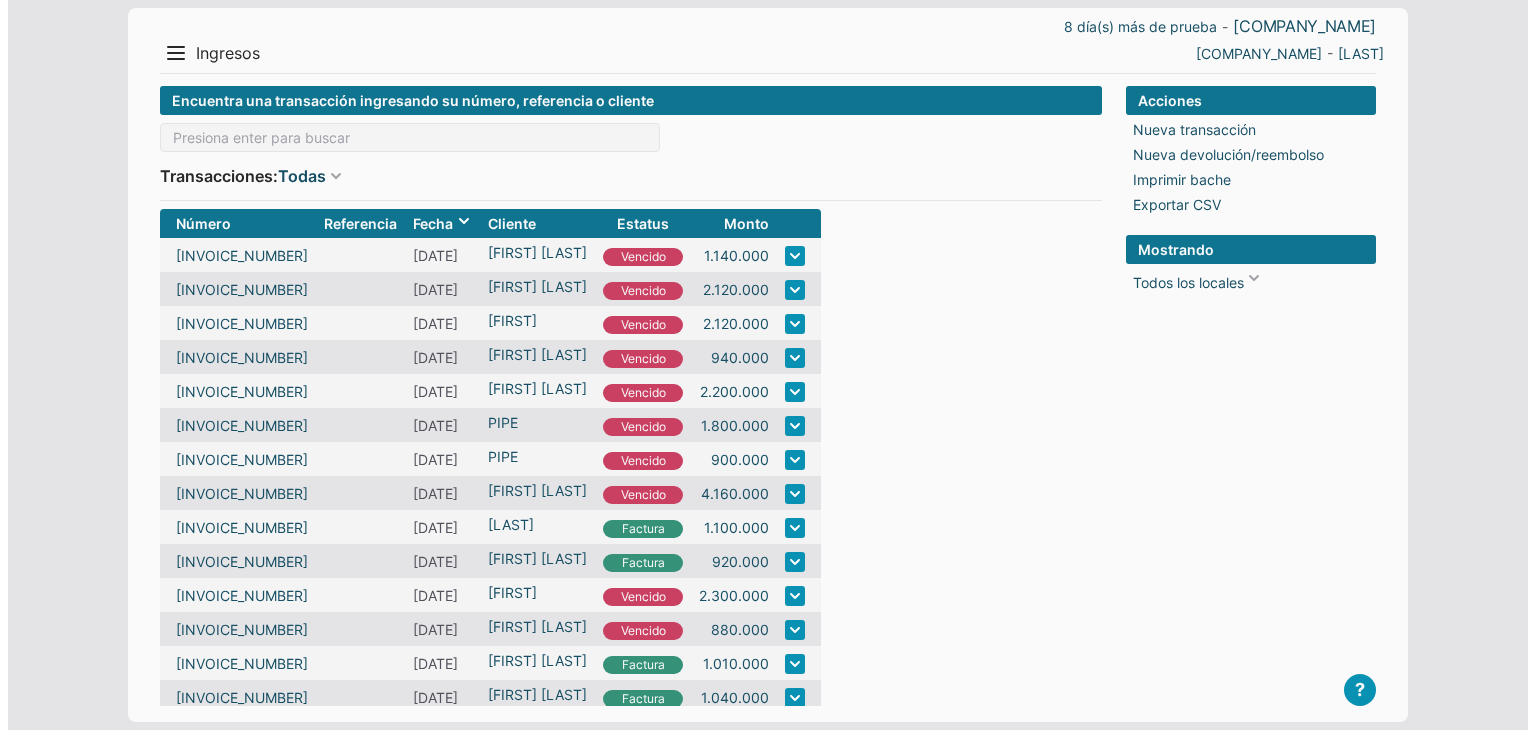 scroll, scrollTop: 0, scrollLeft: 0, axis: both 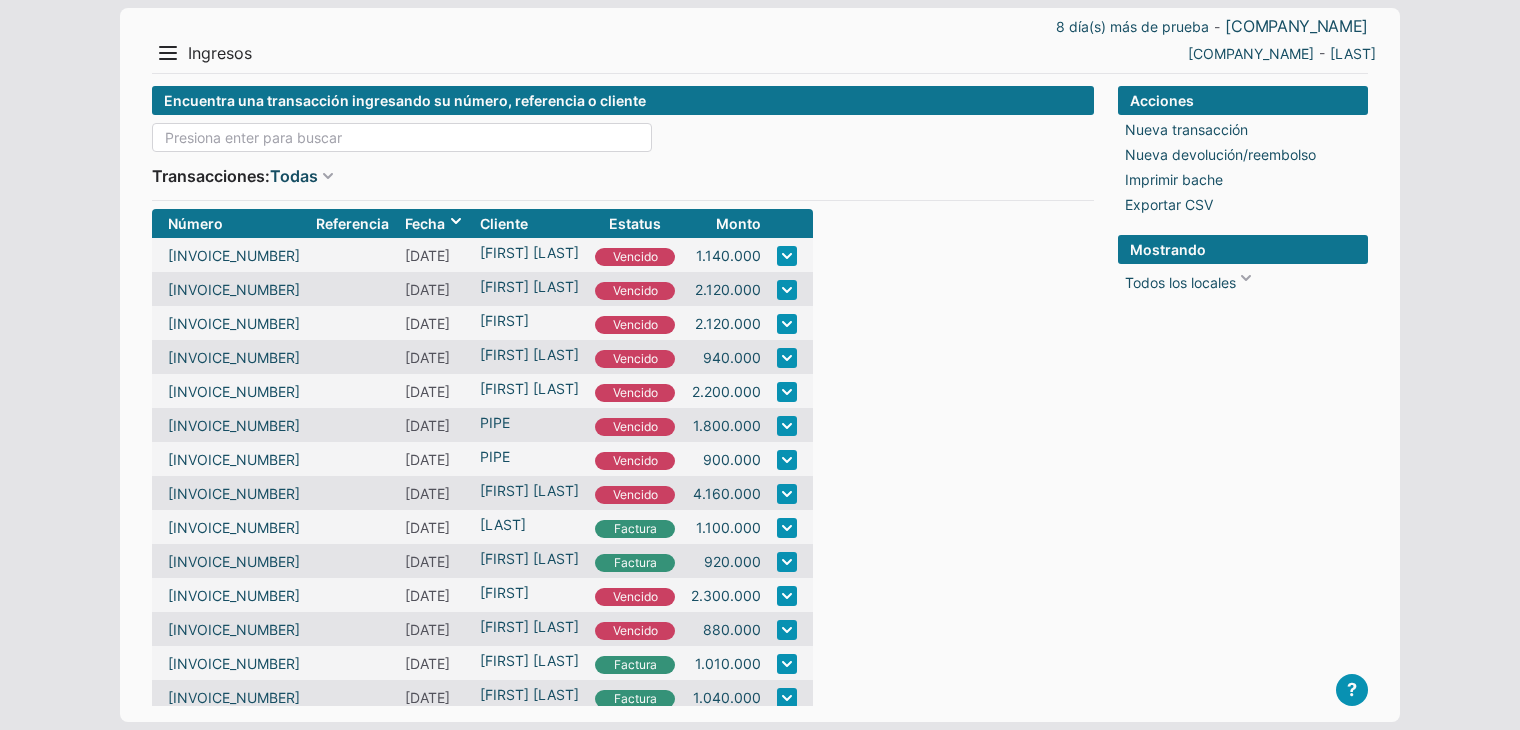 click at bounding box center (402, 137) 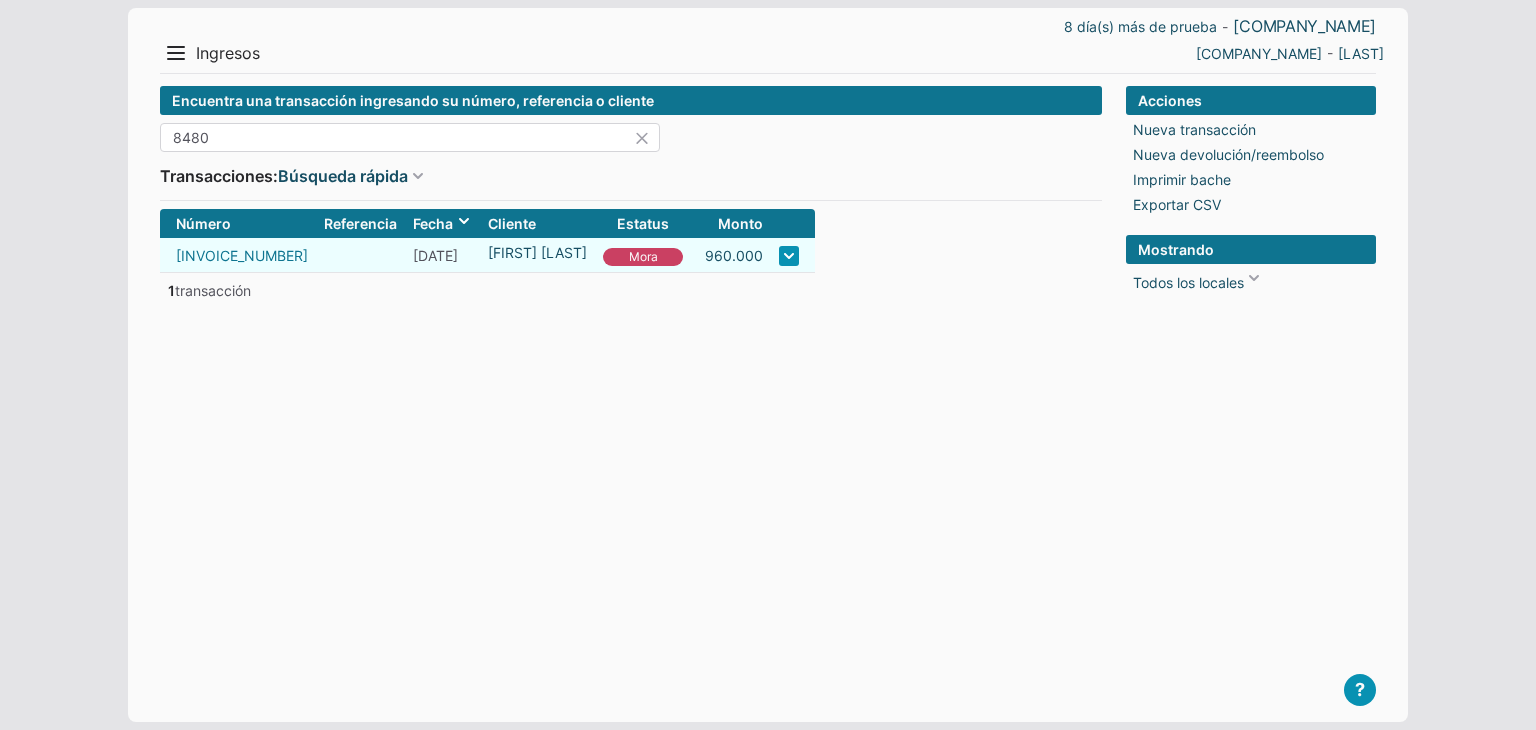 type on "8480" 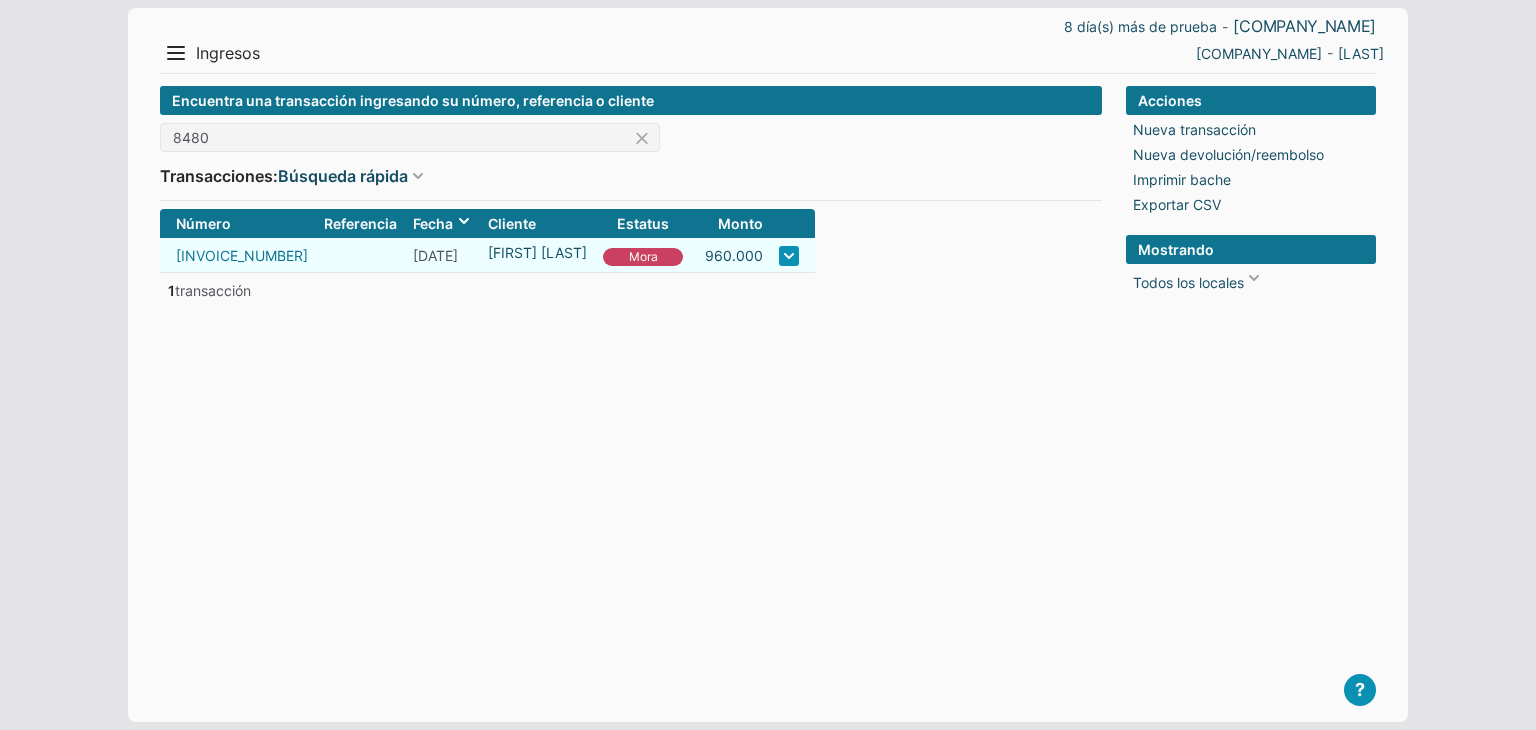 click on "FV-8480" at bounding box center (242, 255) 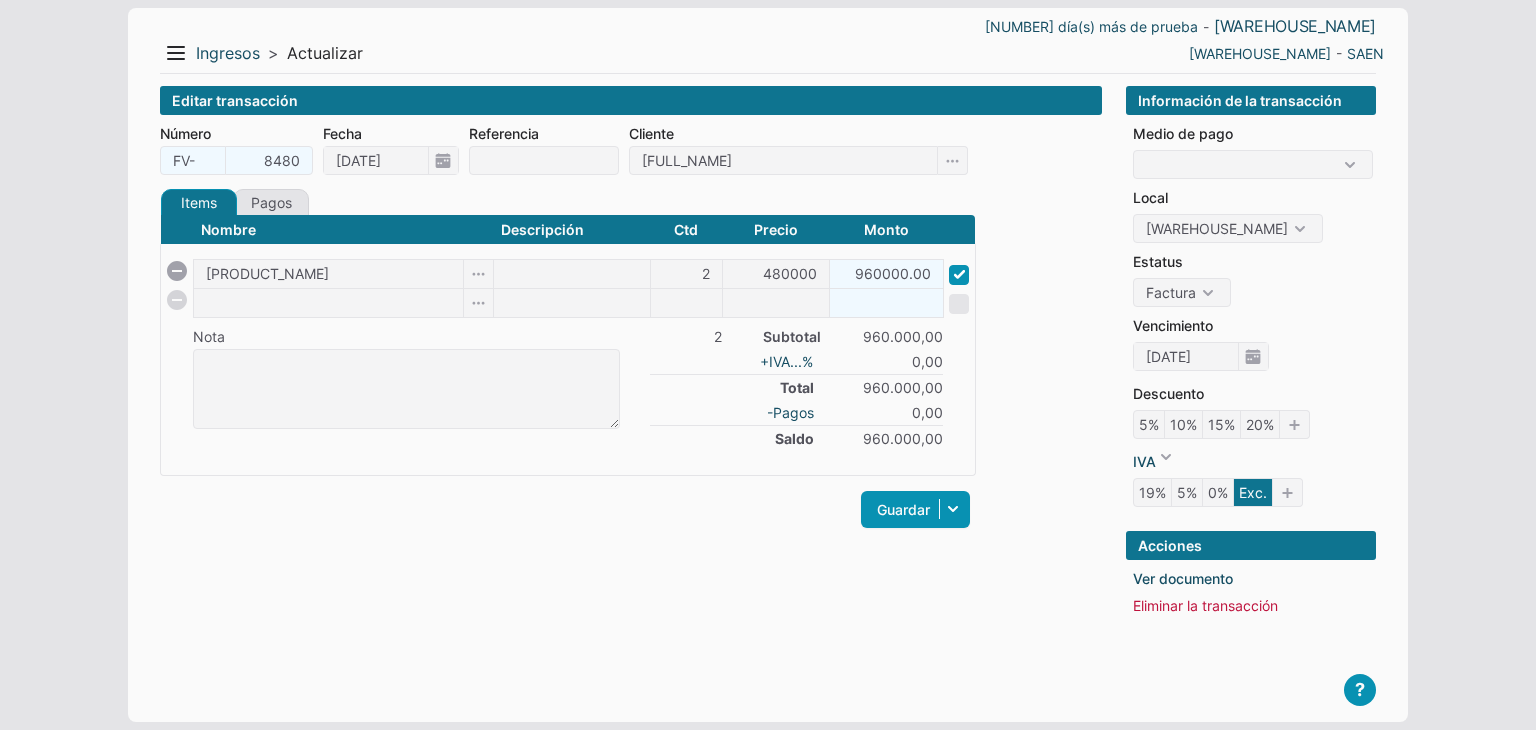 scroll, scrollTop: 0, scrollLeft: 0, axis: both 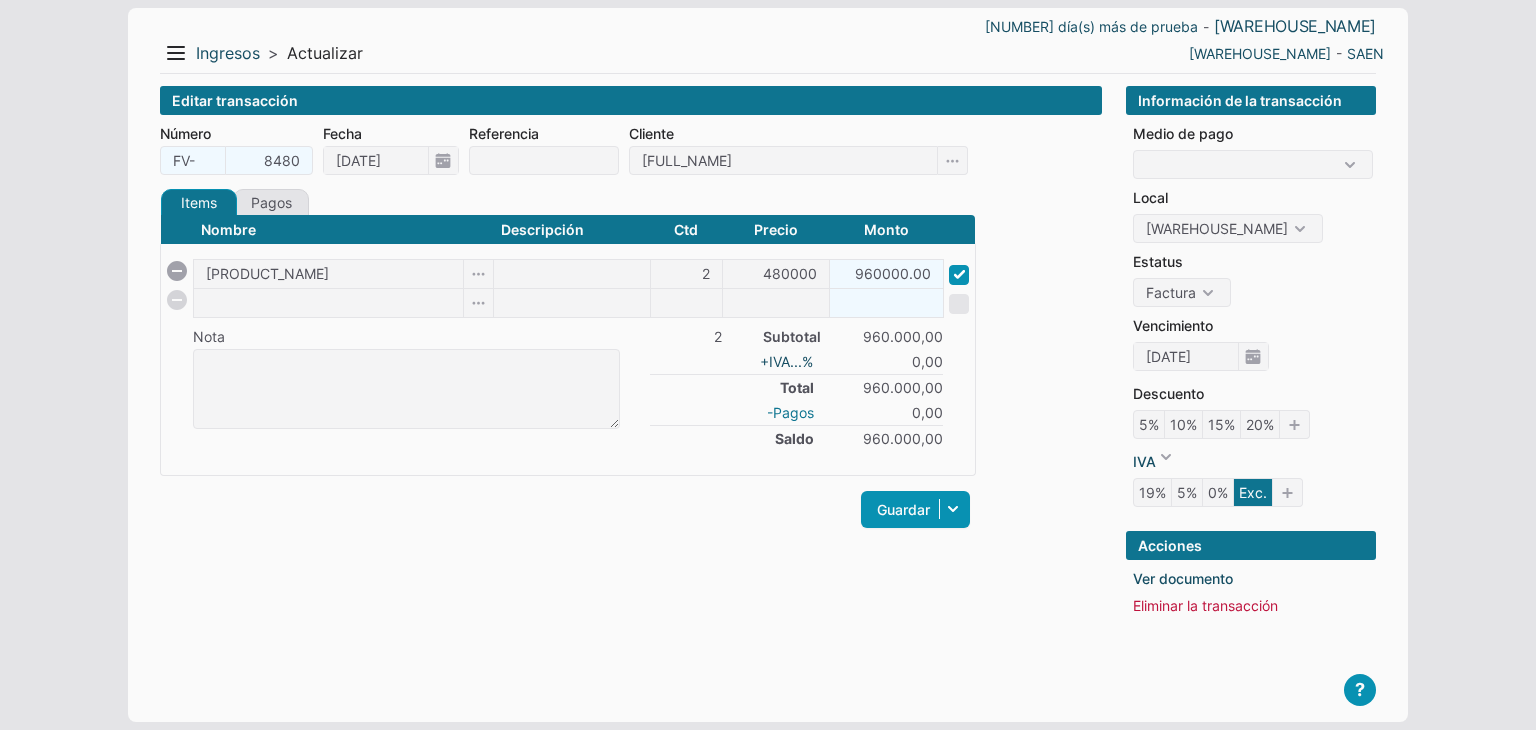 click on "-Pagos" at bounding box center (790, 412) 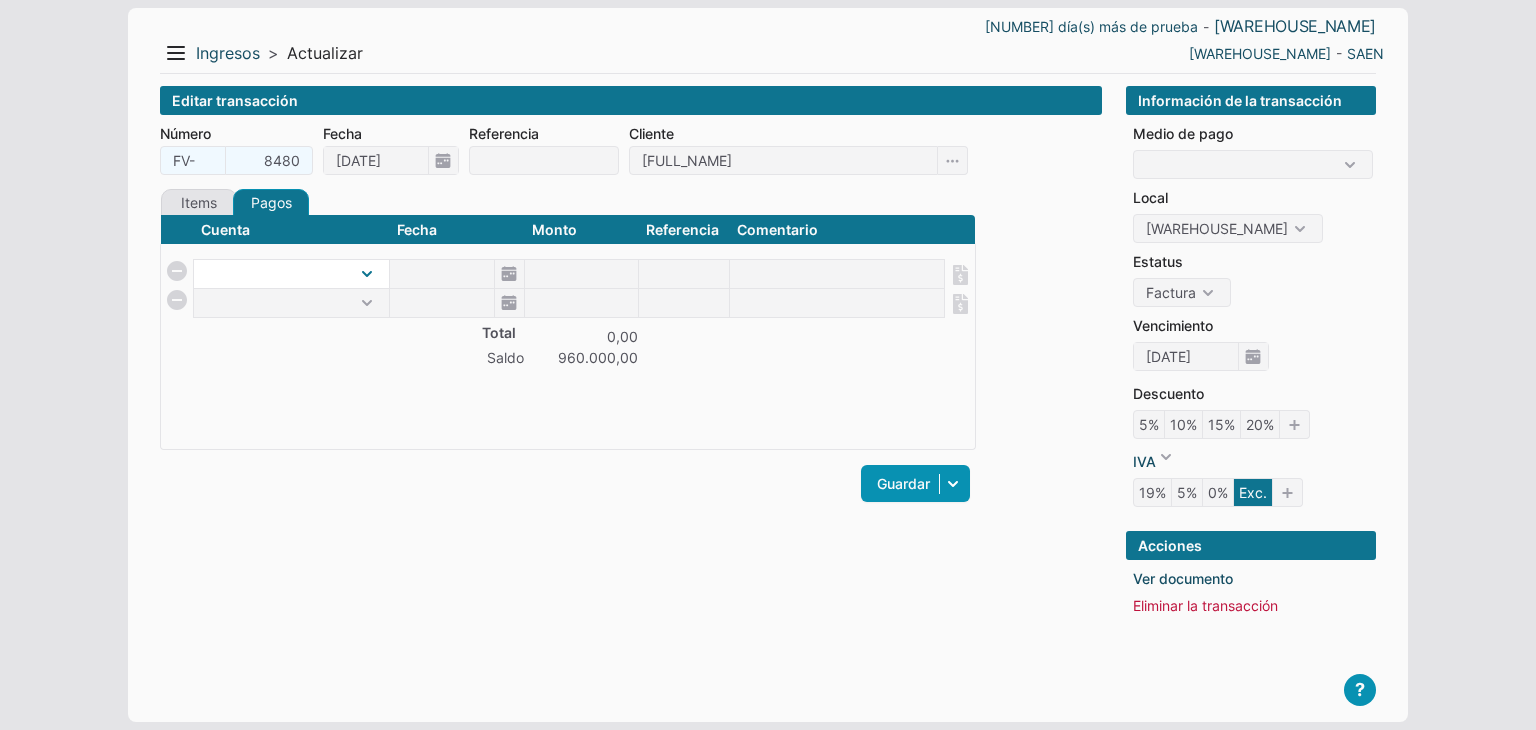 select on "1" 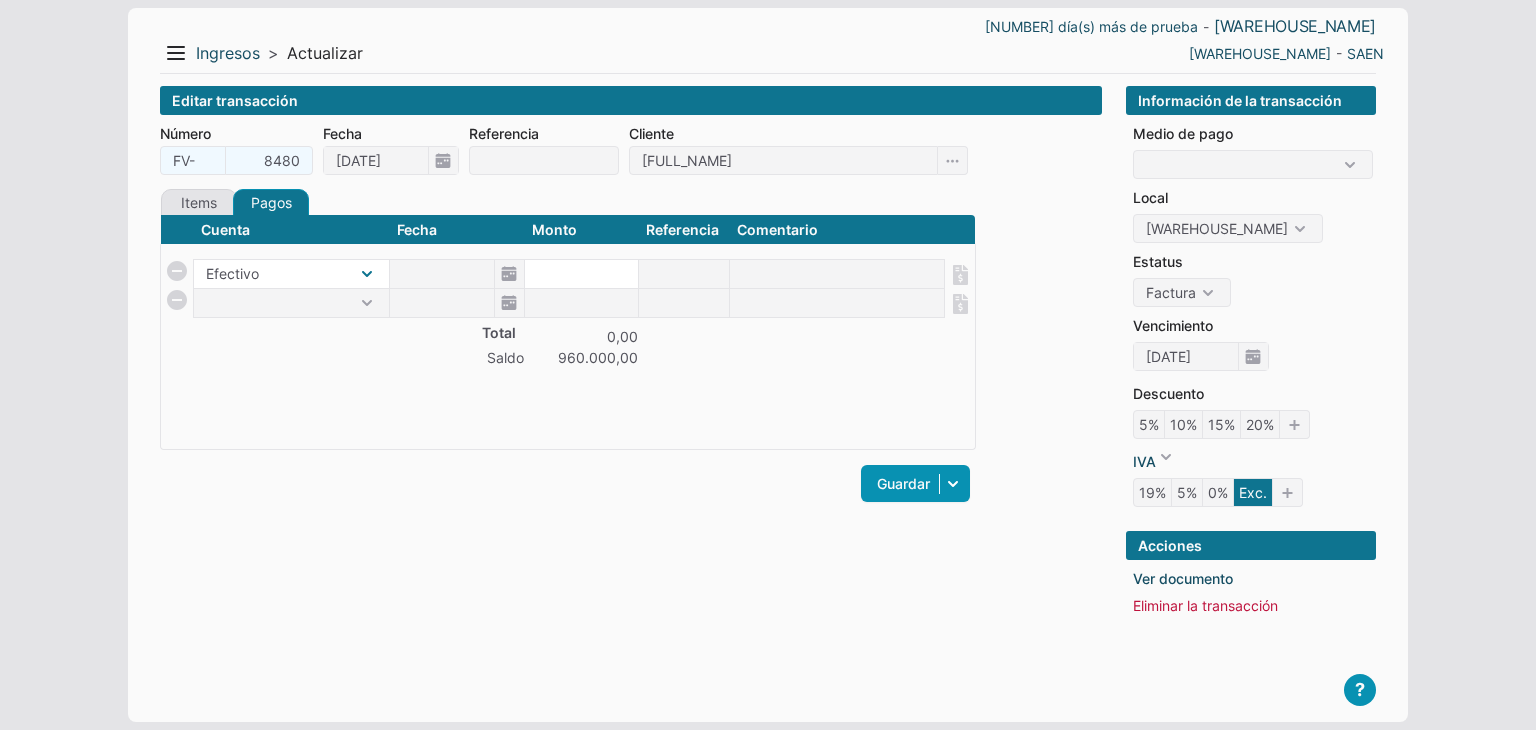click on "Efectivo" at bounding box center [291, 274] 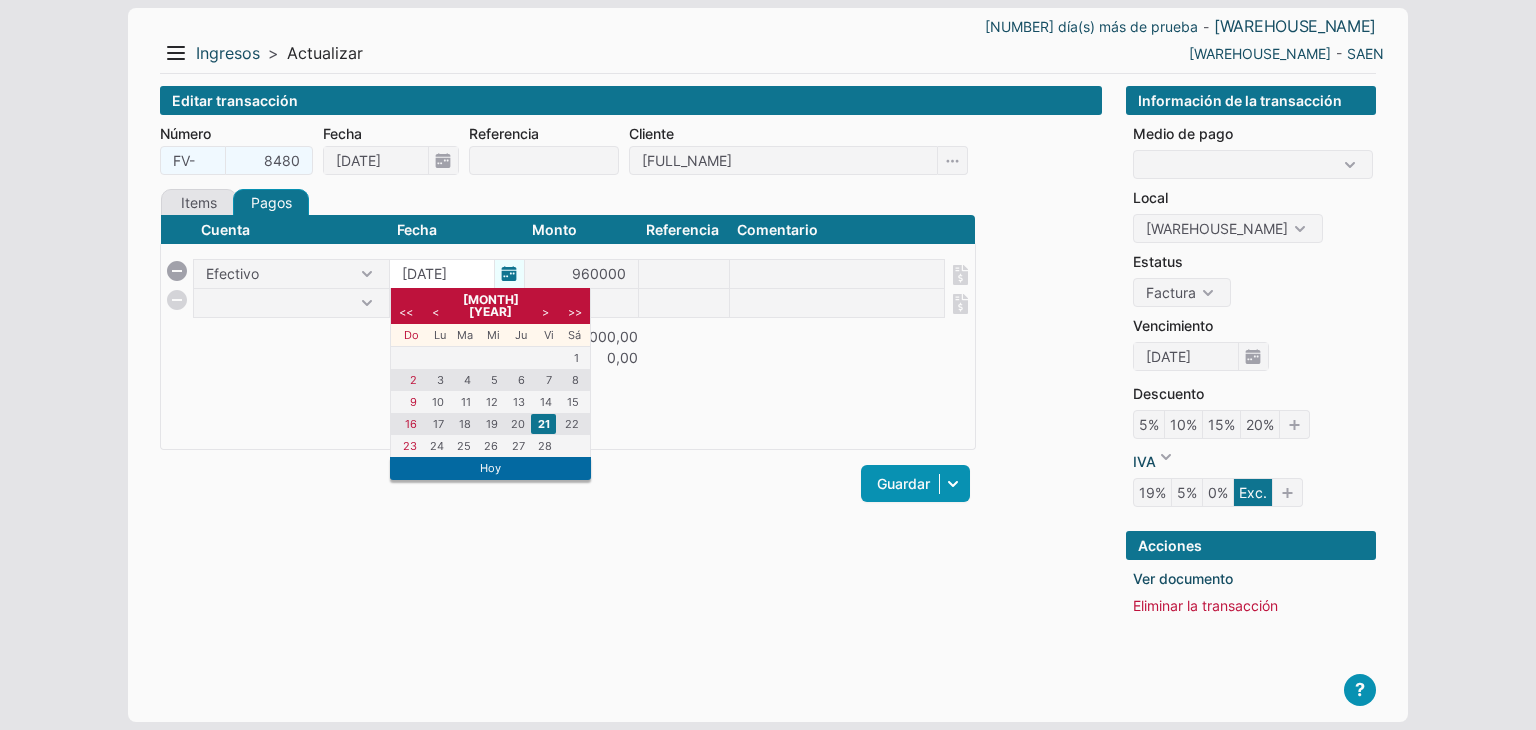 click on "[DATE]" at bounding box center (442, 274) 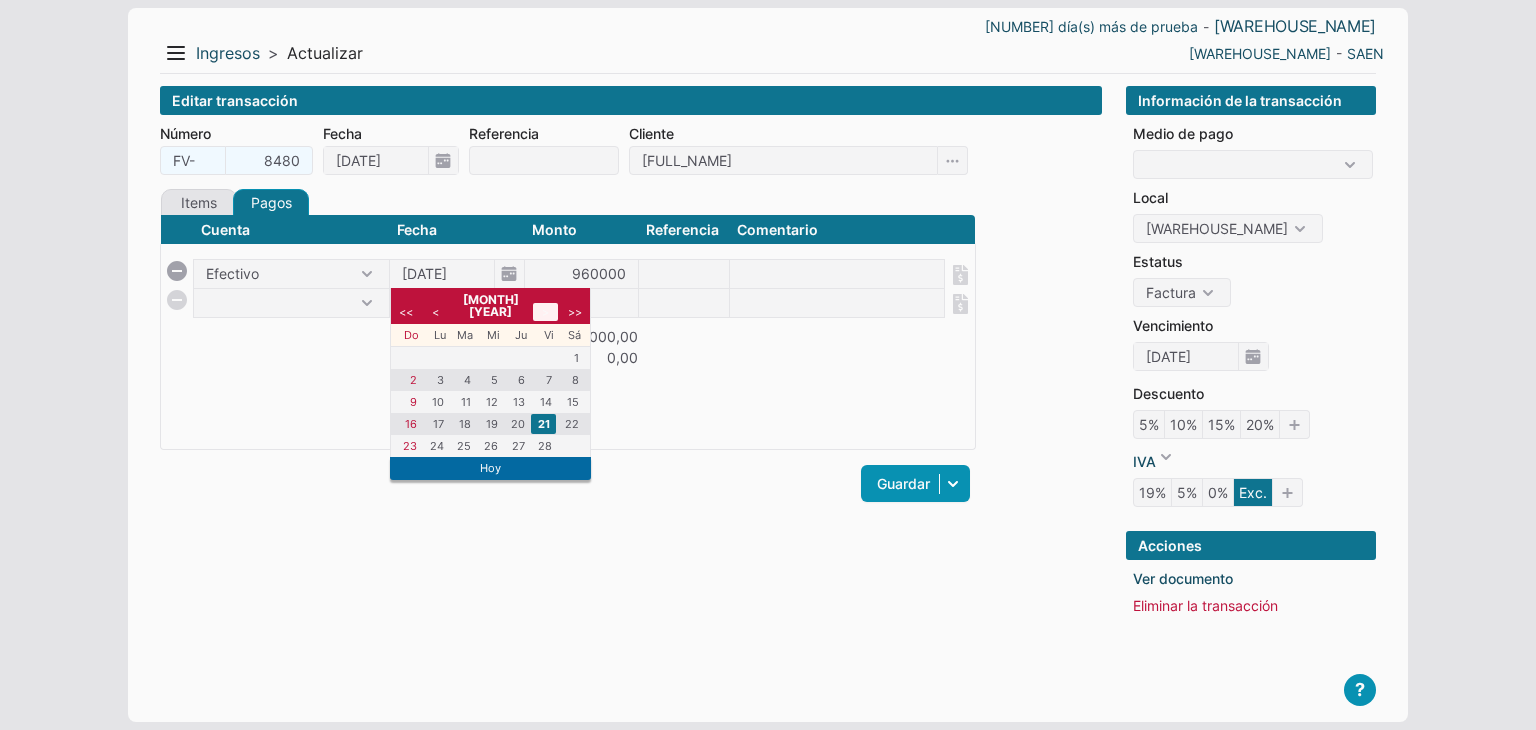 click on ">" at bounding box center (545, 312) 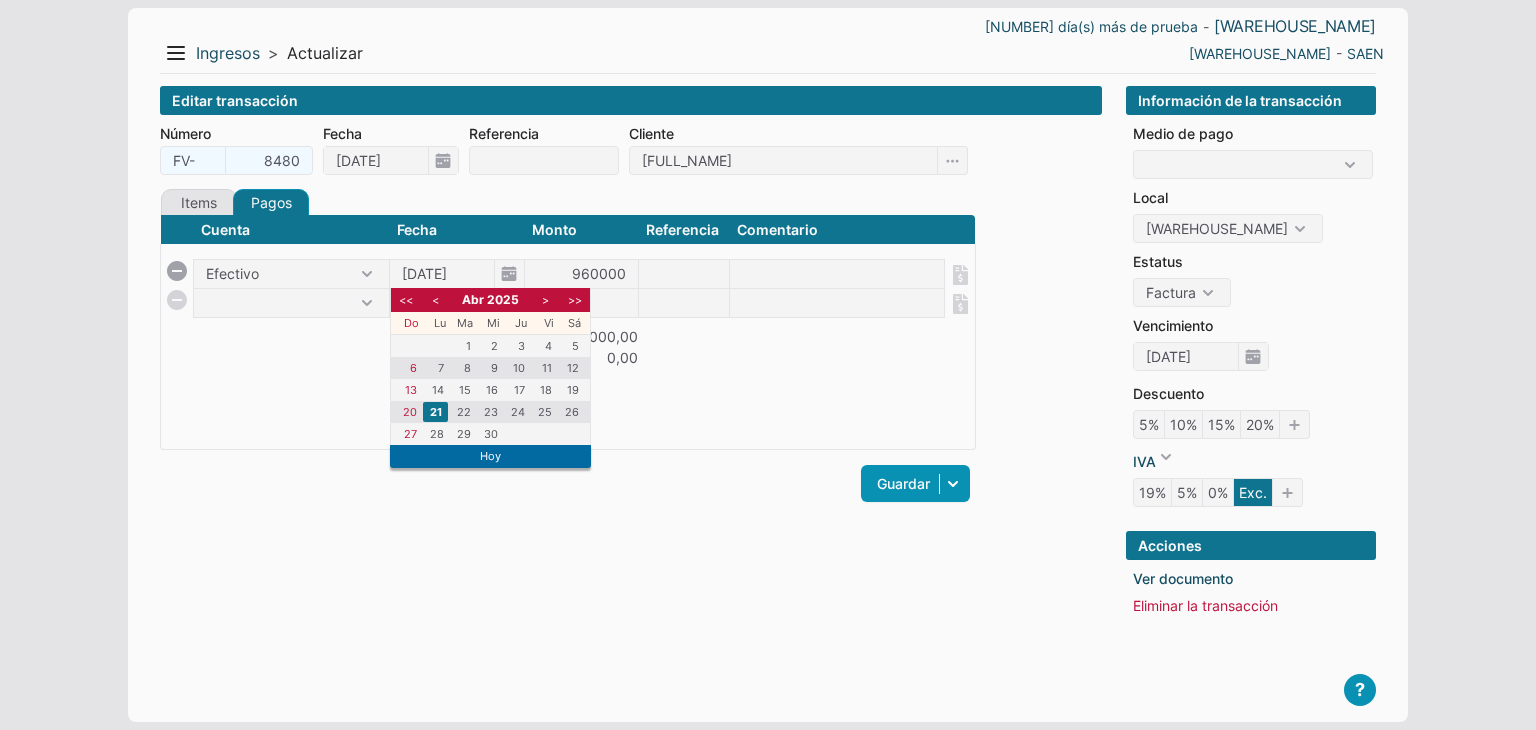 click on ">" at bounding box center (545, 300) 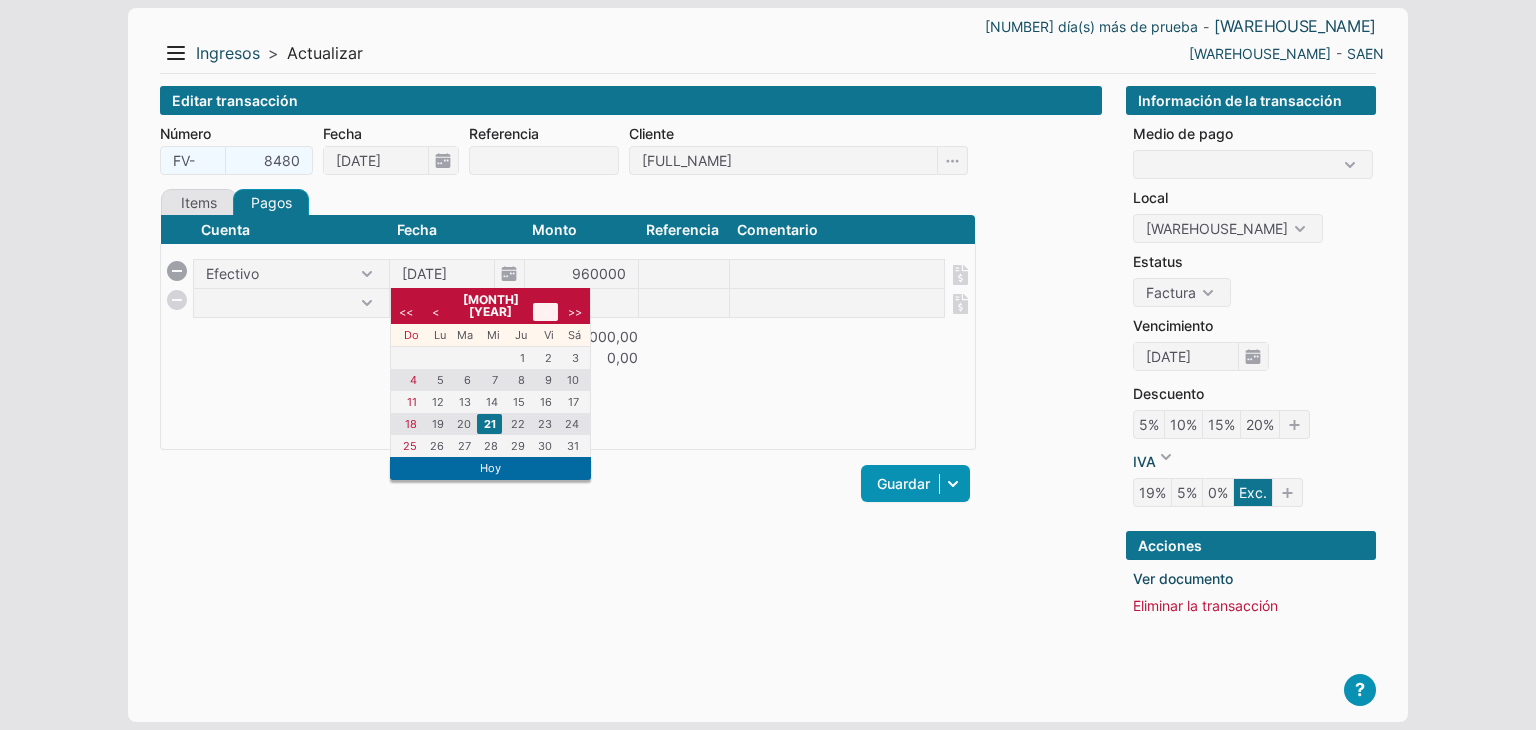 click on ">" at bounding box center (545, 312) 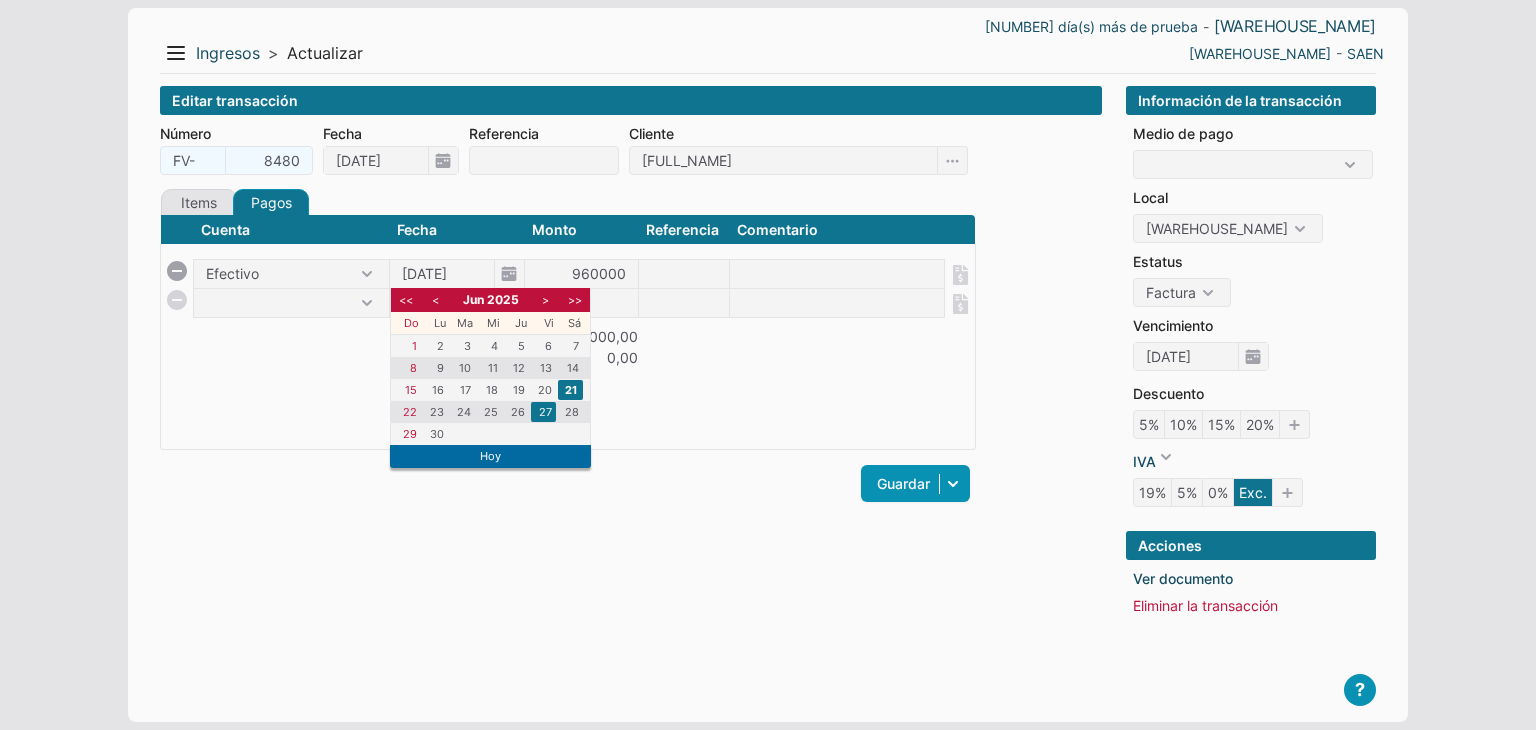 click on "27" at bounding box center [543, 412] 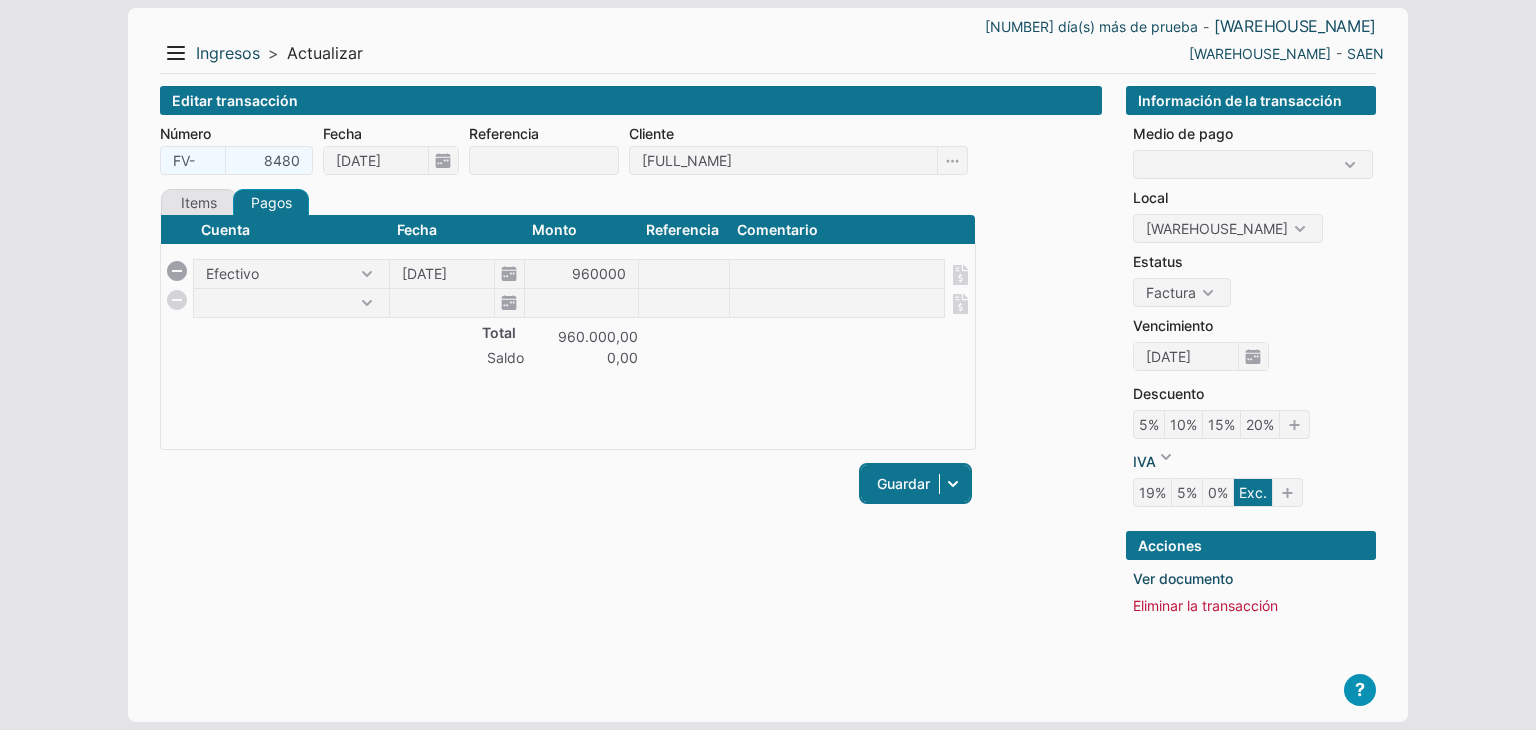 click on "Guardar" at bounding box center [915, 483] 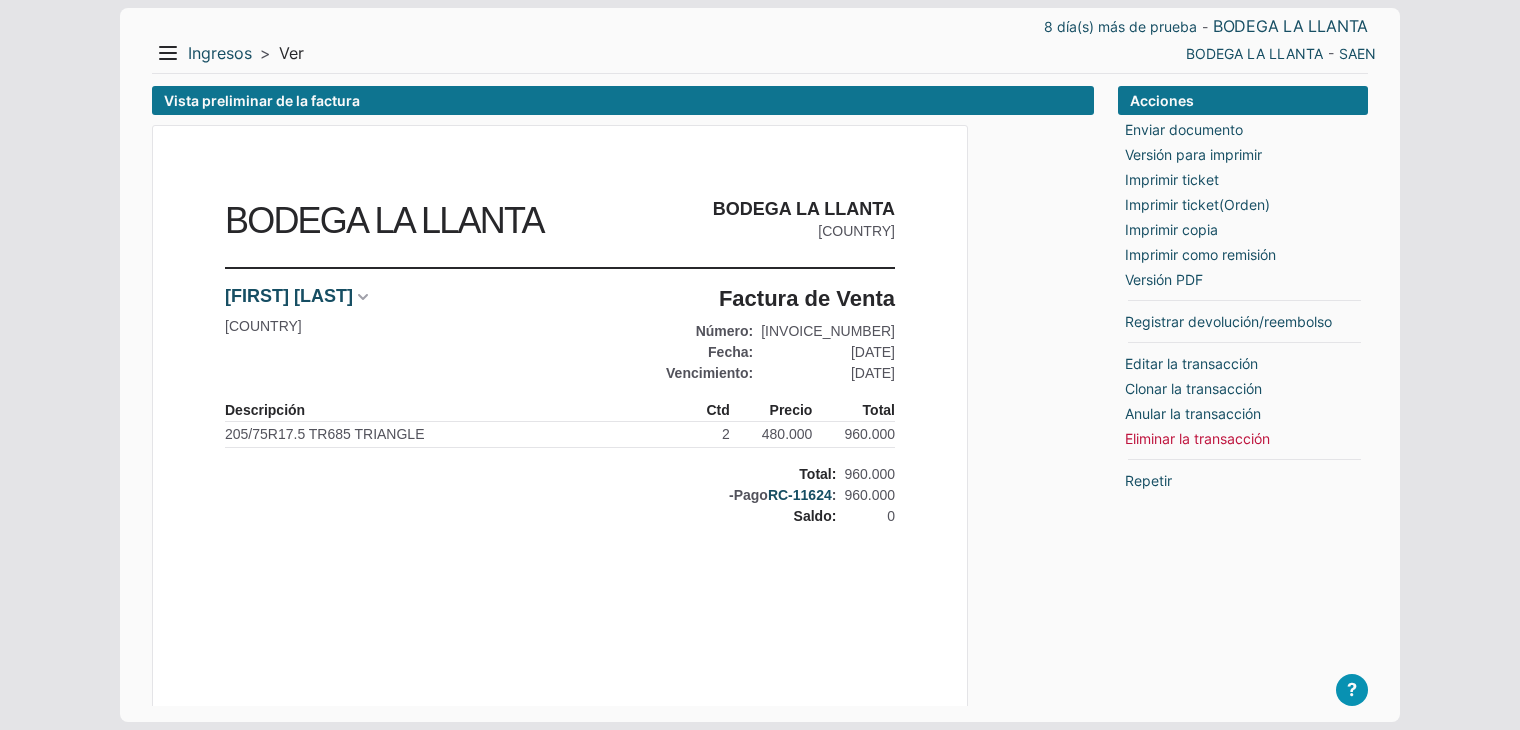scroll, scrollTop: 0, scrollLeft: 0, axis: both 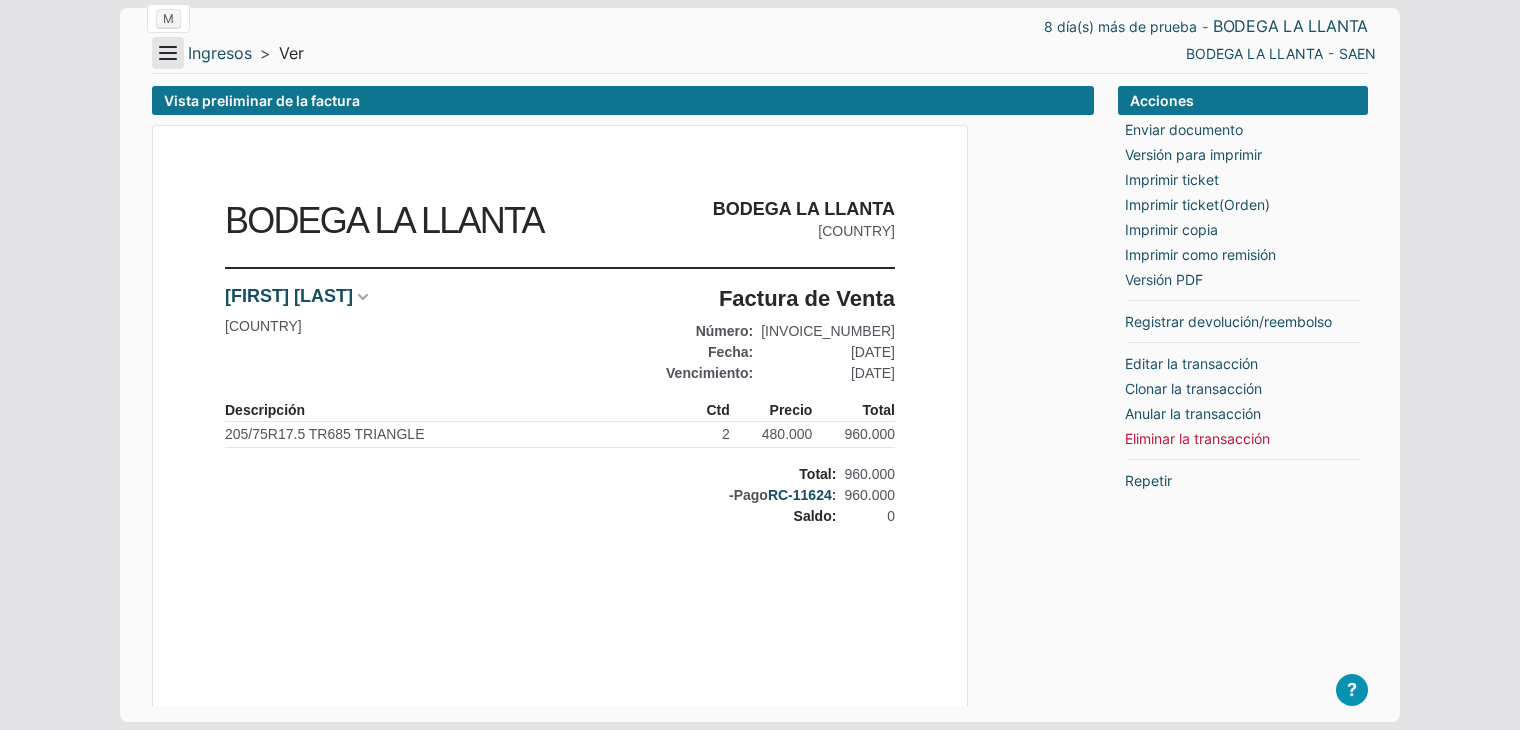 click on "Menu" at bounding box center [168, 53] 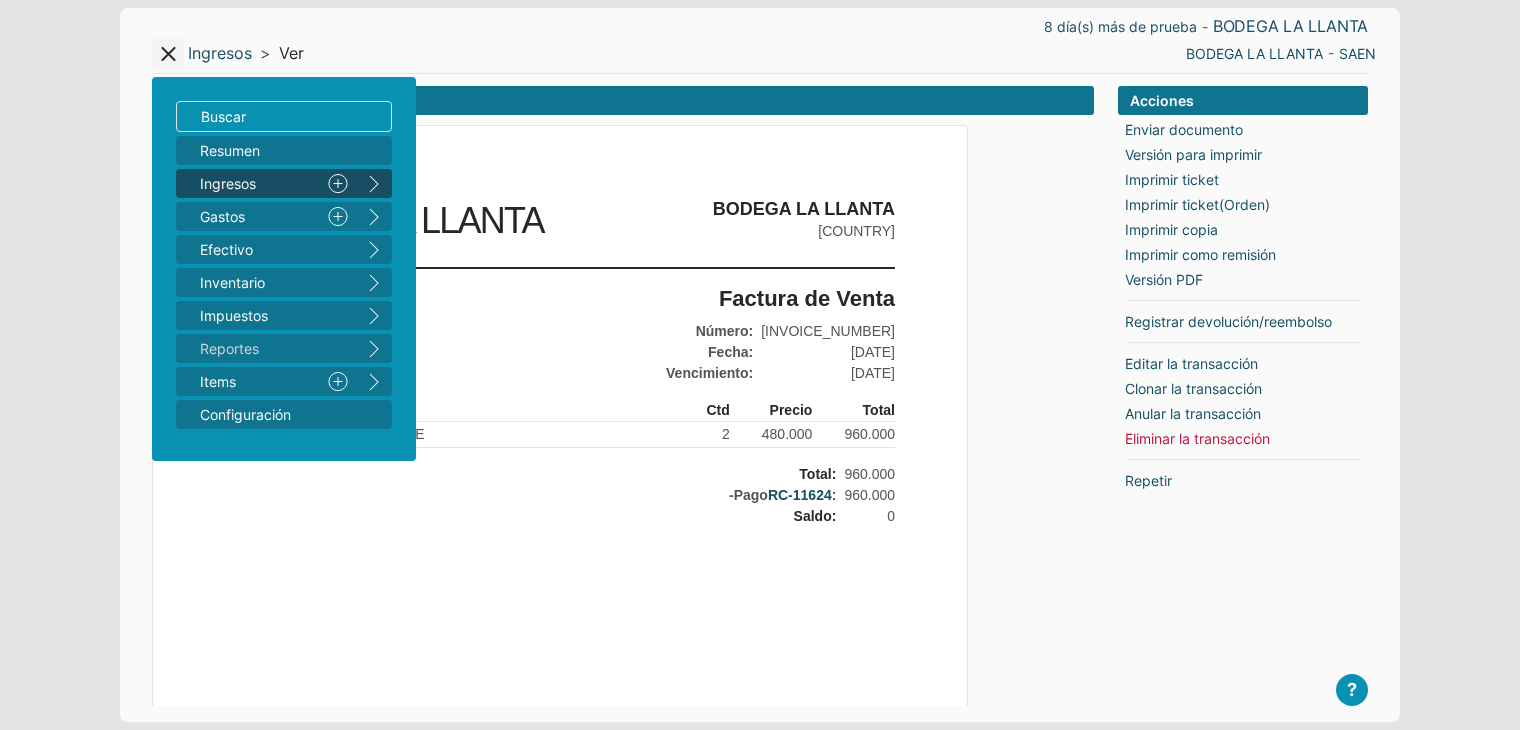 click on "right" at bounding box center [374, 183] 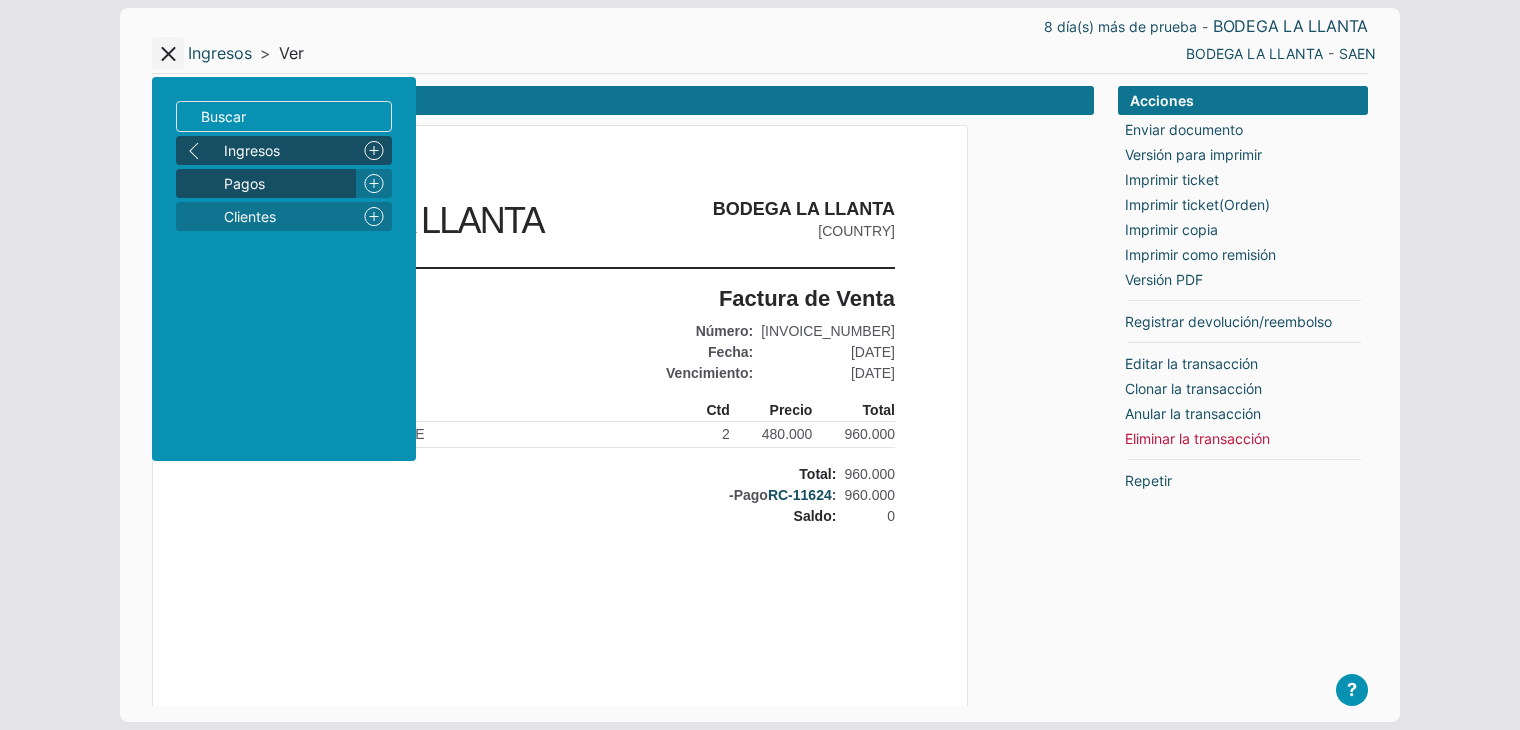 click on "Pagos" at bounding box center [286, 183] 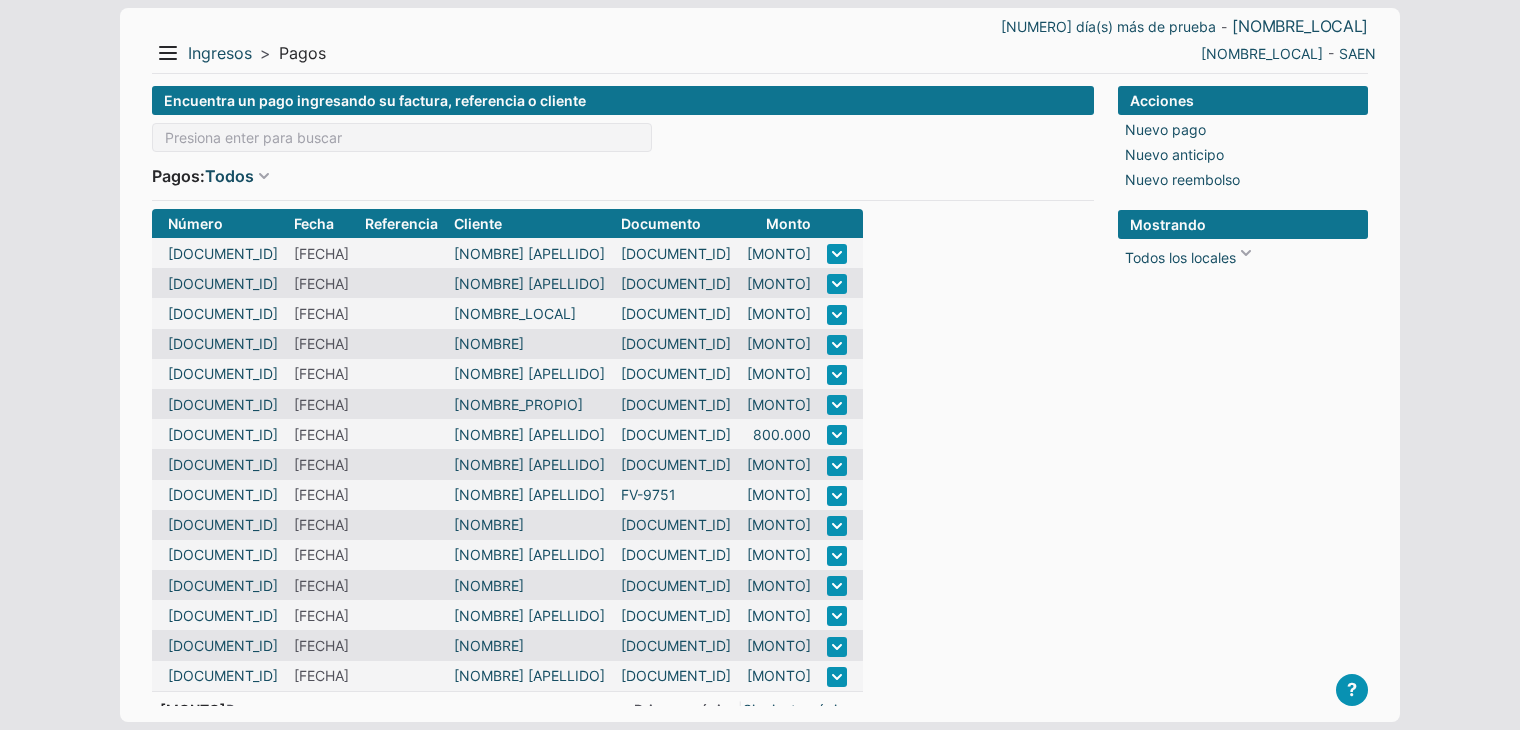 scroll, scrollTop: 0, scrollLeft: 0, axis: both 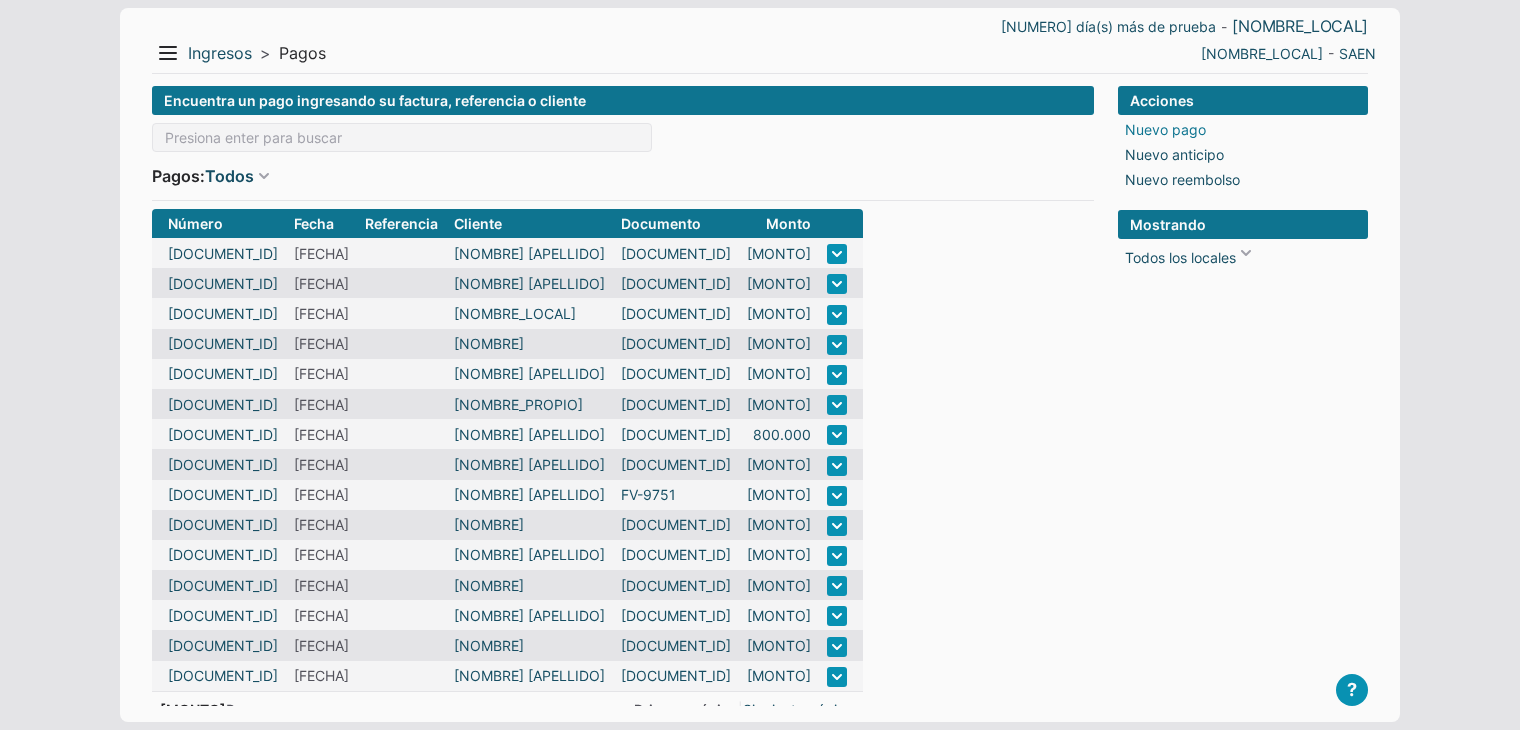 click on "Nuevo pago" at bounding box center [1165, 129] 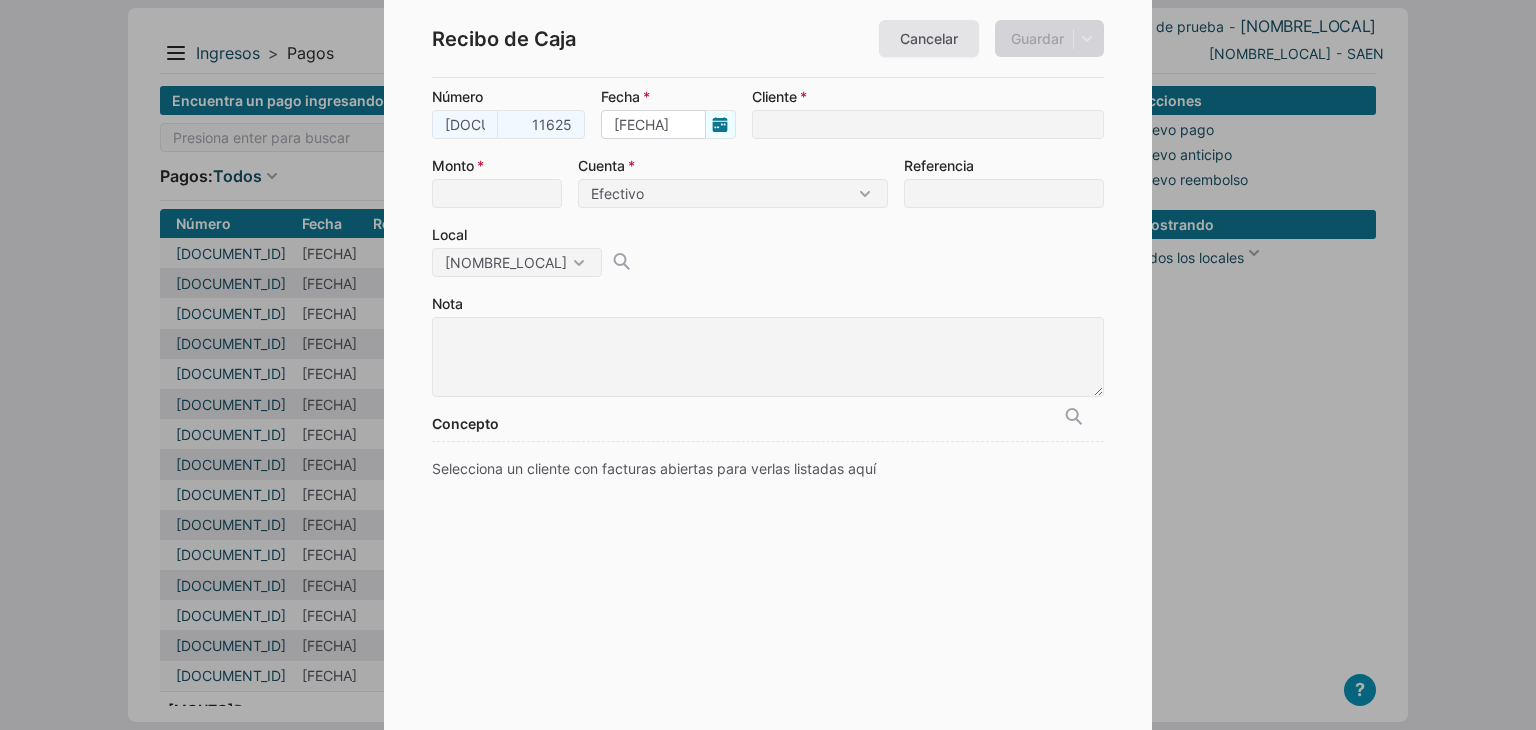 click on "Fecha [FECHA]" at bounding box center [668, 112] 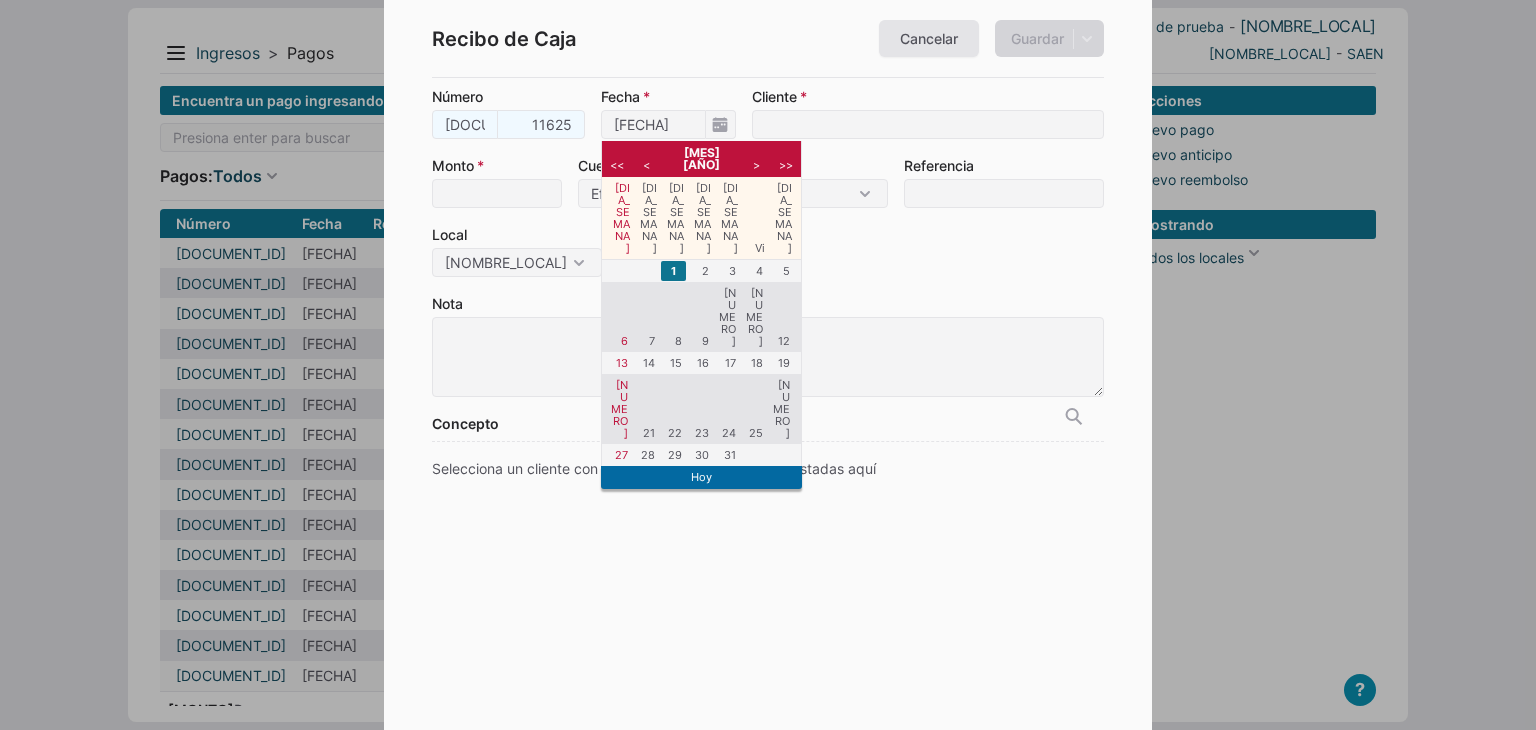 click on "<" at bounding box center [646, 165] 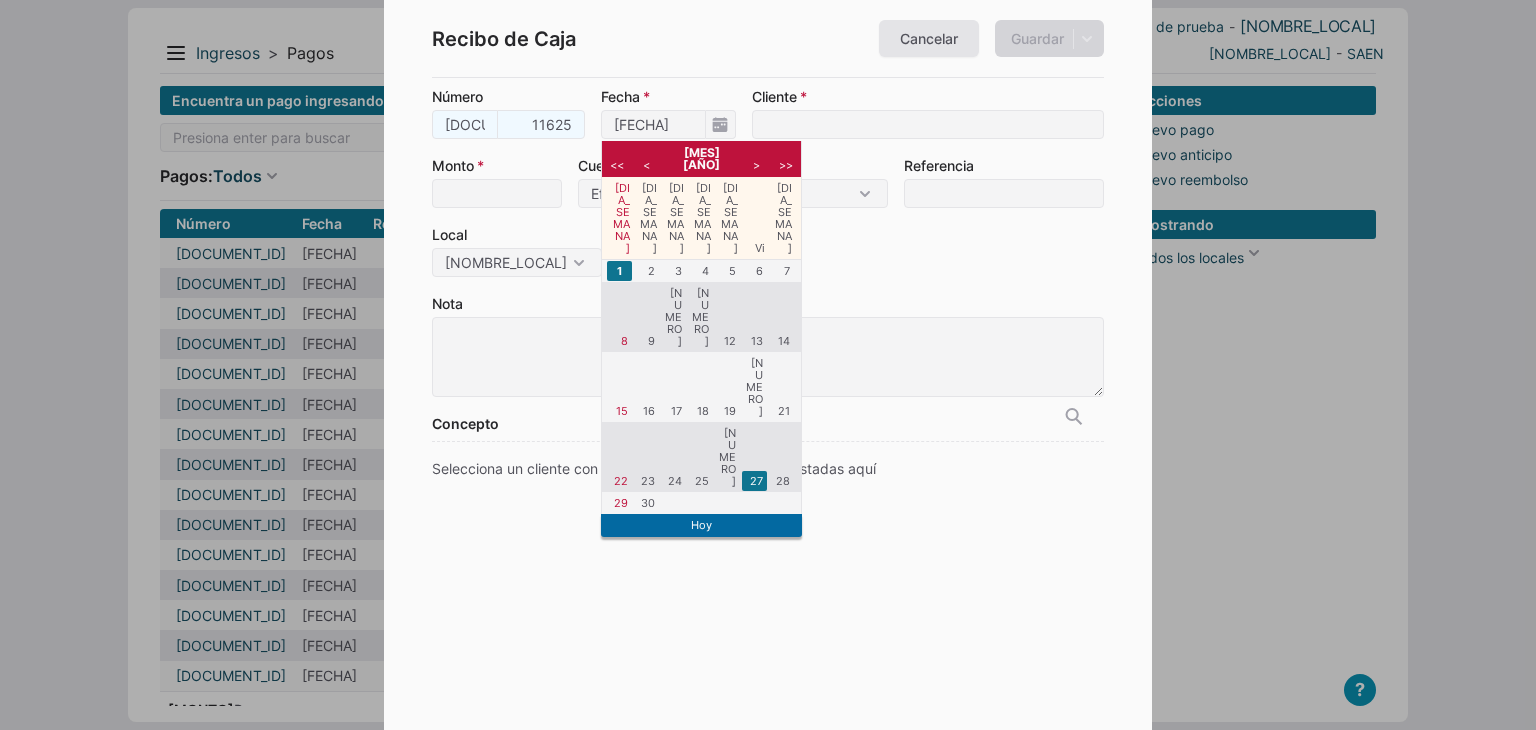 click on "27" at bounding box center (754, 481) 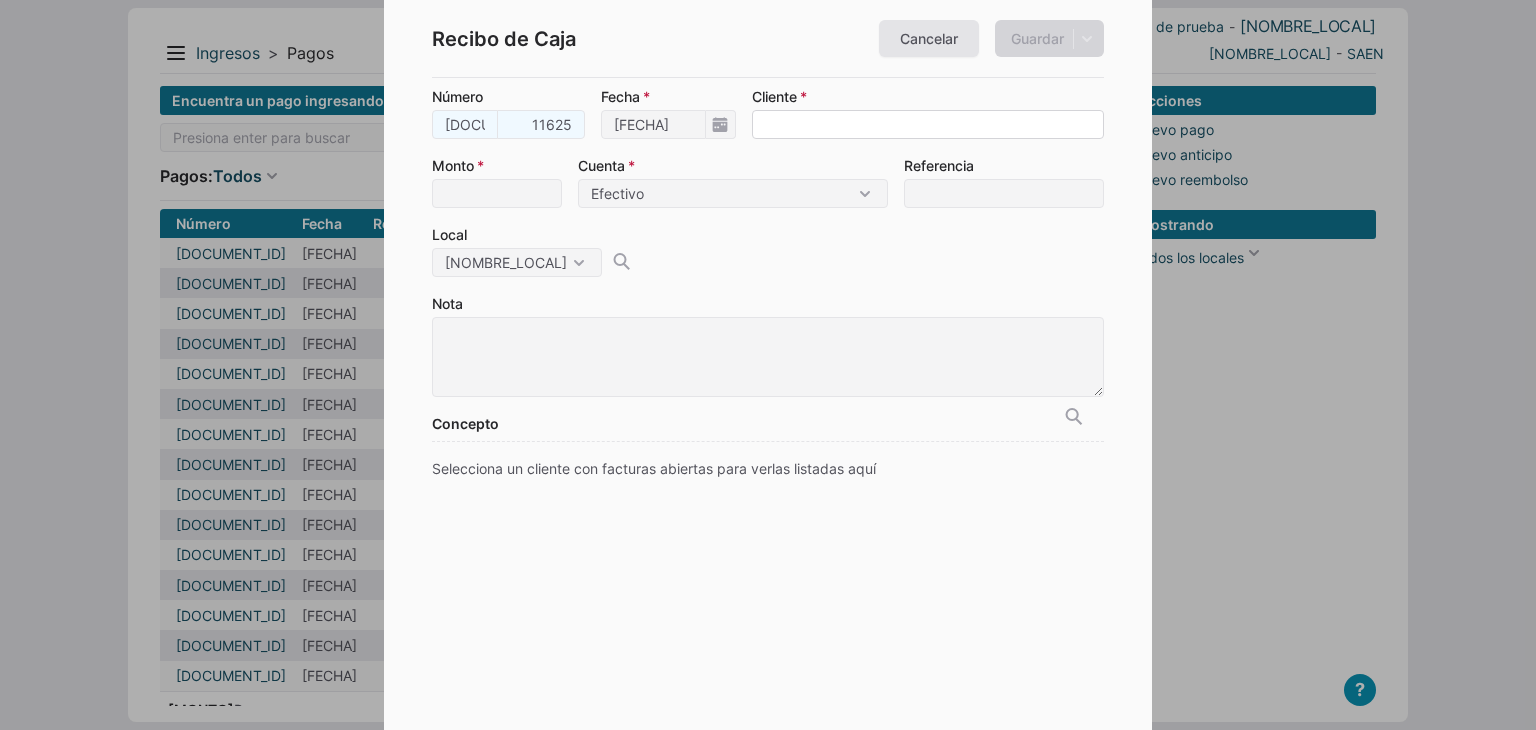 click on "Cliente" at bounding box center [928, 124] 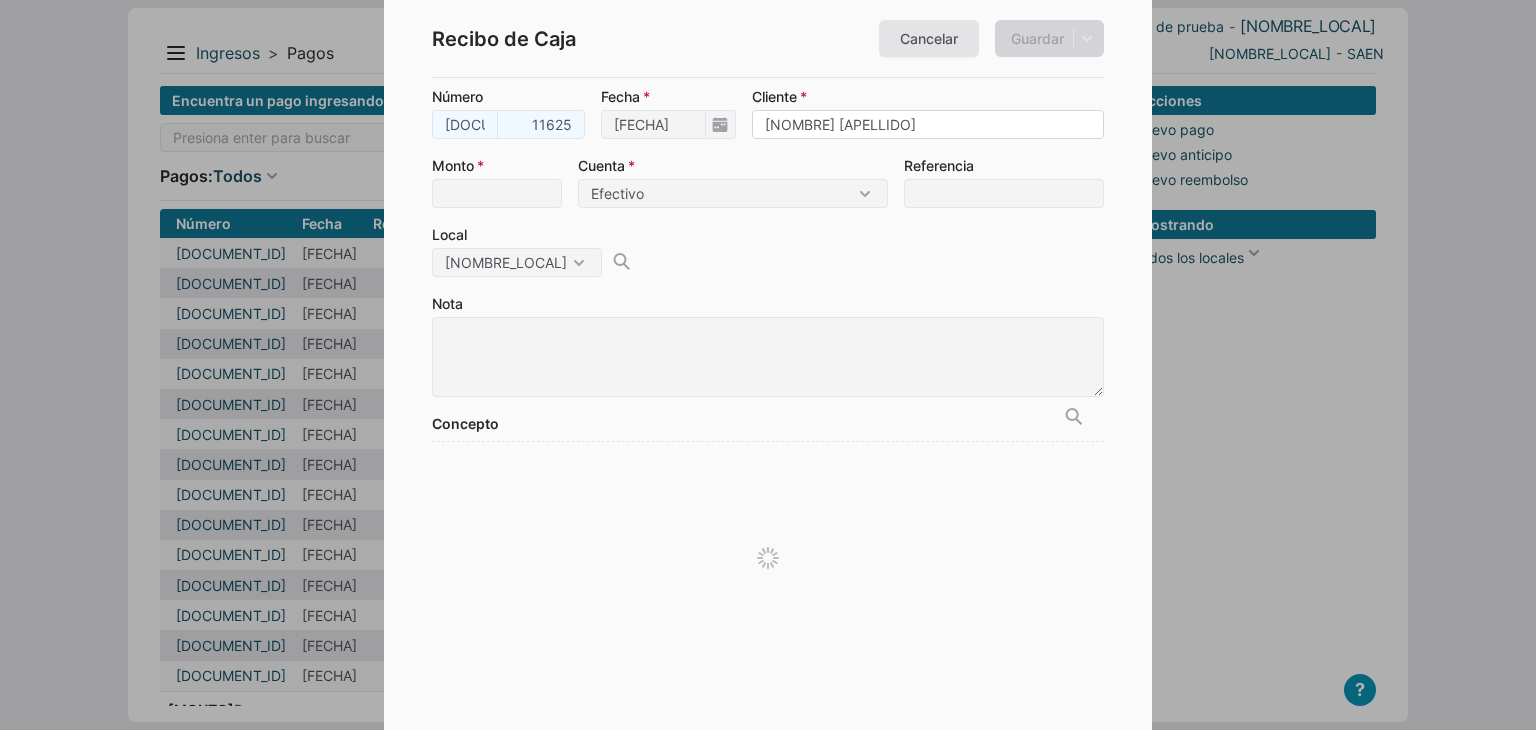 type on "[NOMBRE] [APELLIDO]" 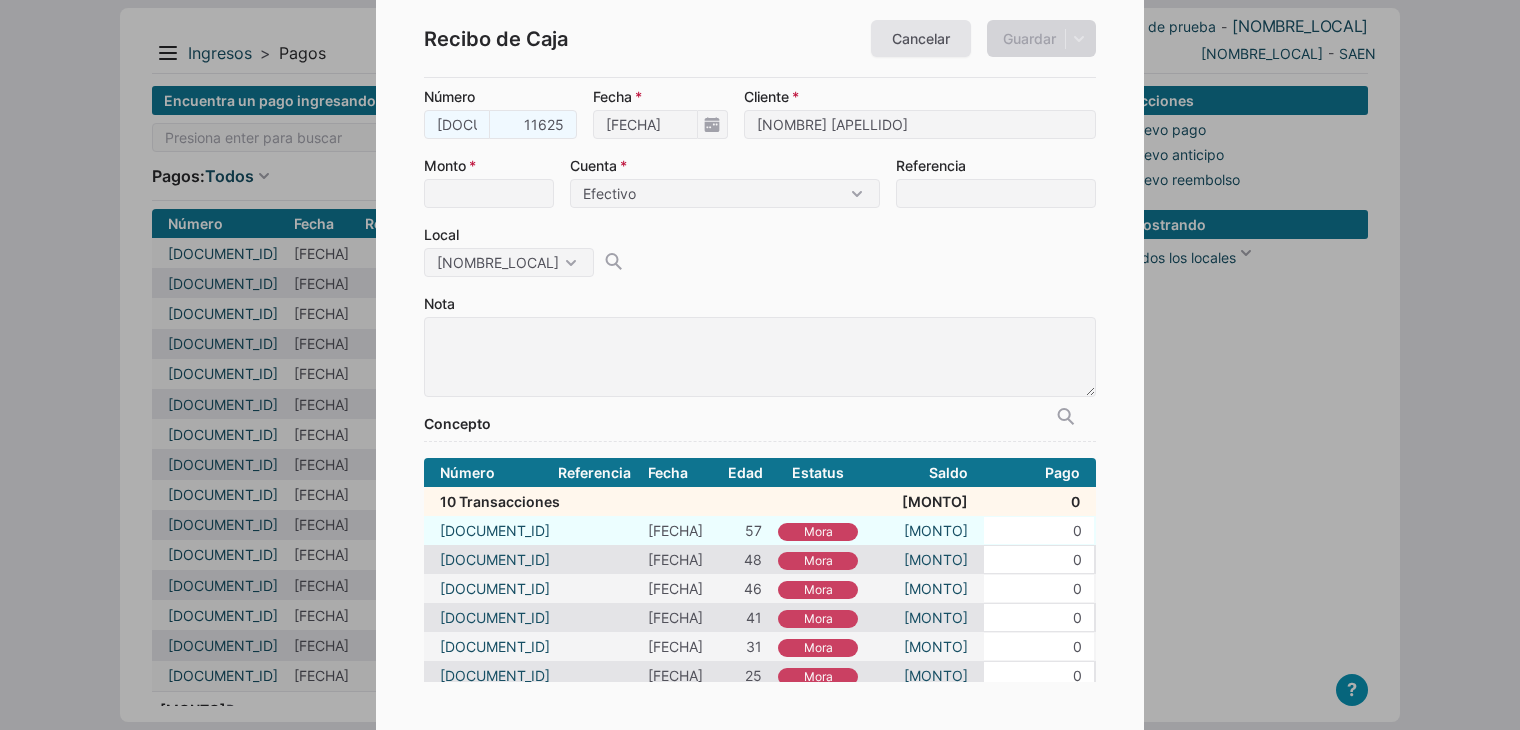 click on "0" at bounding box center (1039, 530) 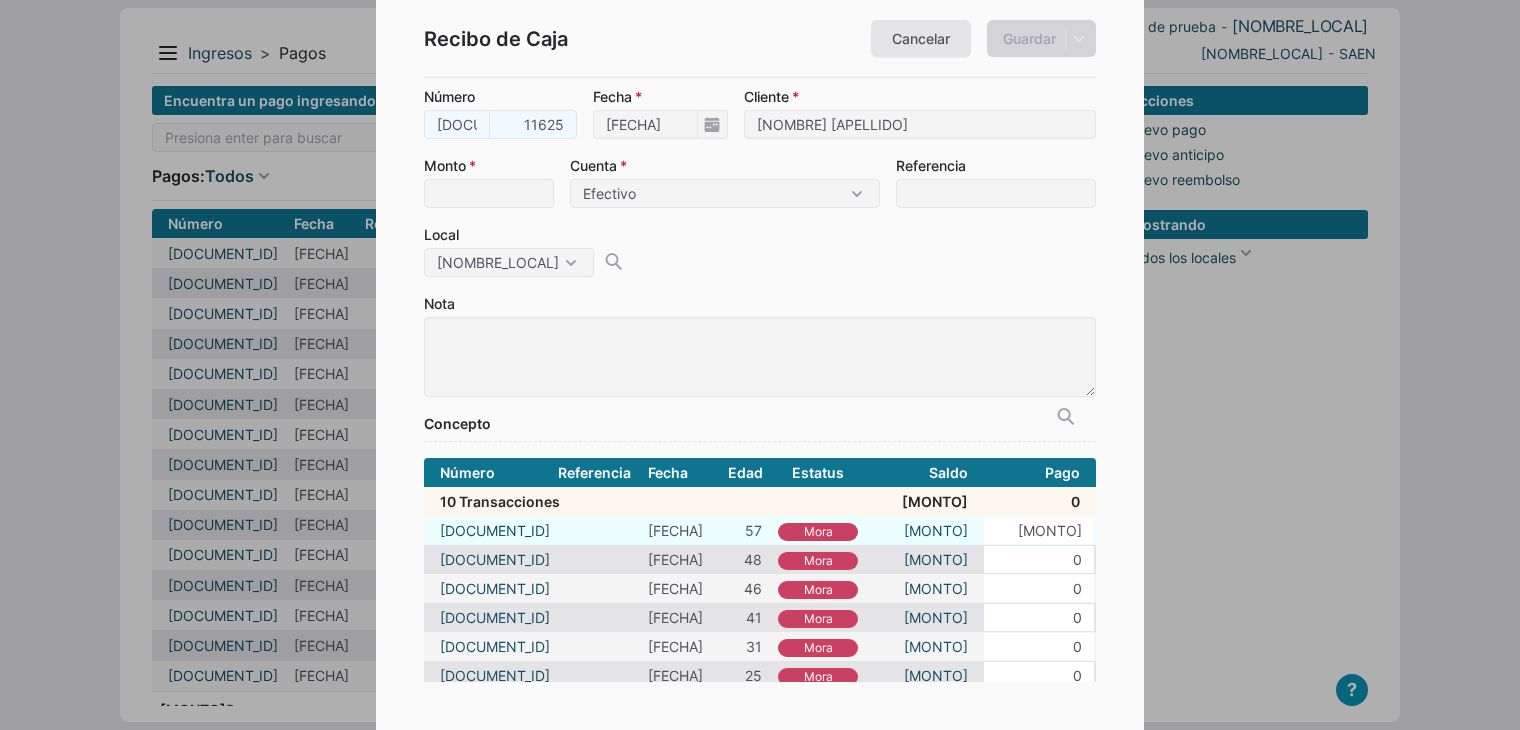 type on "[MONTO]" 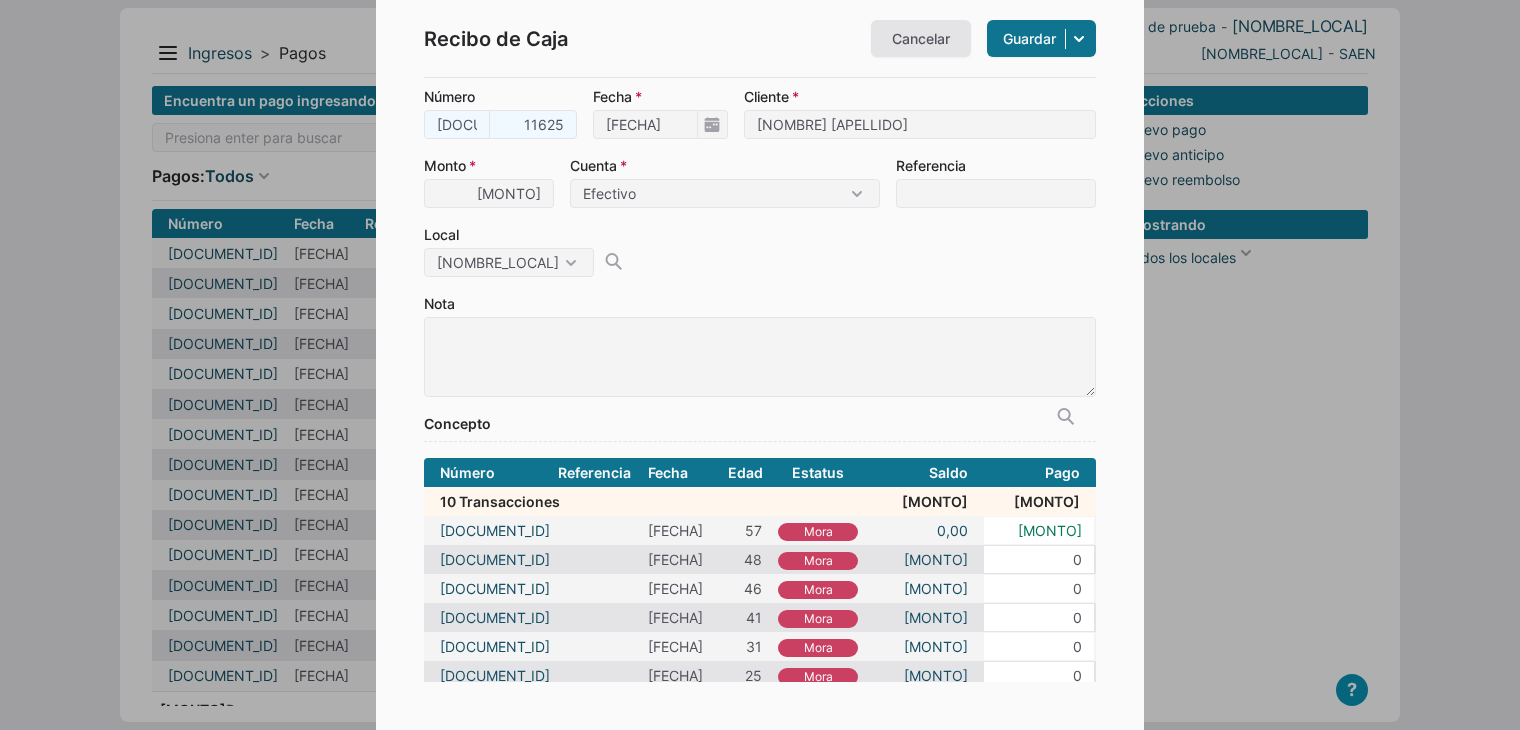 click on "Guardar" at bounding box center (1041, 38) 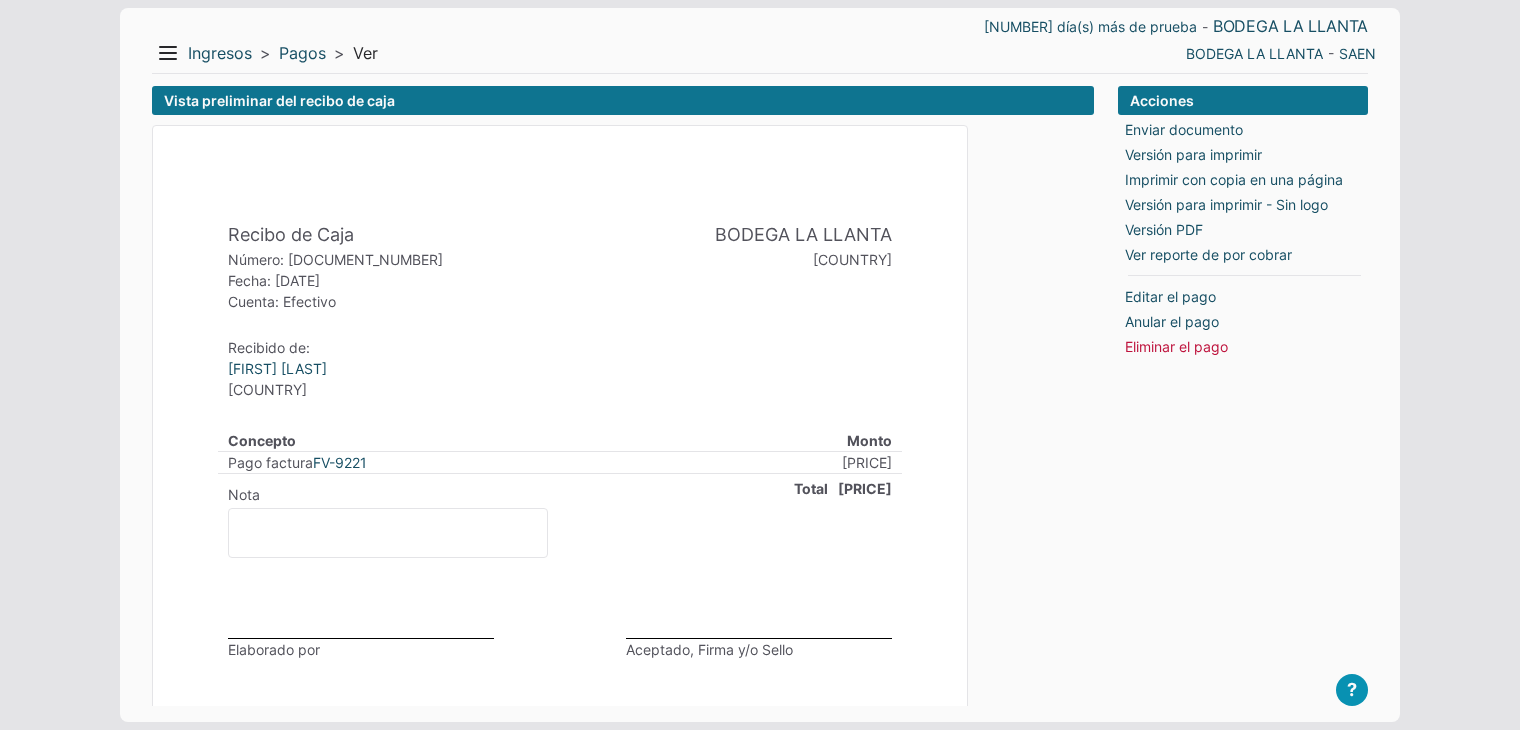 scroll, scrollTop: 0, scrollLeft: 0, axis: both 